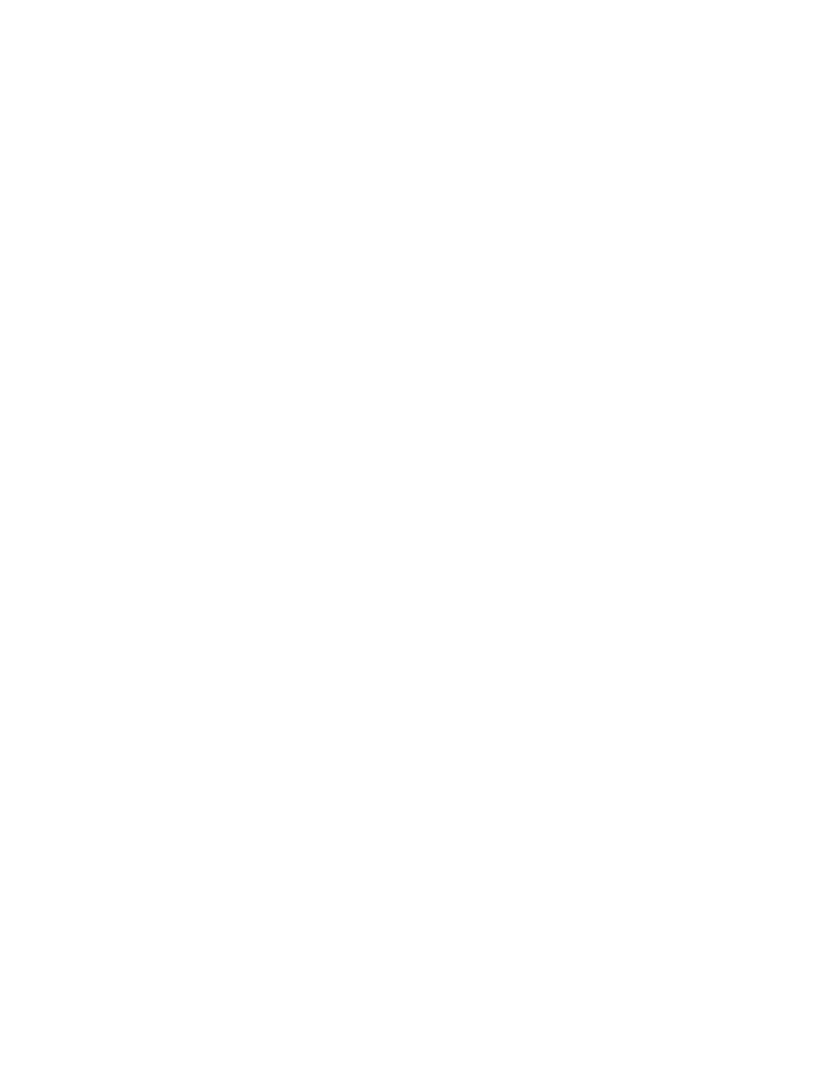 scroll, scrollTop: 0, scrollLeft: 0, axis: both 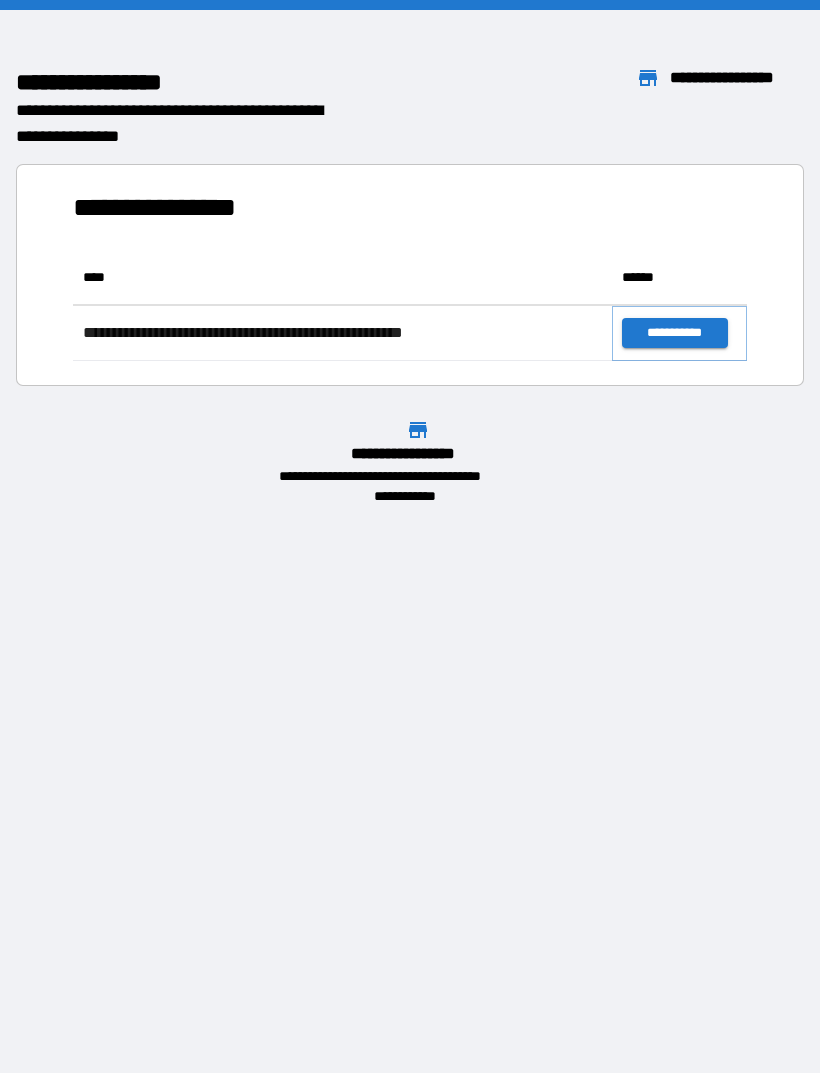 click on "**********" at bounding box center [674, 333] 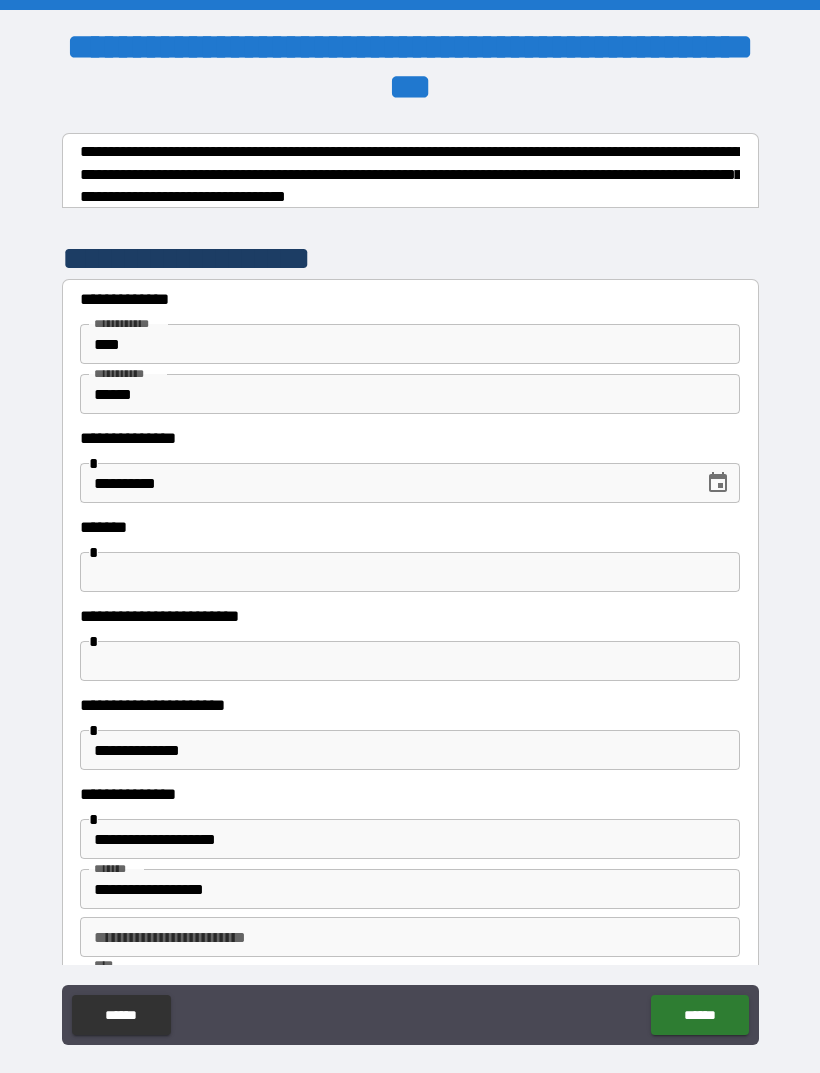 click at bounding box center (410, 572) 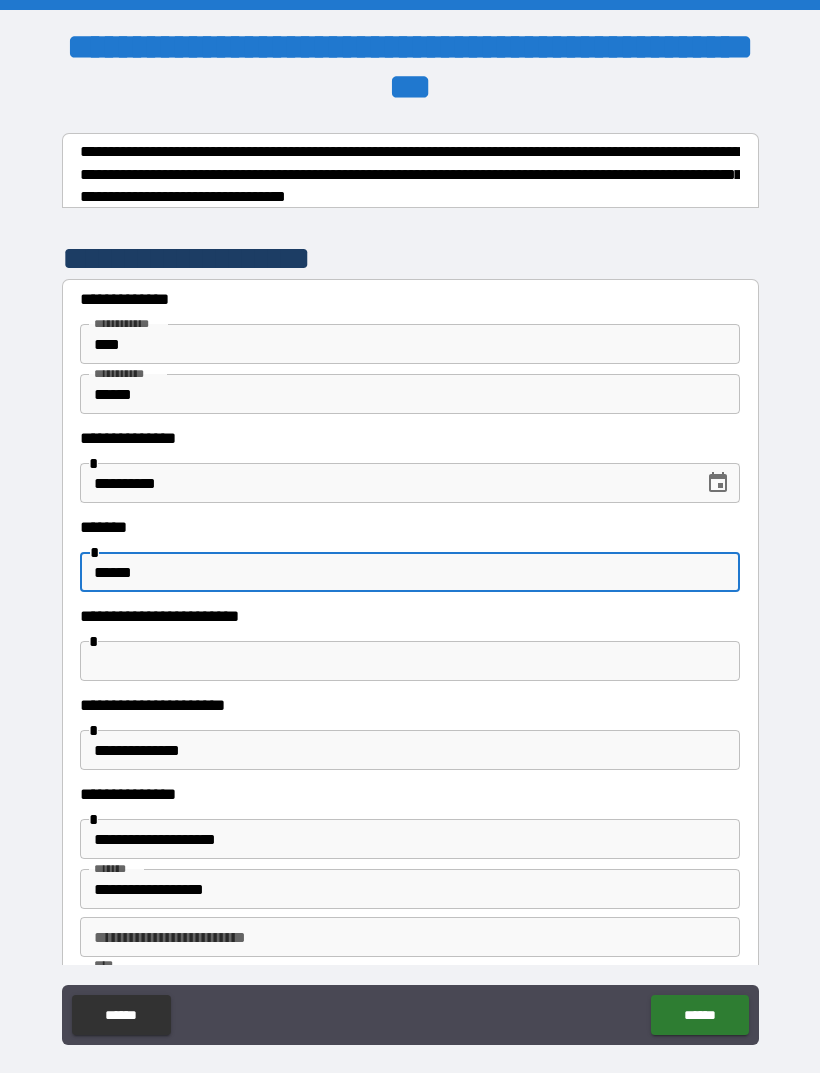 type on "******" 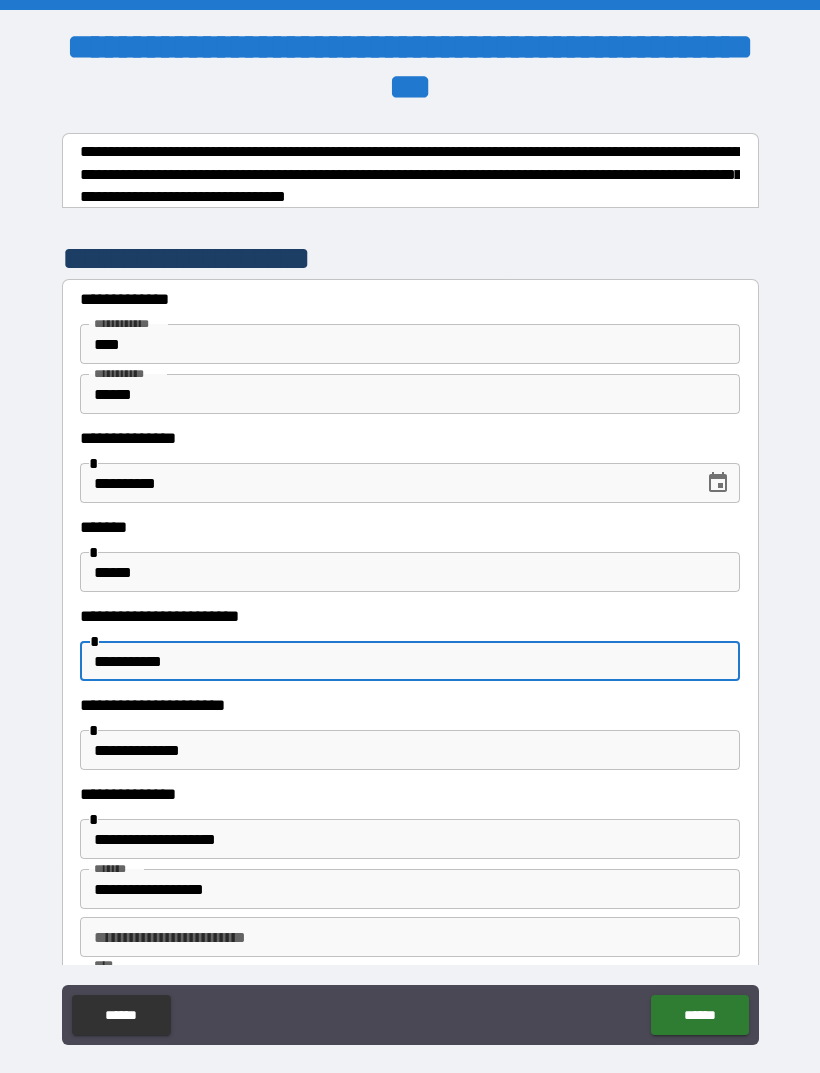 type on "**********" 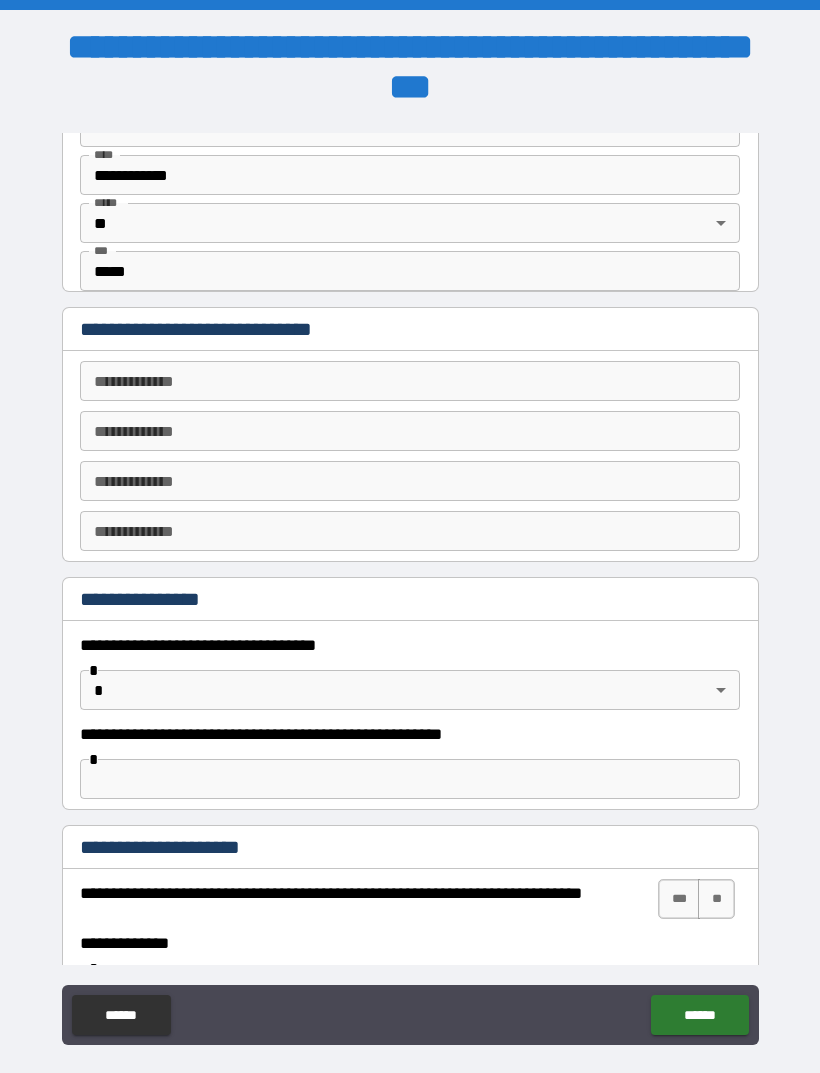 scroll, scrollTop: 798, scrollLeft: 0, axis: vertical 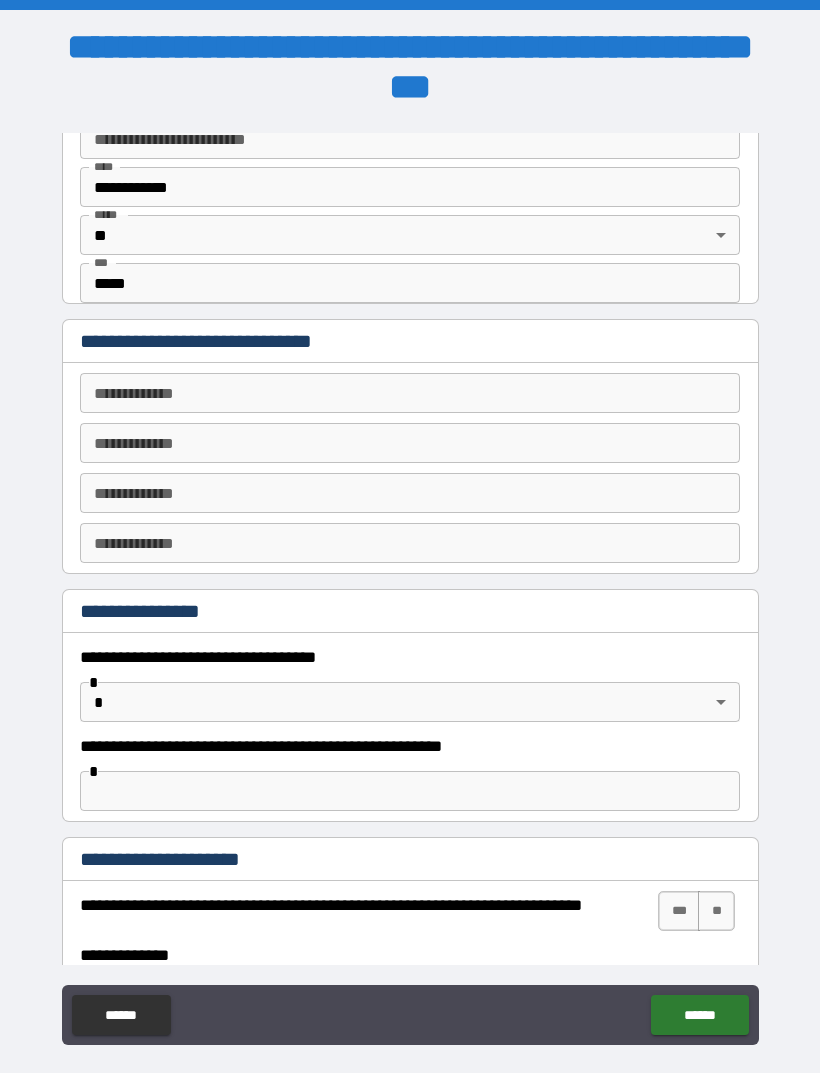 click on "**********" at bounding box center (410, 393) 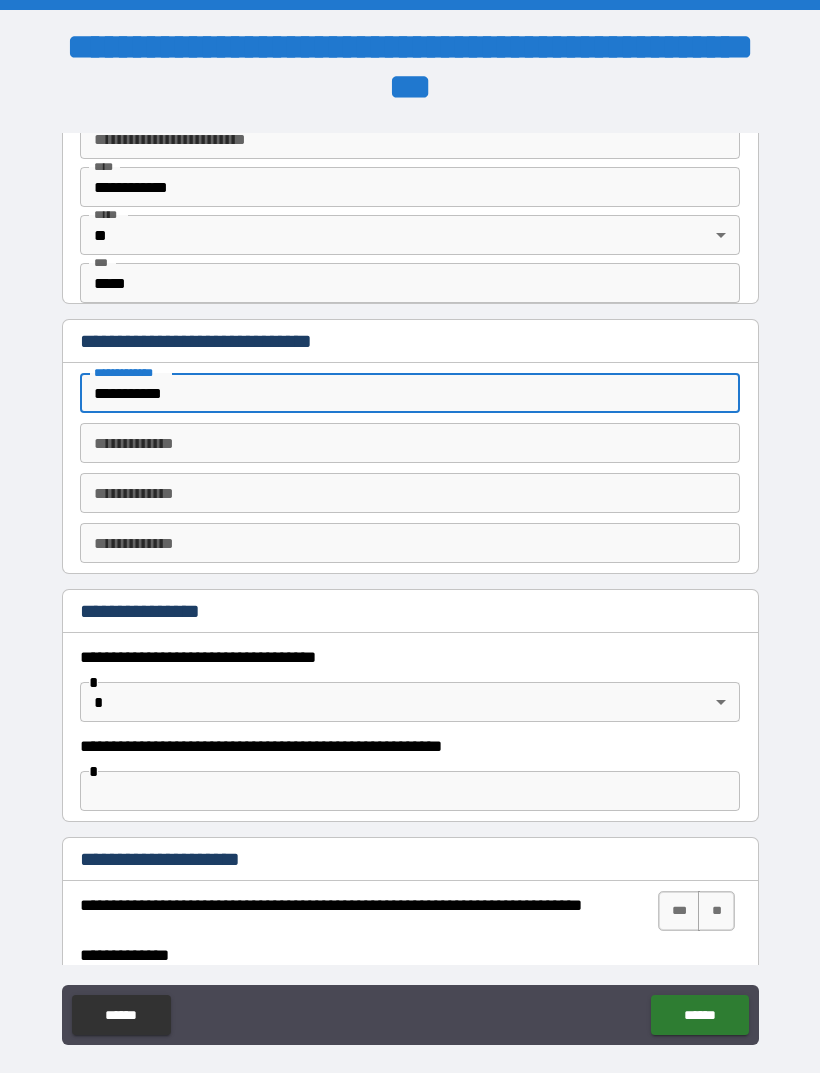 type on "**********" 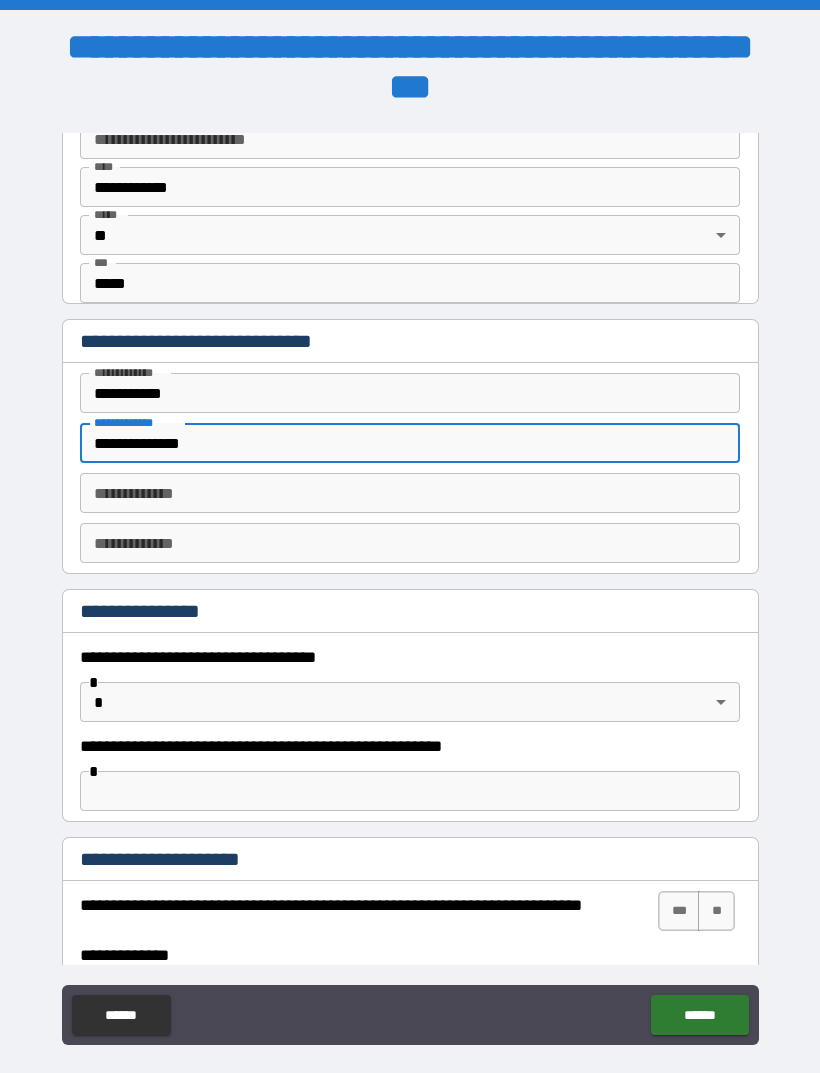 type on "**********" 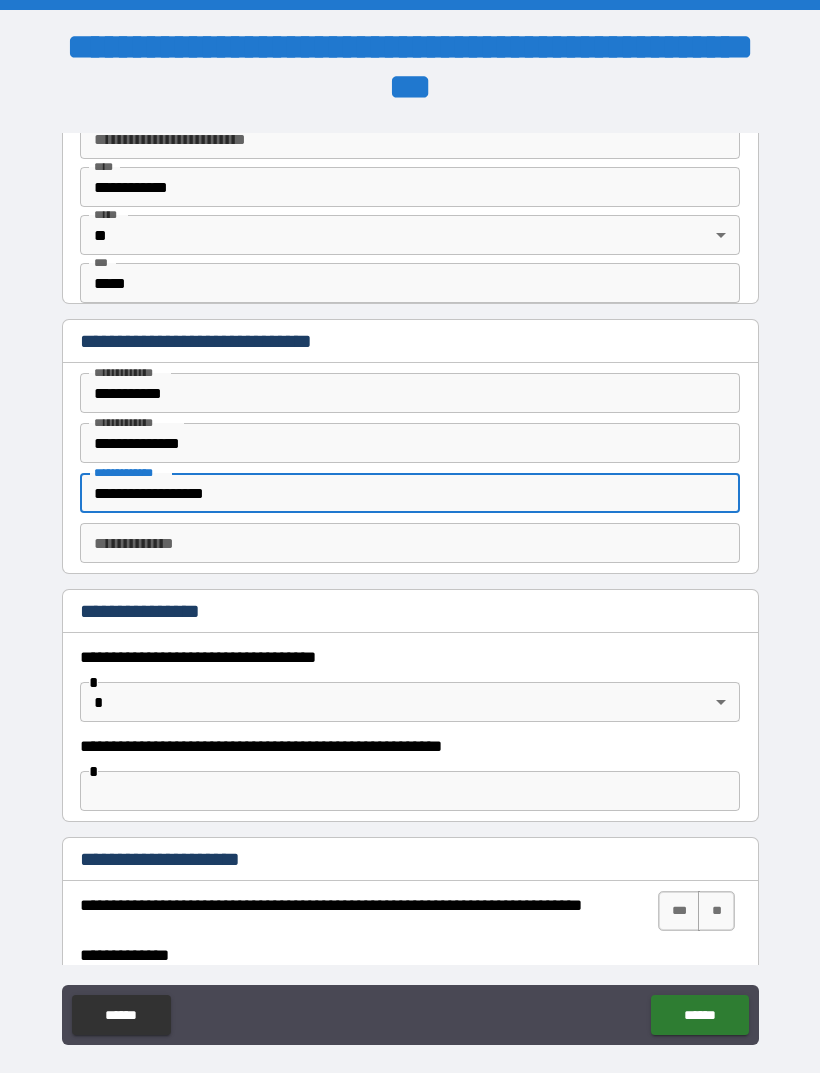 type on "**********" 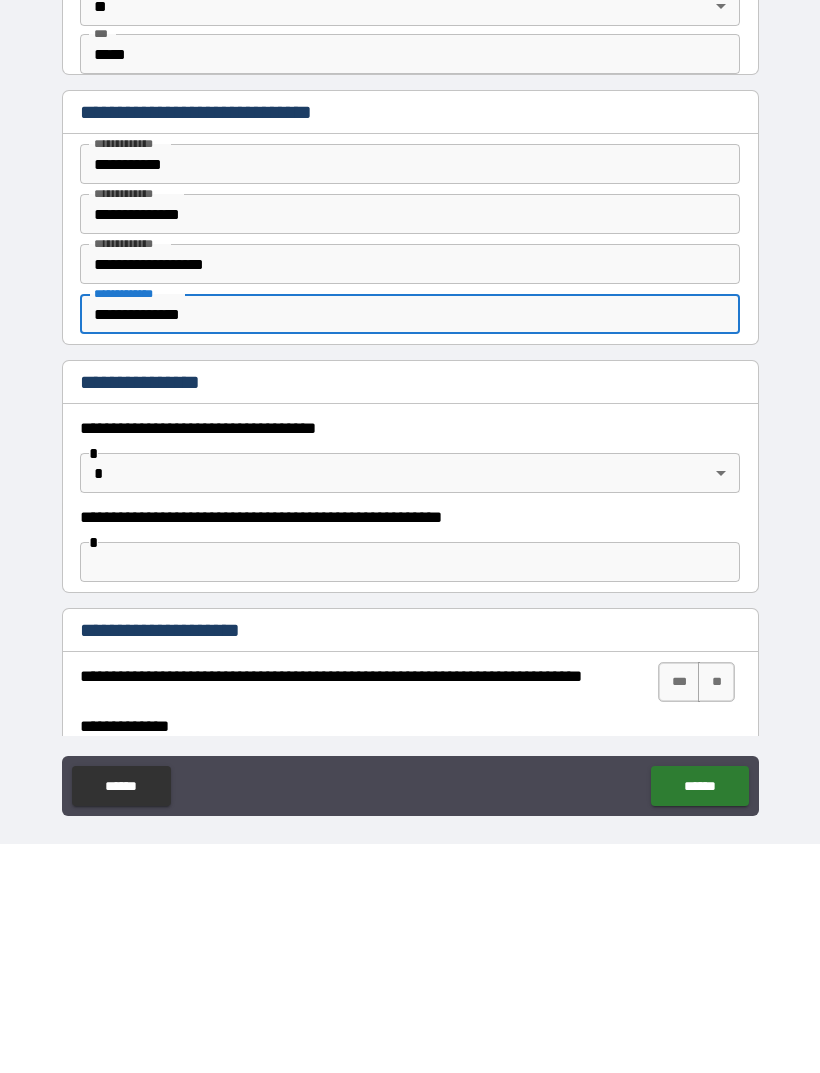 type on "**********" 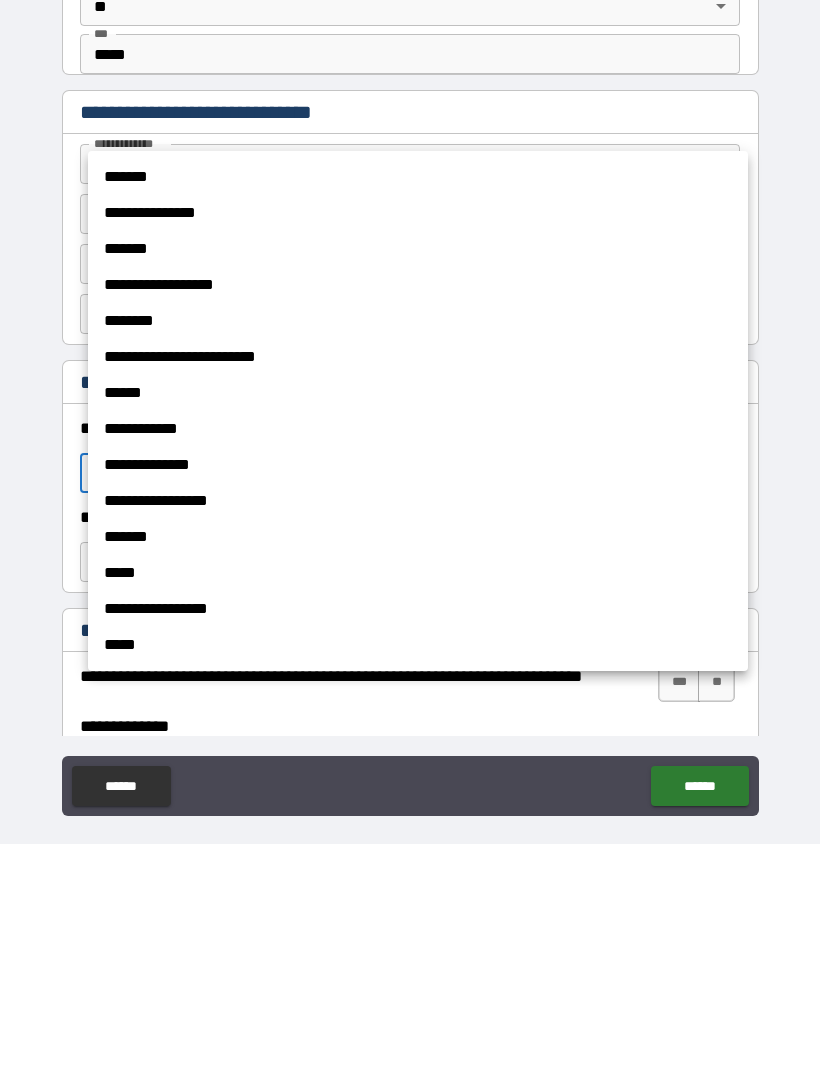 scroll, scrollTop: 64, scrollLeft: 0, axis: vertical 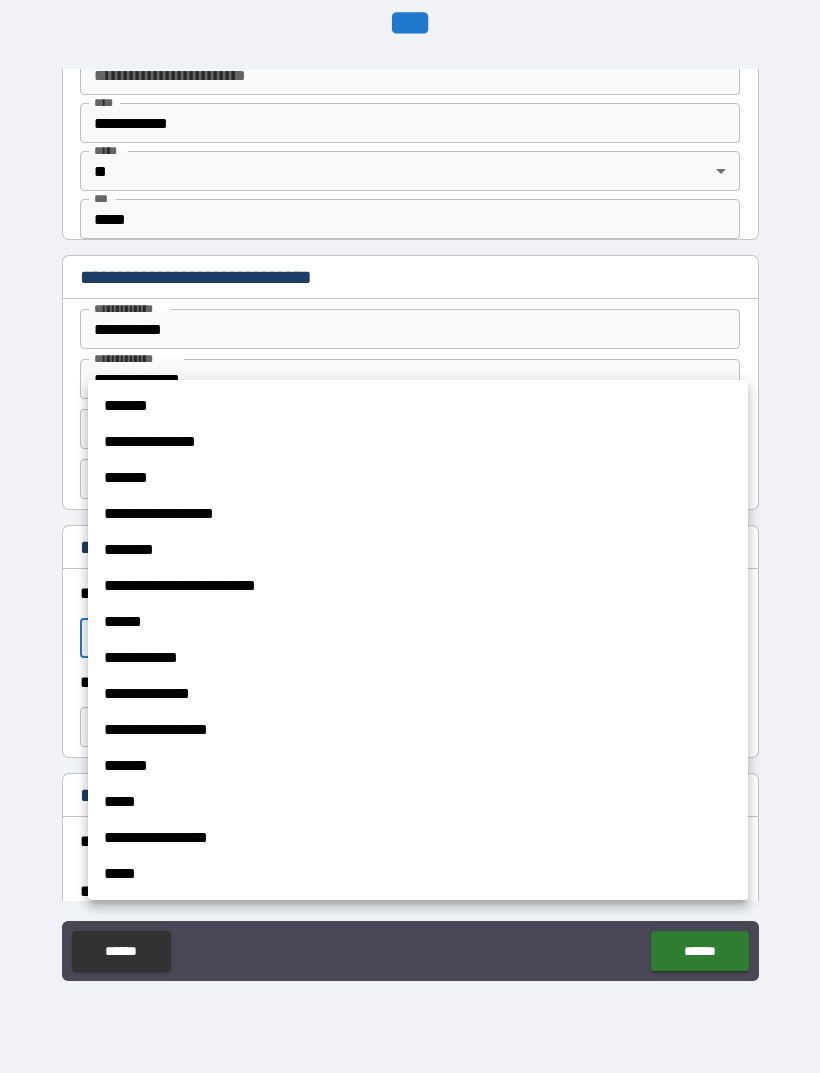 click on "**********" at bounding box center (418, 586) 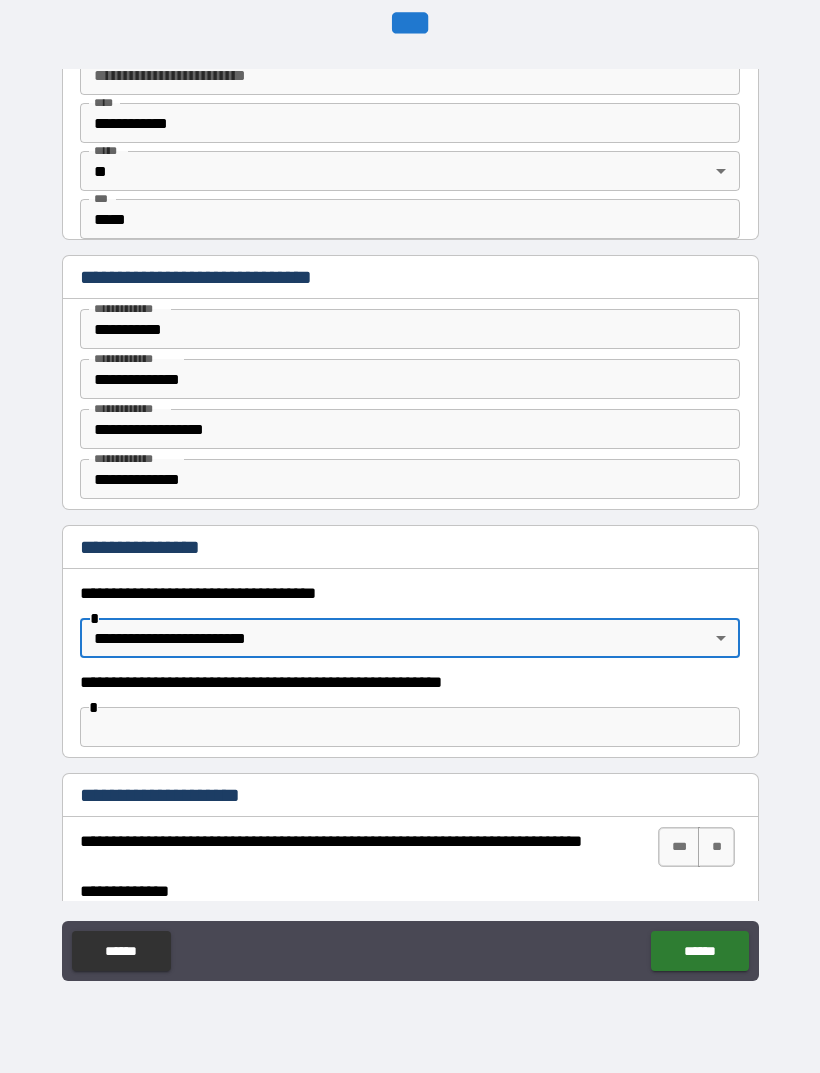 click on "**********" at bounding box center (410, 504) 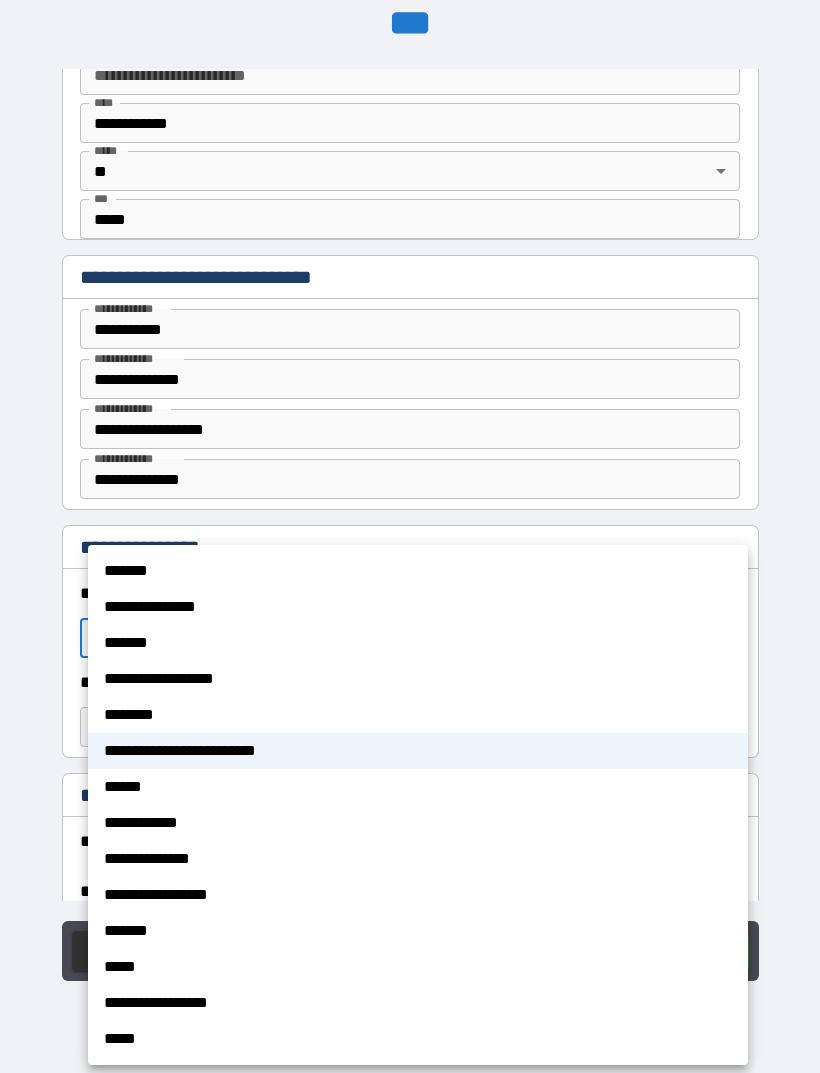 click on "**********" at bounding box center [418, 751] 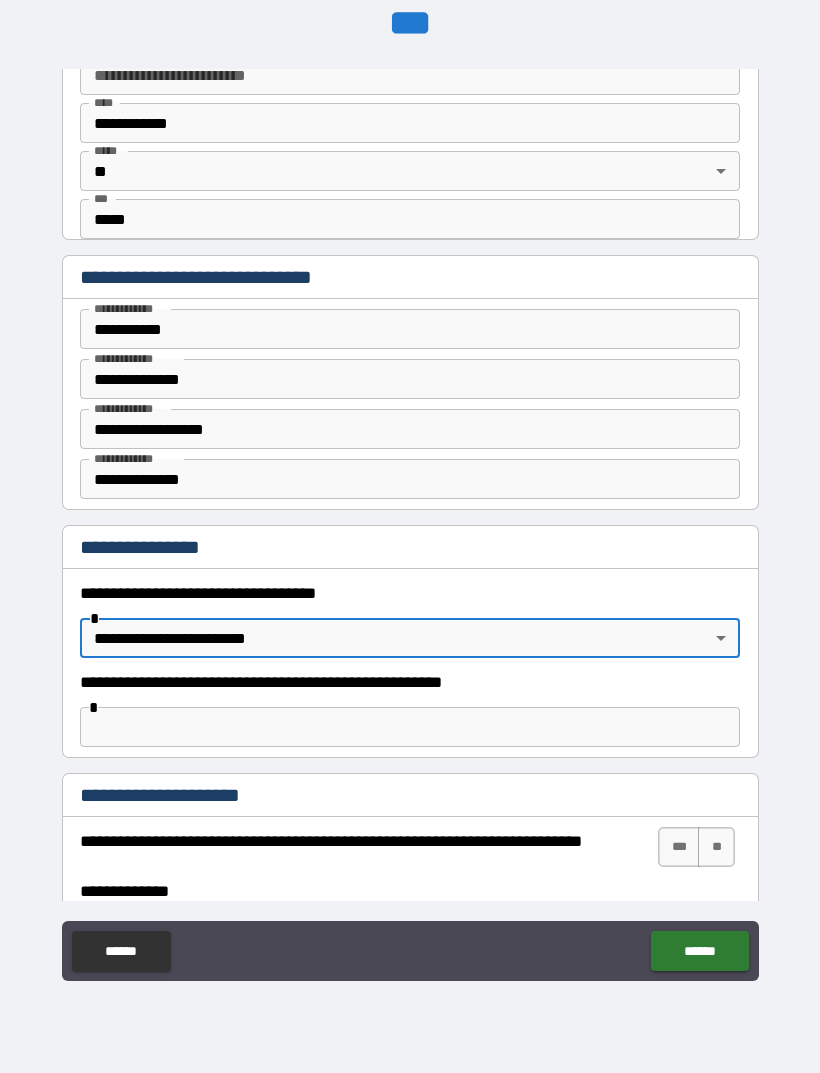 click at bounding box center (410, 727) 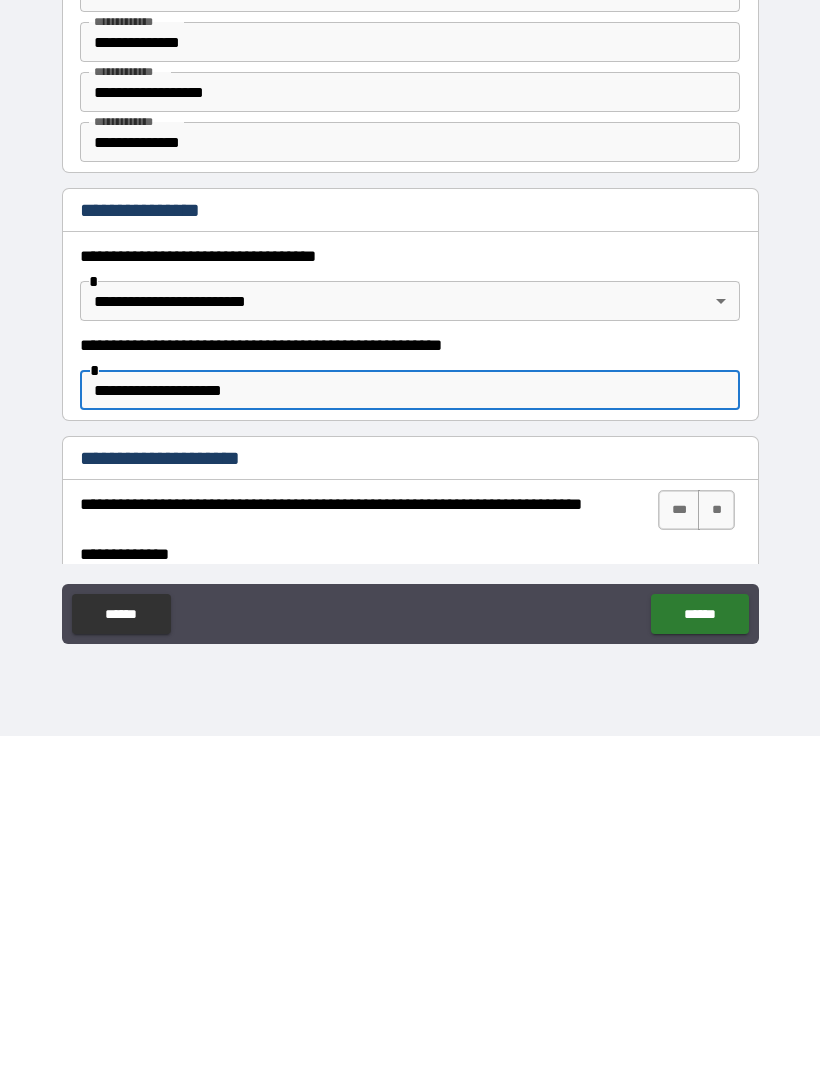 type on "**********" 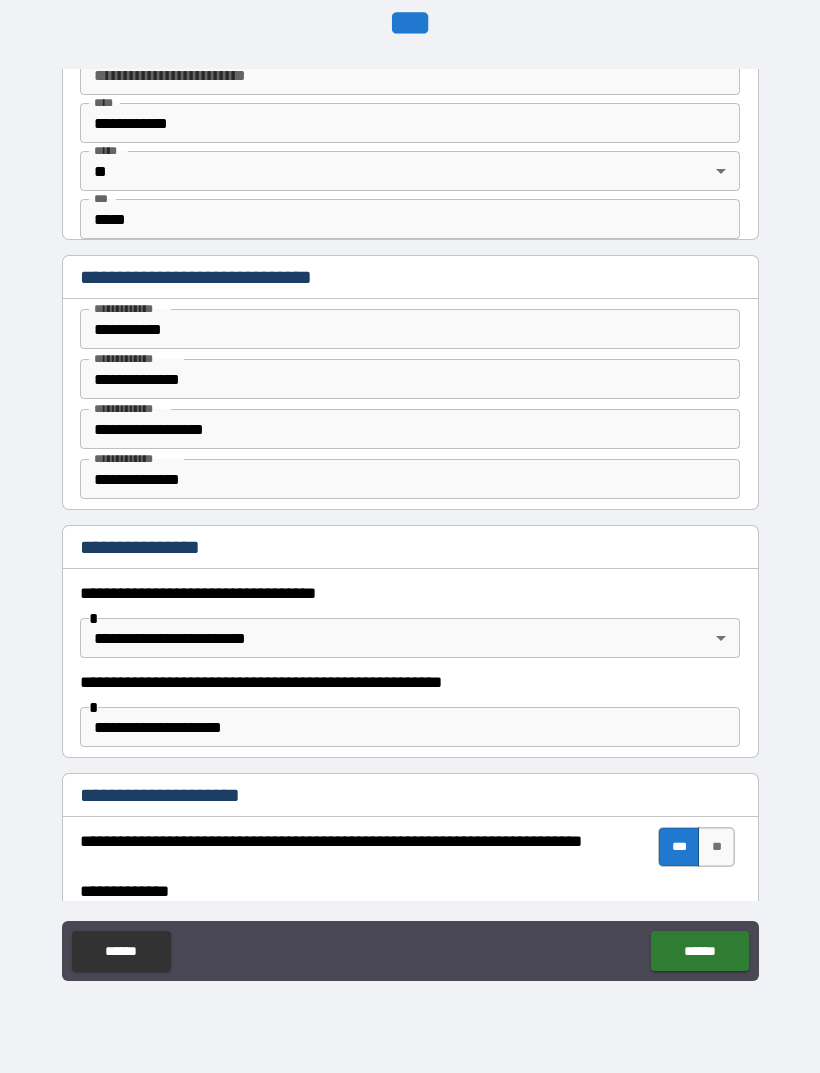 click on "**********" at bounding box center [410, 891] 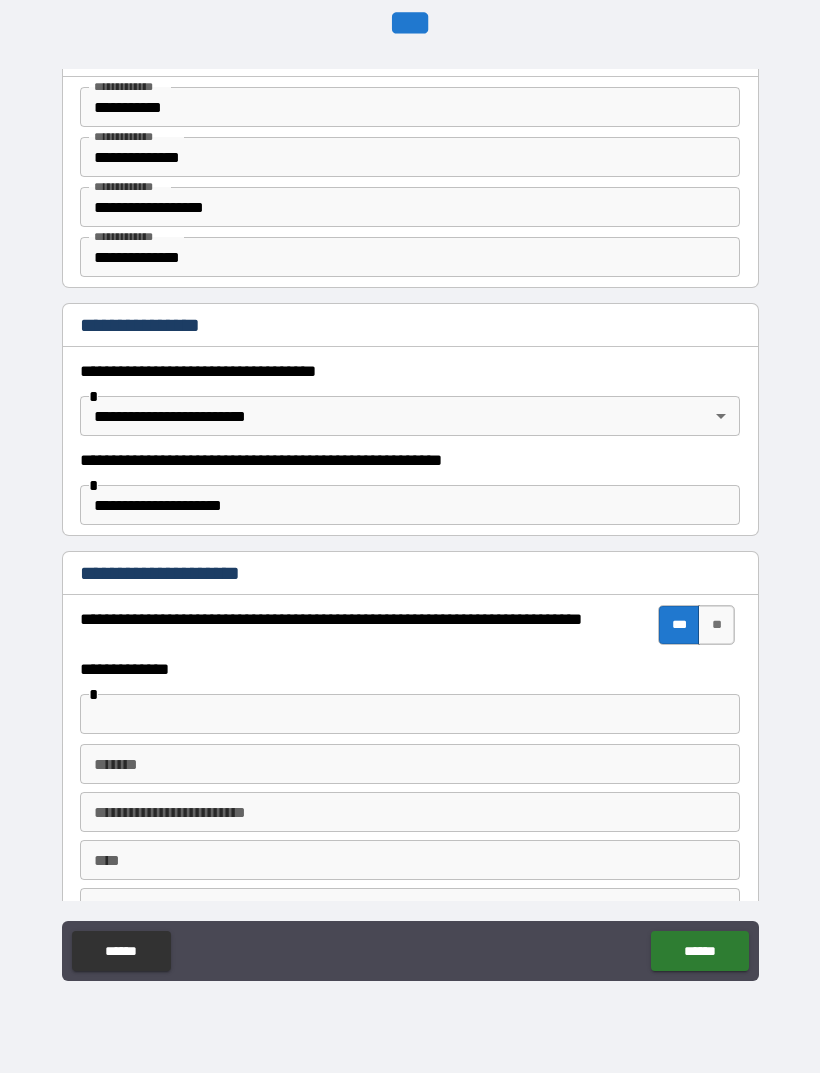 scroll, scrollTop: 1039, scrollLeft: 0, axis: vertical 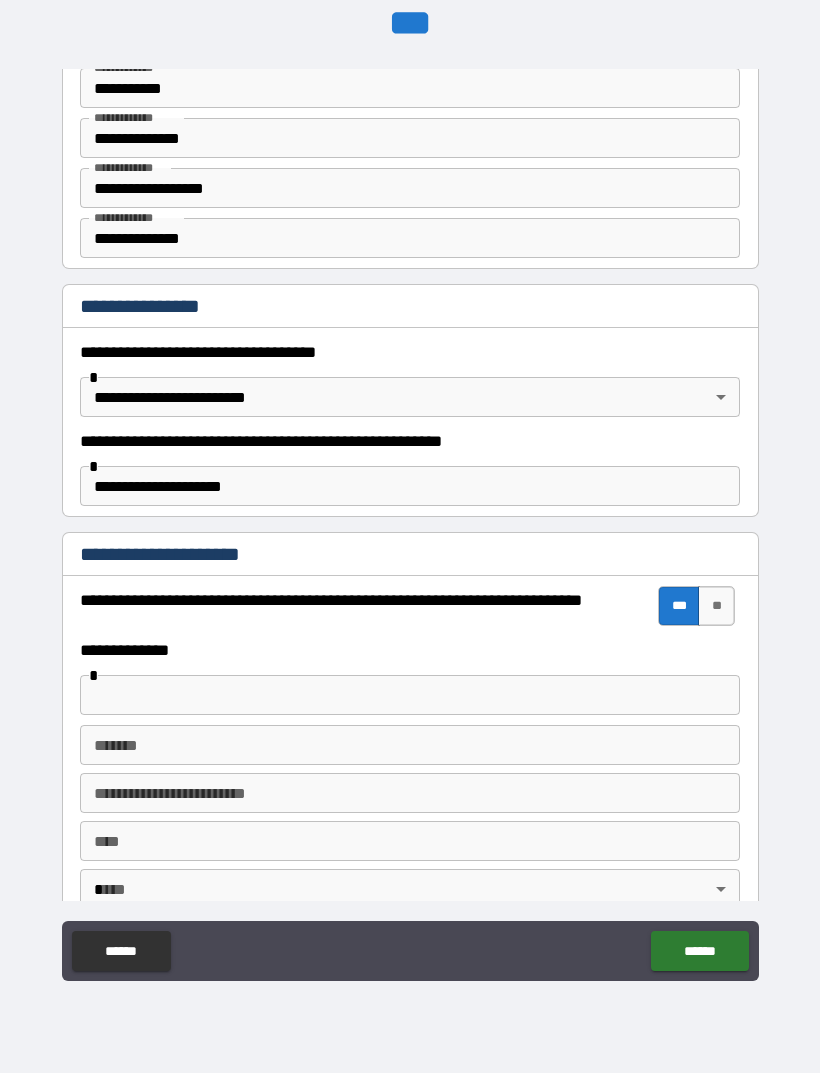 click at bounding box center (410, 695) 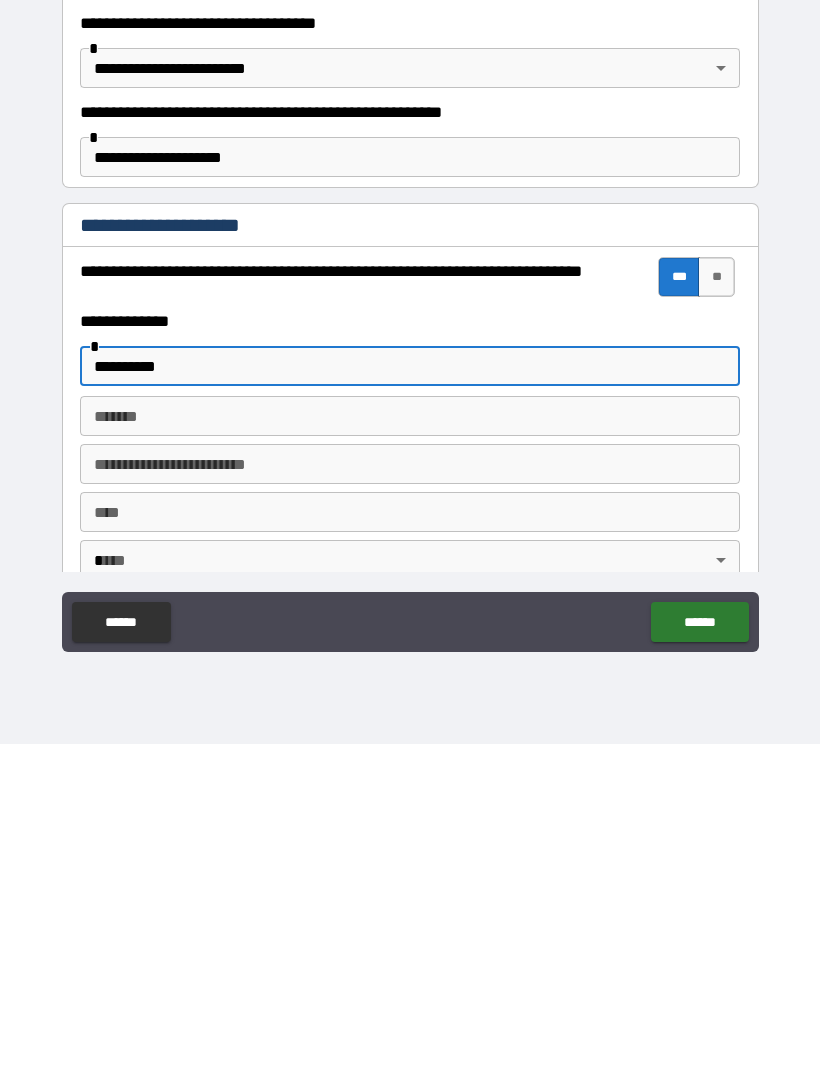 type on "*********" 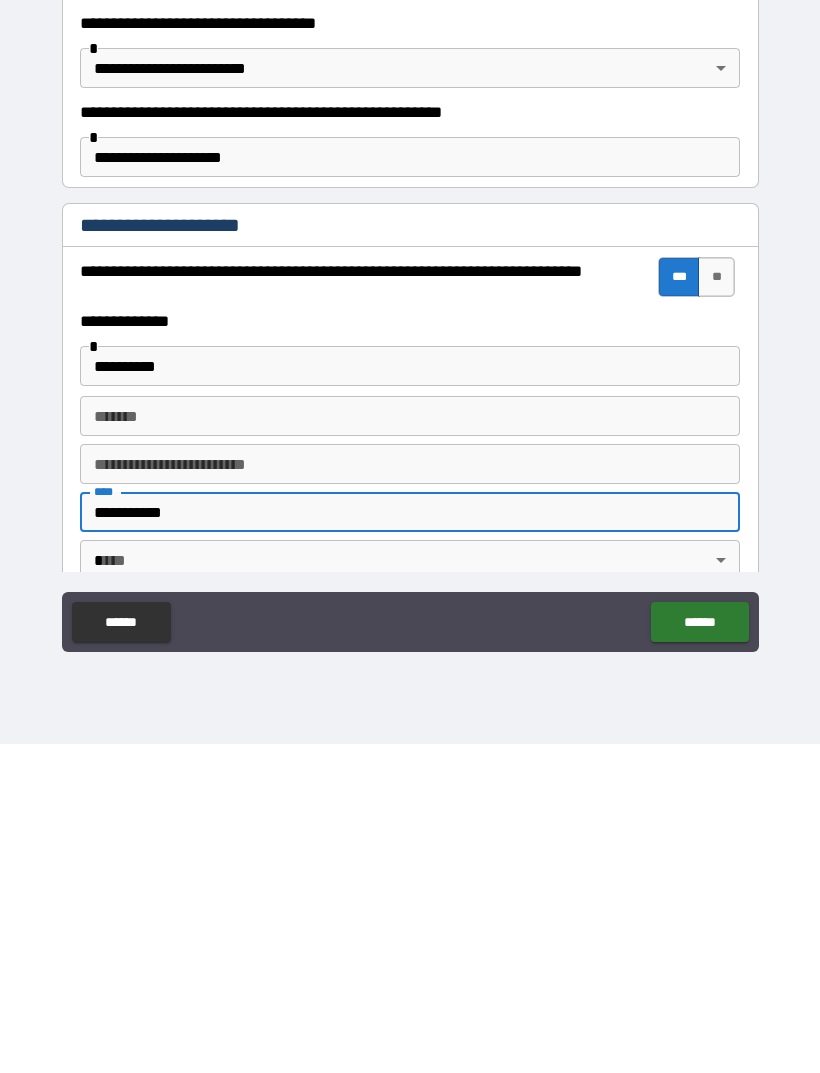 type on "**********" 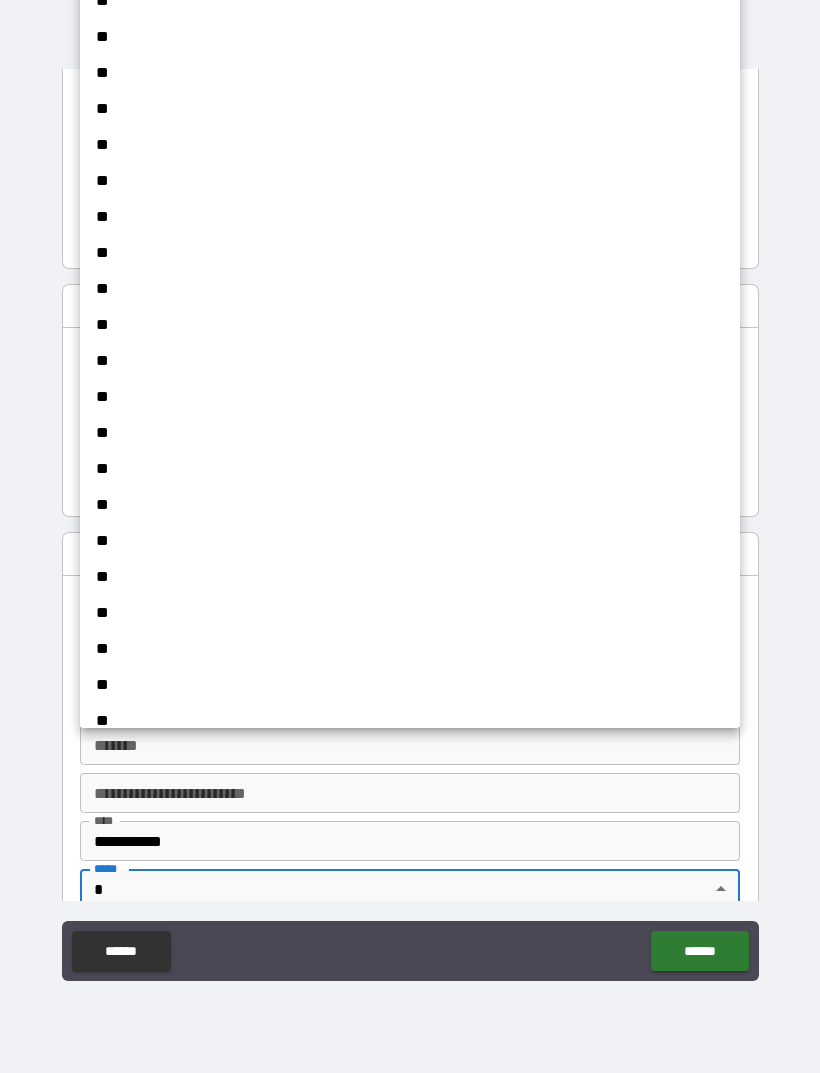 click on "**" at bounding box center [410, 289] 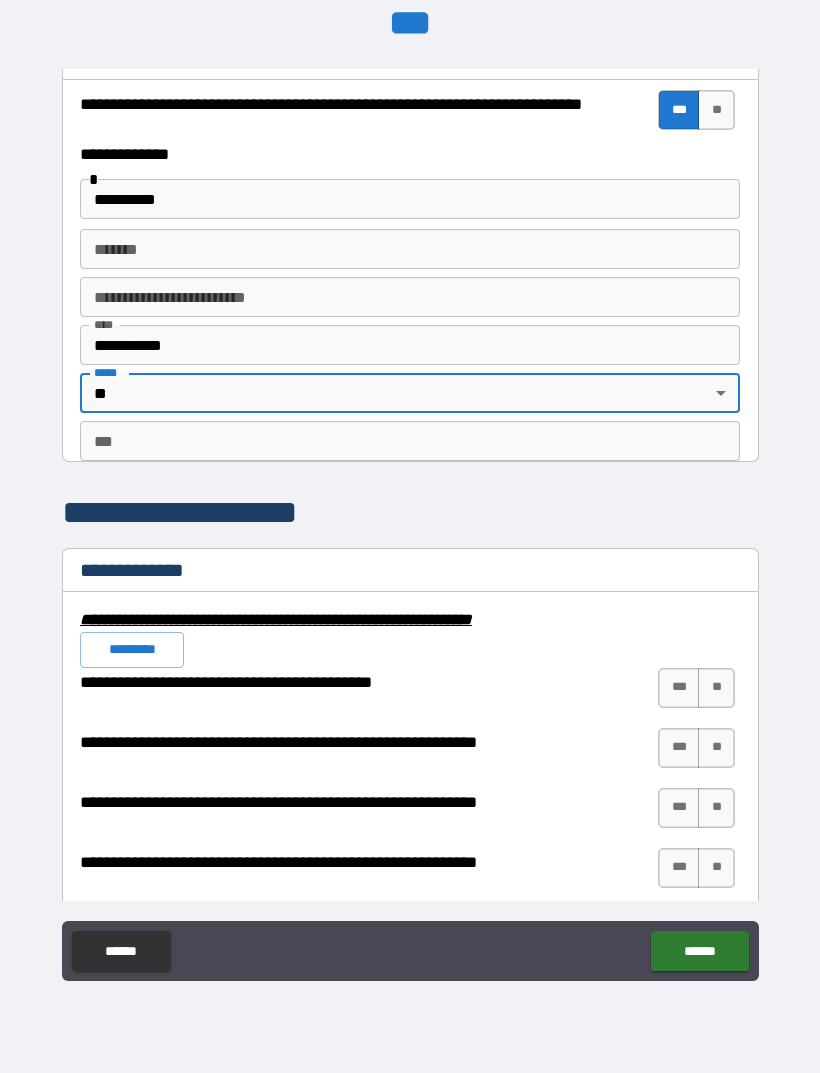 scroll, scrollTop: 1536, scrollLeft: 0, axis: vertical 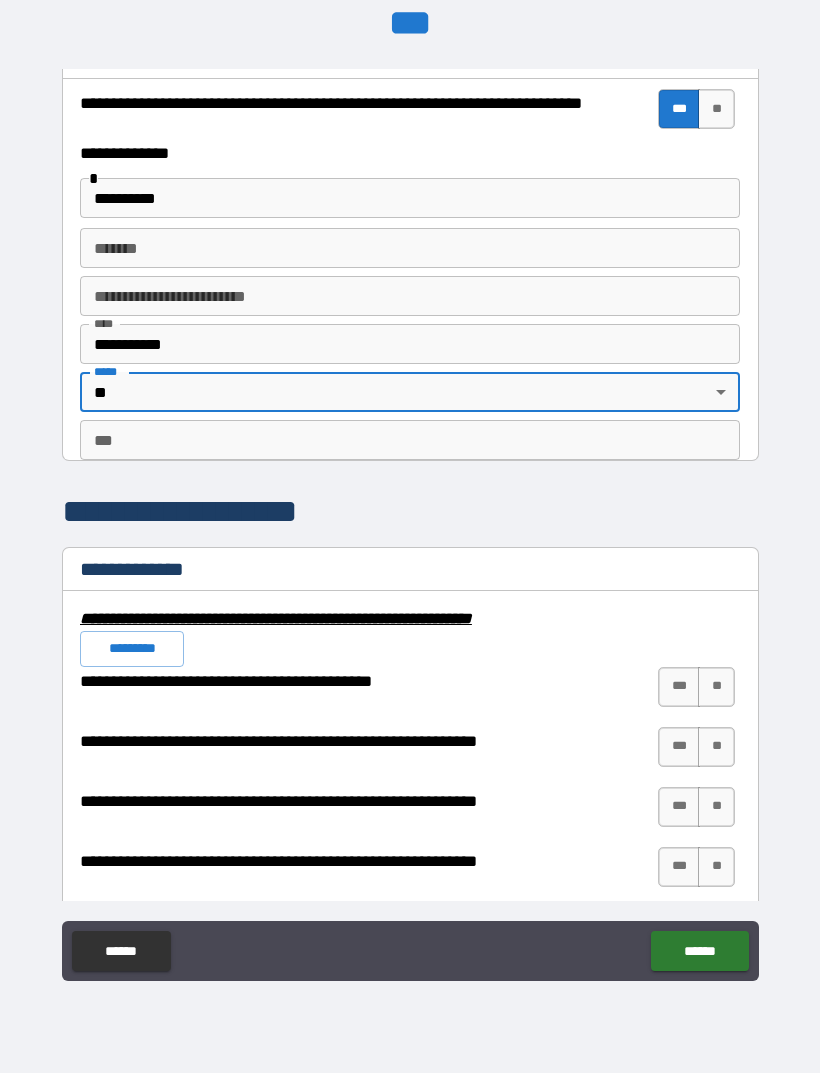 click on "***" at bounding box center [679, 747] 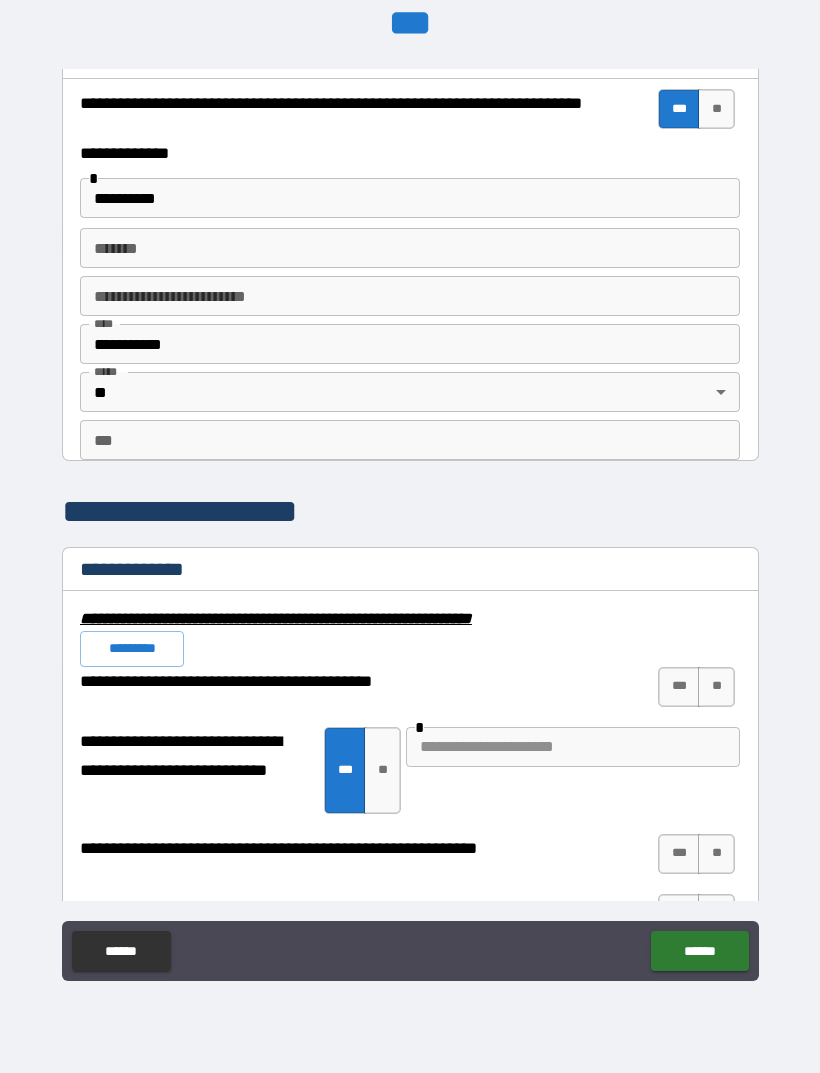 click at bounding box center [573, 747] 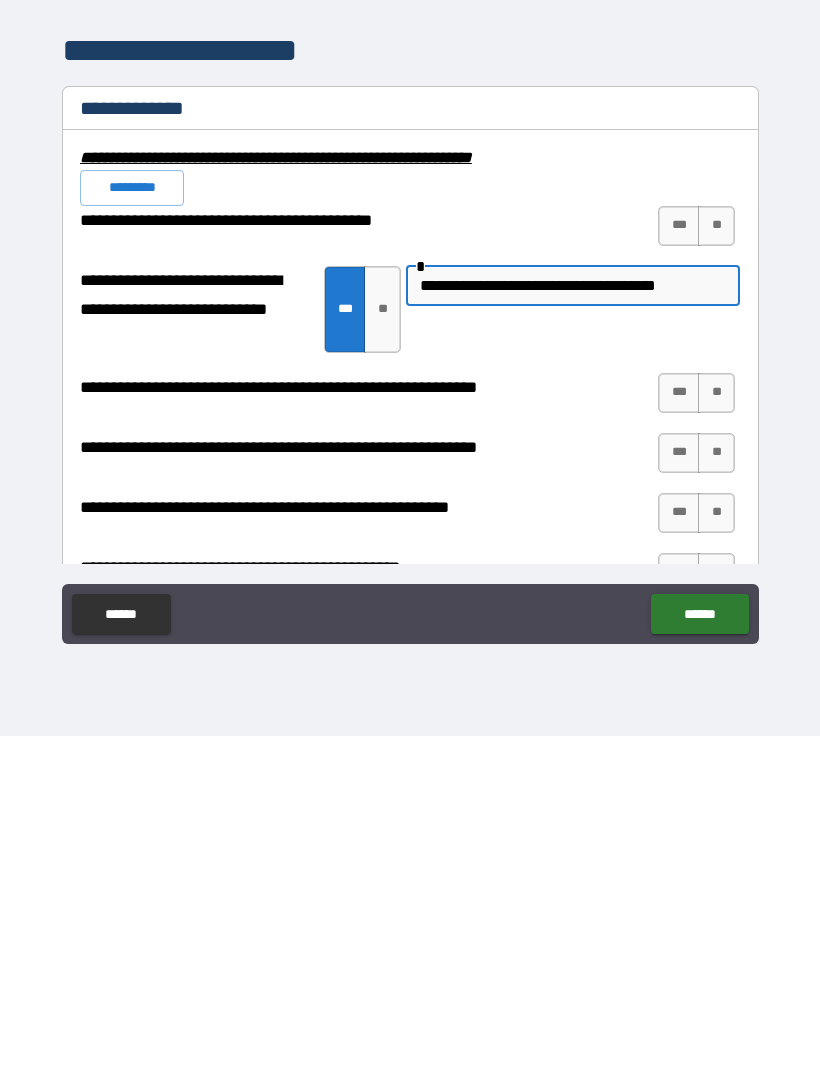 scroll, scrollTop: 1666, scrollLeft: 0, axis: vertical 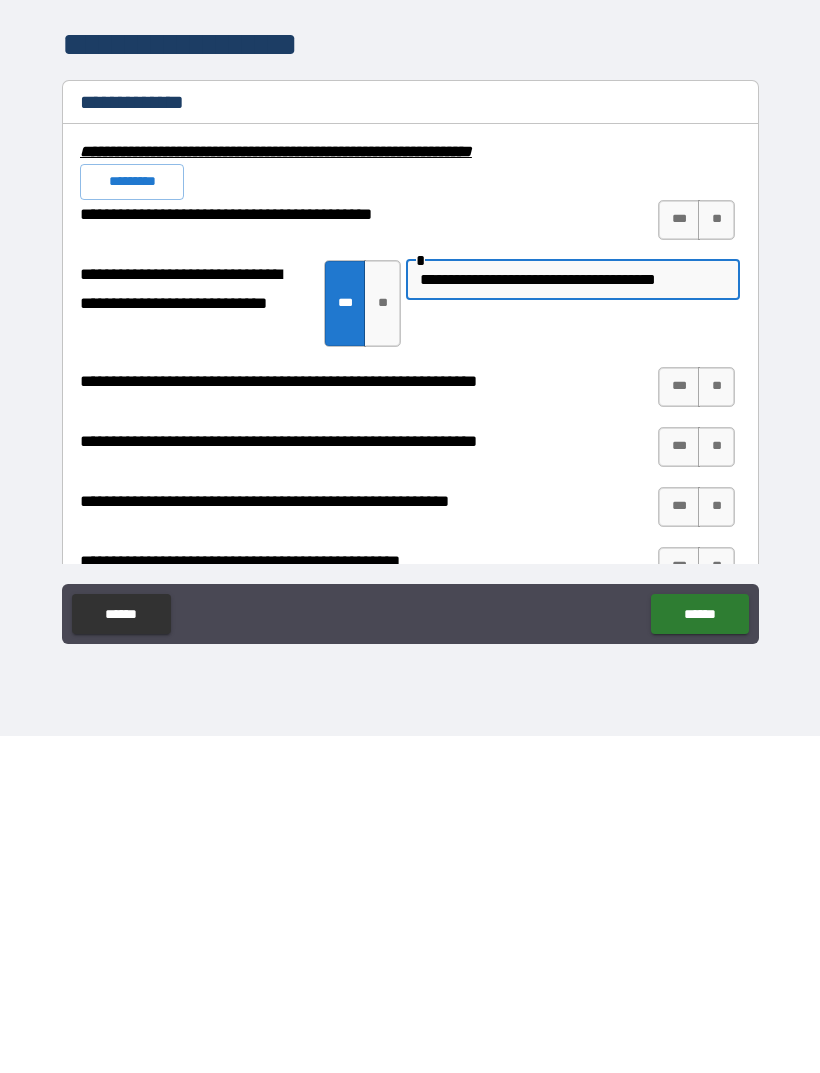 type on "**********" 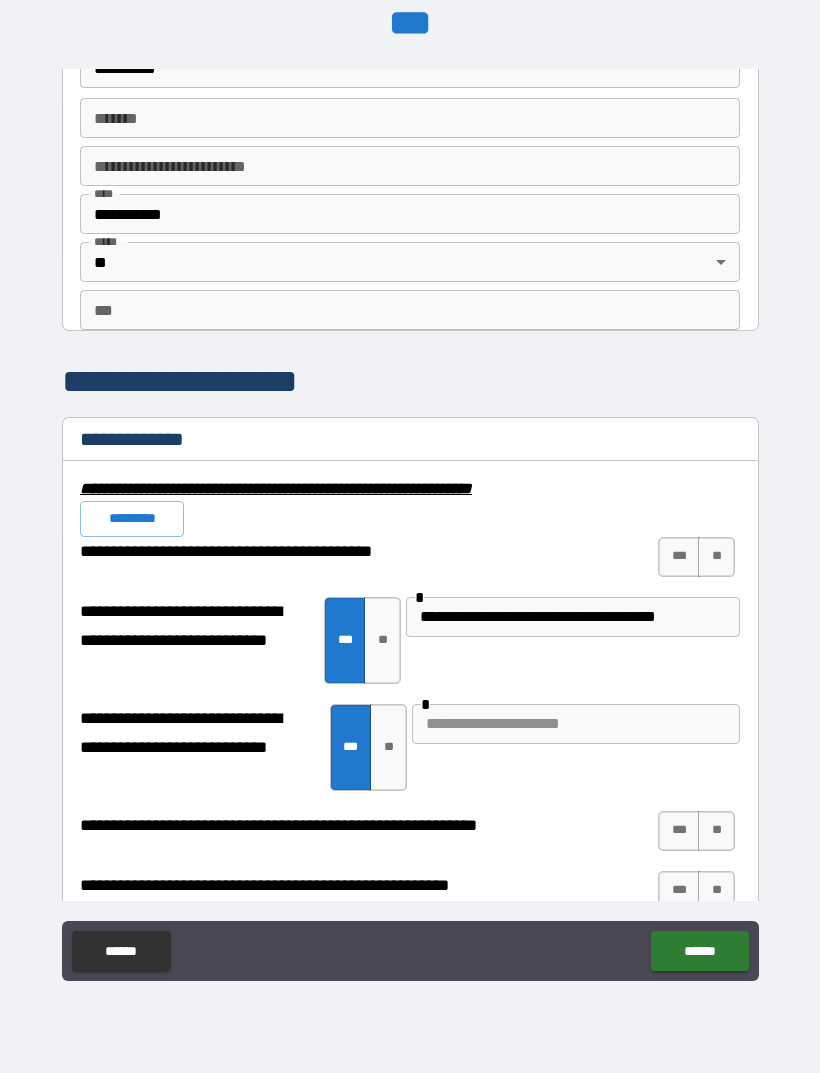 click at bounding box center (576, 724) 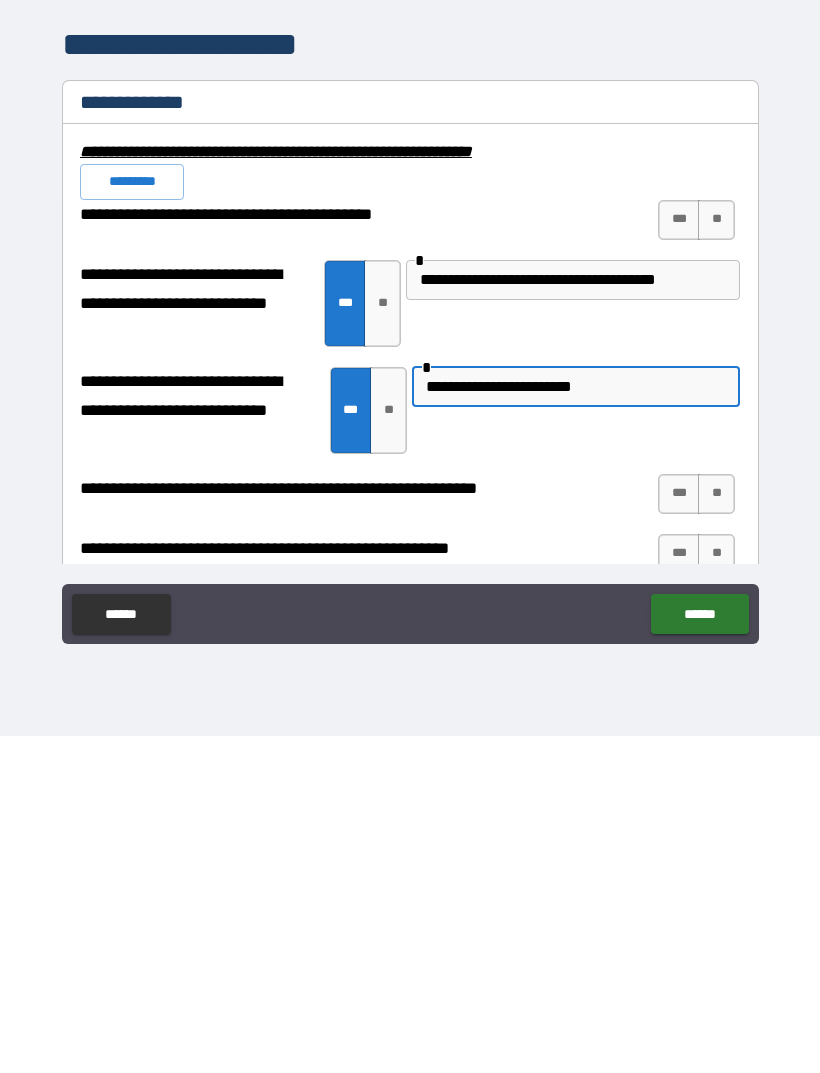type on "**********" 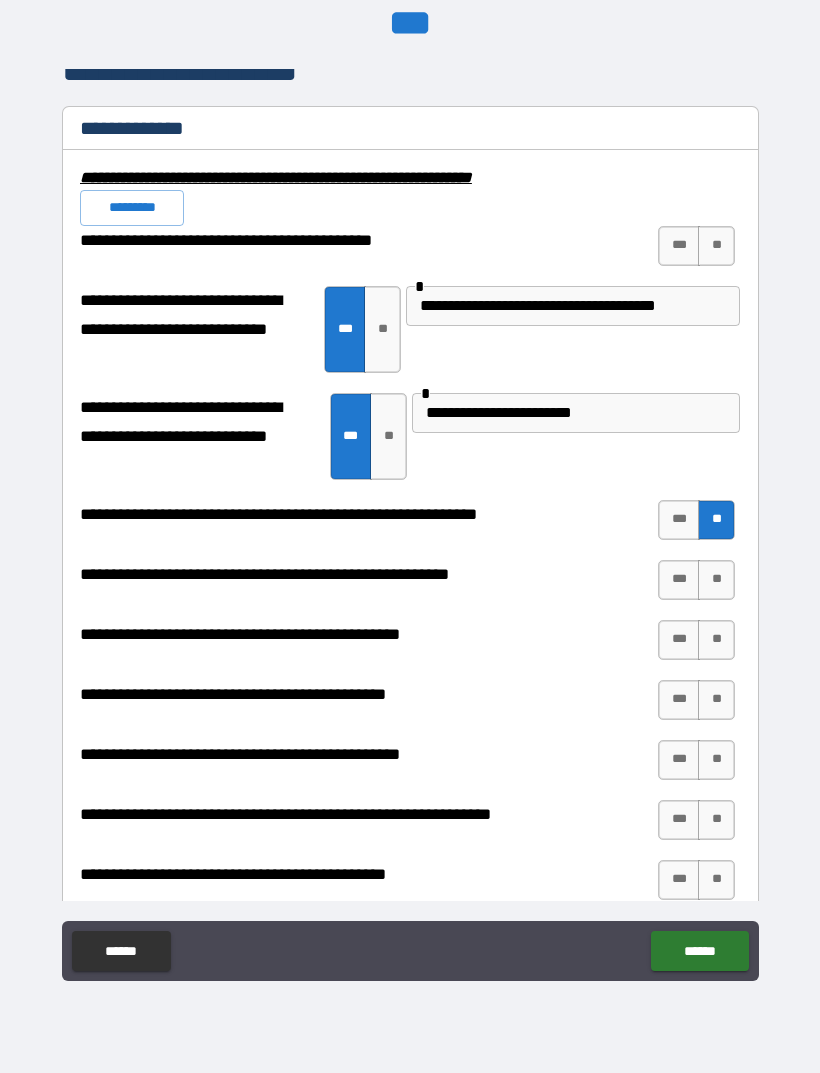 scroll, scrollTop: 2000, scrollLeft: 0, axis: vertical 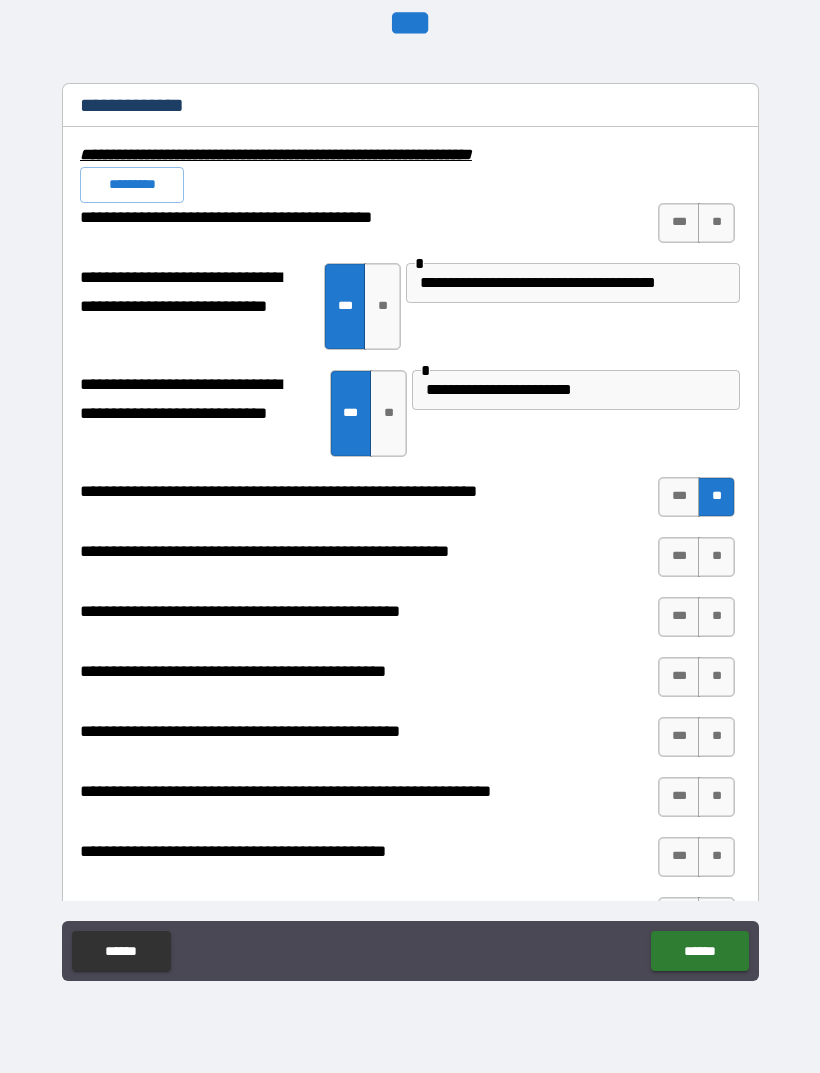 click on "**" at bounding box center [716, 557] 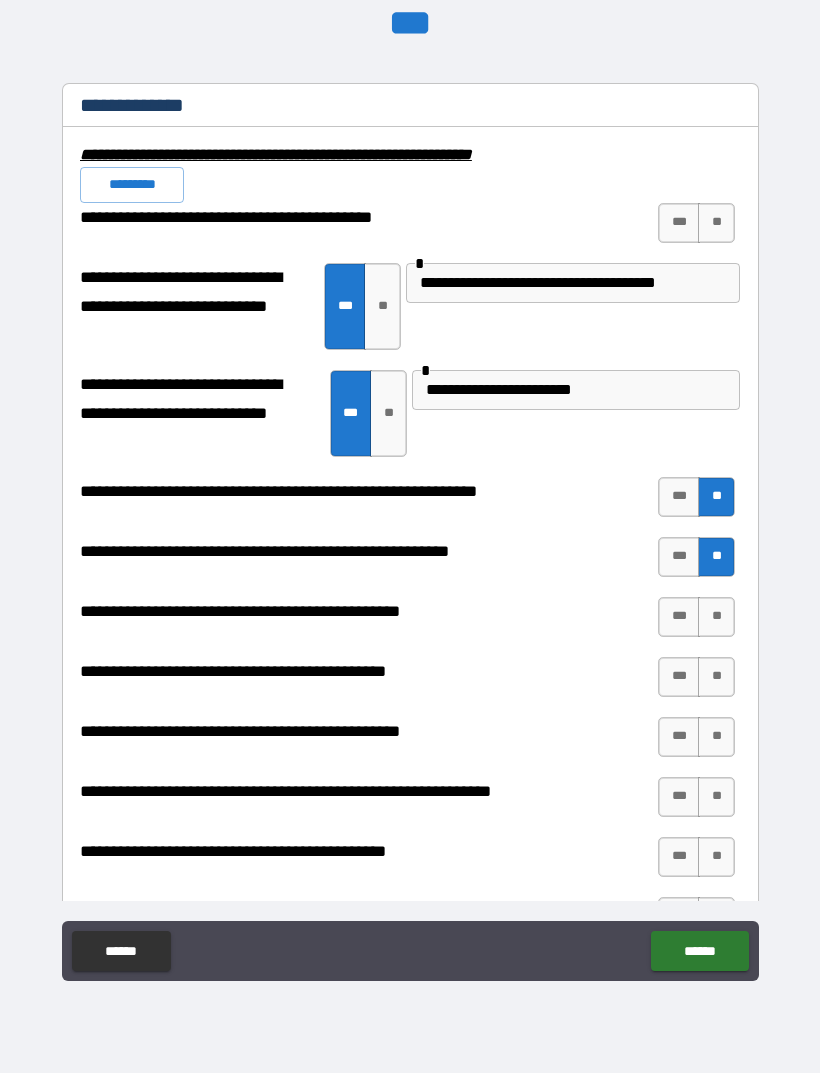click on "**" at bounding box center (716, 617) 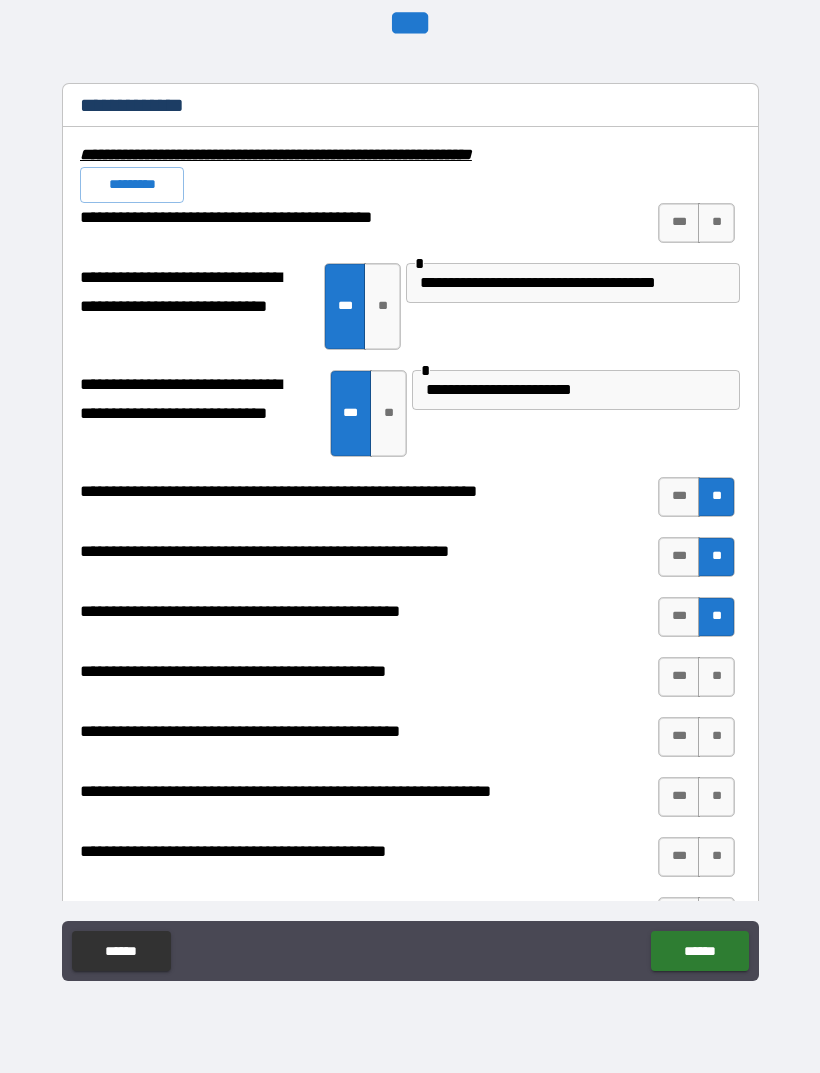 click on "***" at bounding box center (679, 677) 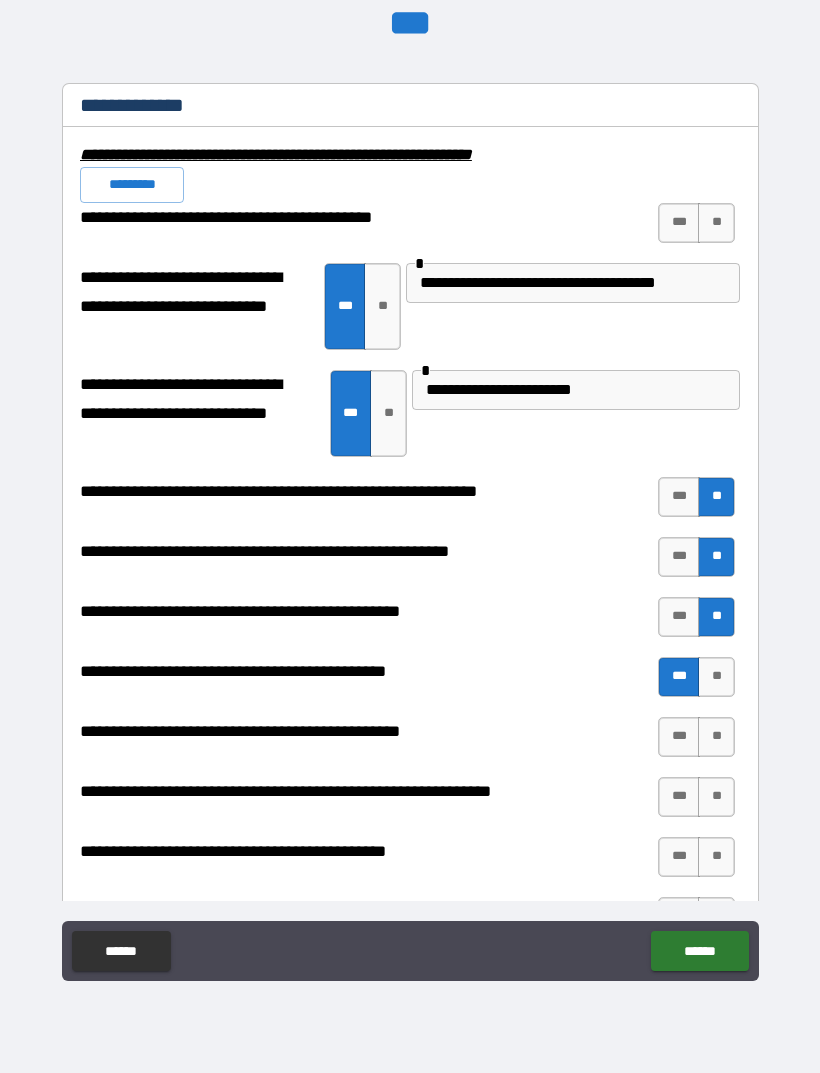 click on "**" at bounding box center [716, 737] 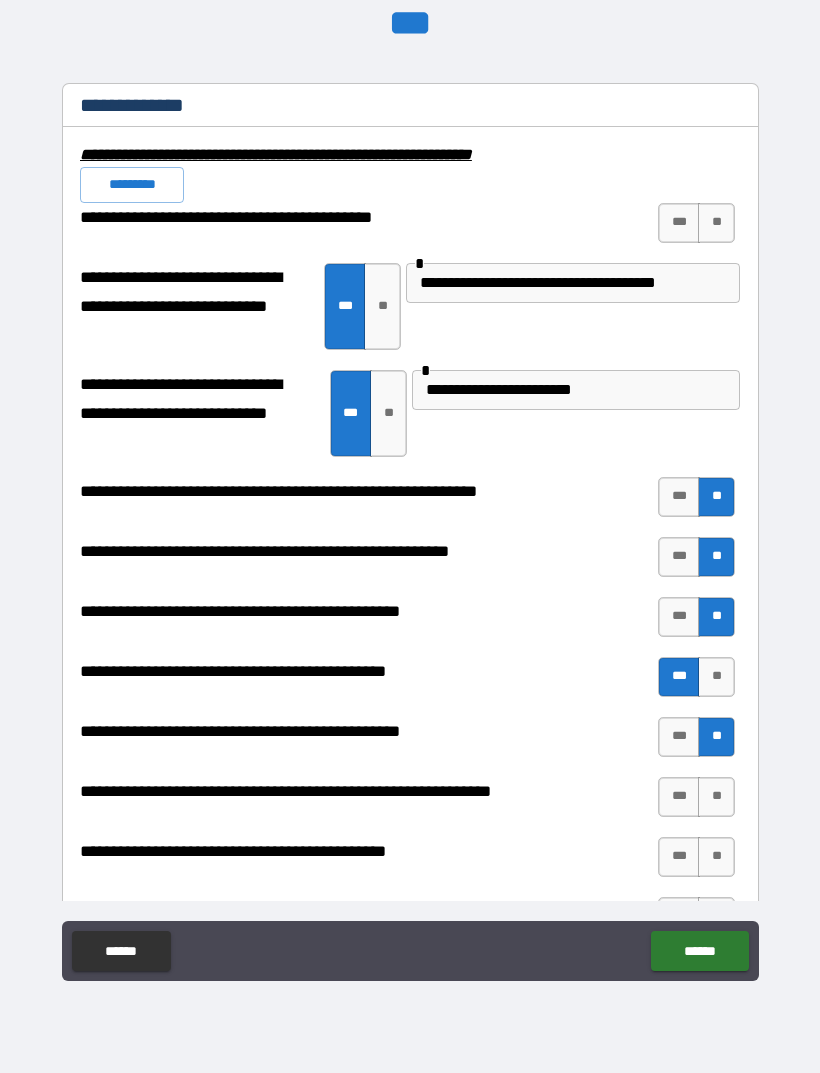 click on "***" at bounding box center (679, 797) 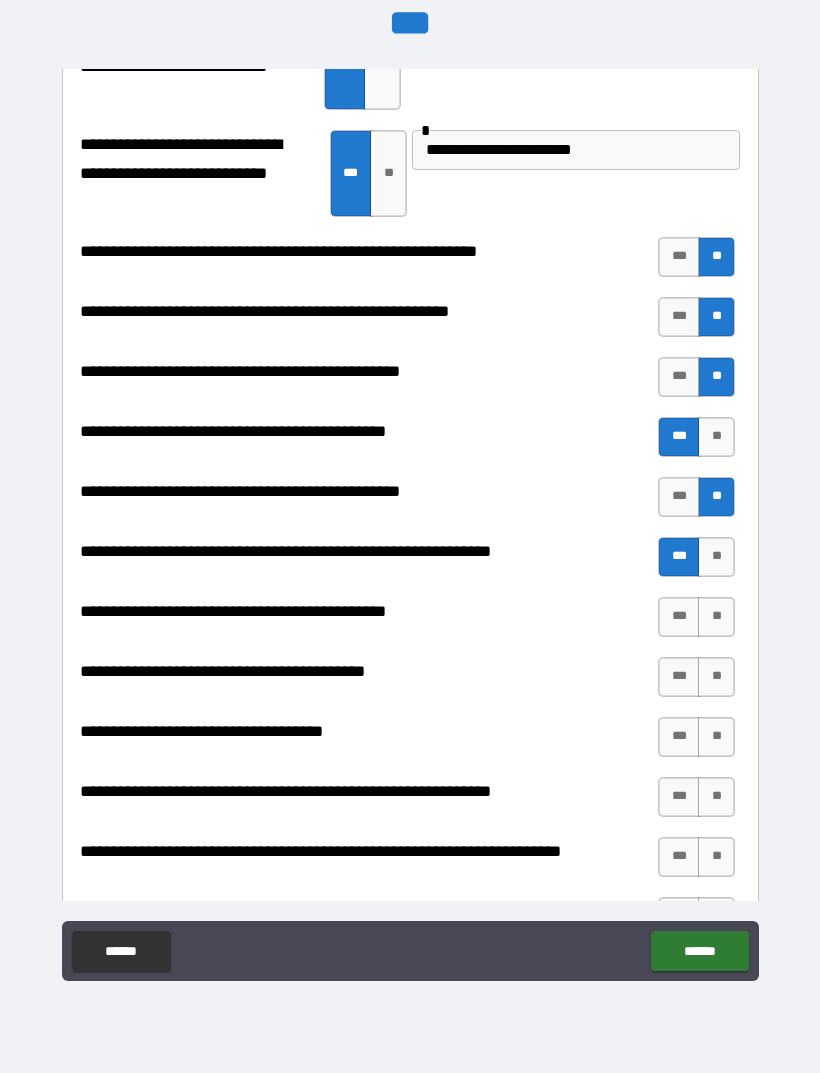 scroll, scrollTop: 2213, scrollLeft: 0, axis: vertical 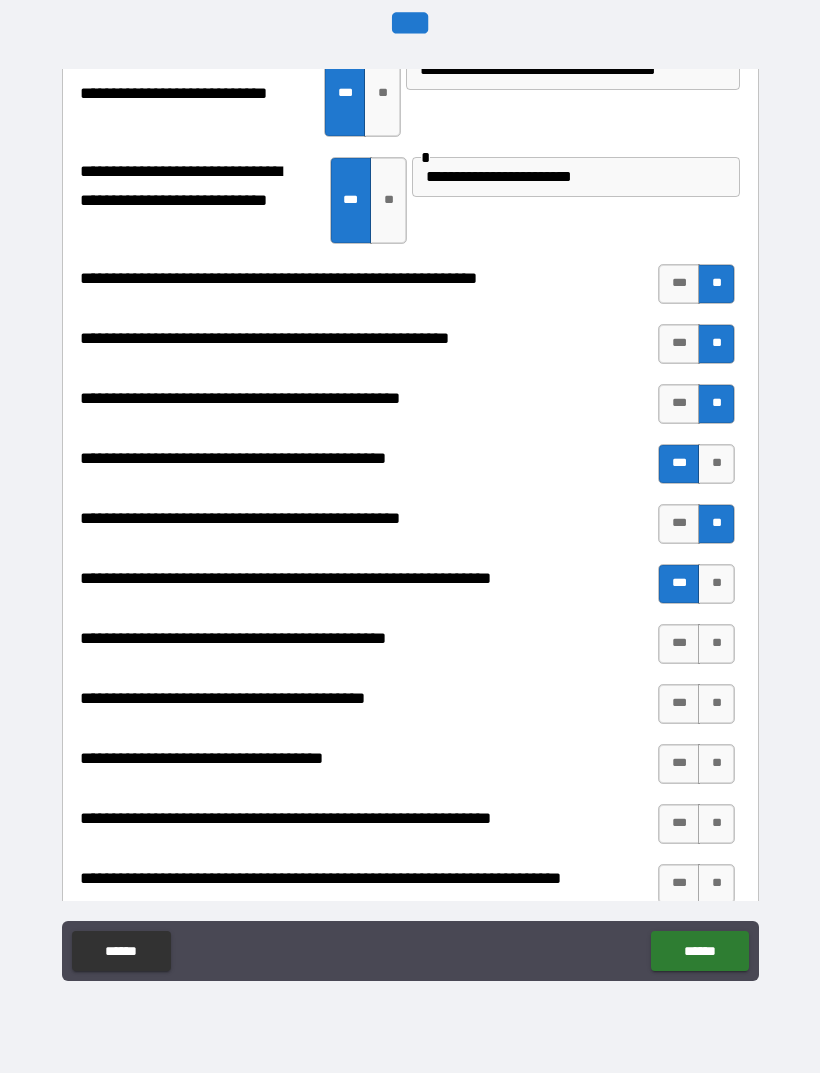 click on "**" at bounding box center (716, 644) 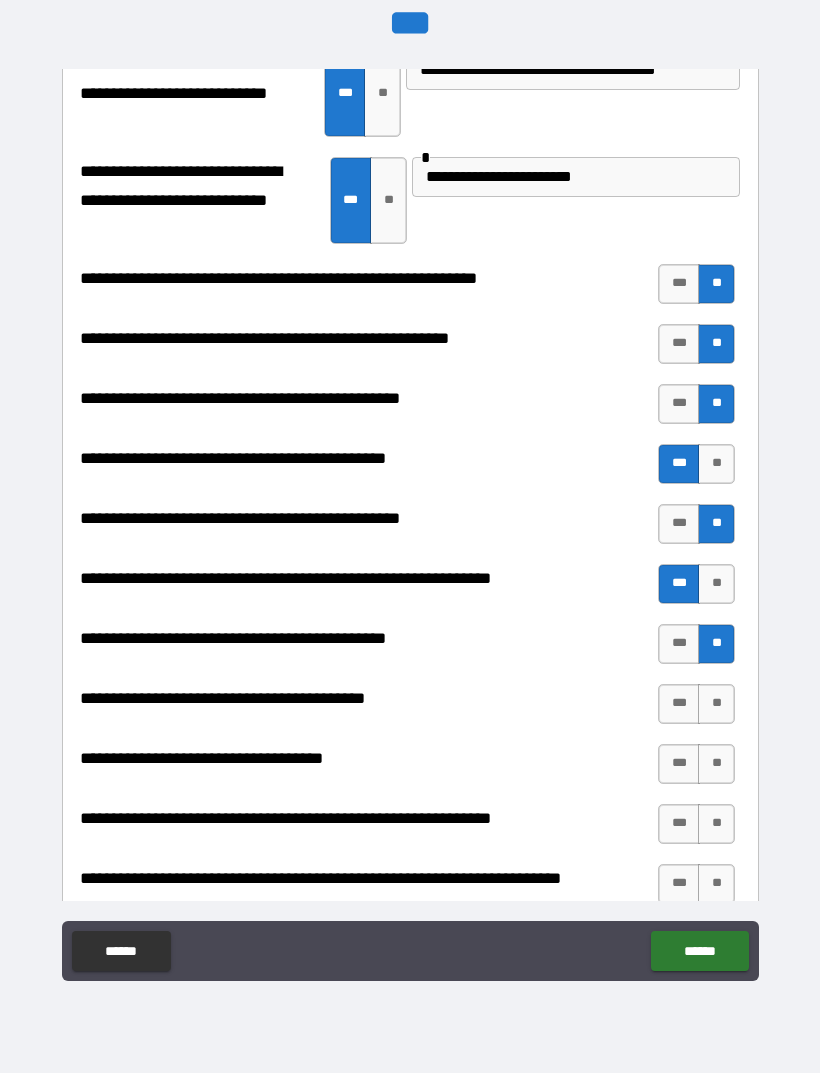 click on "**" at bounding box center [716, 704] 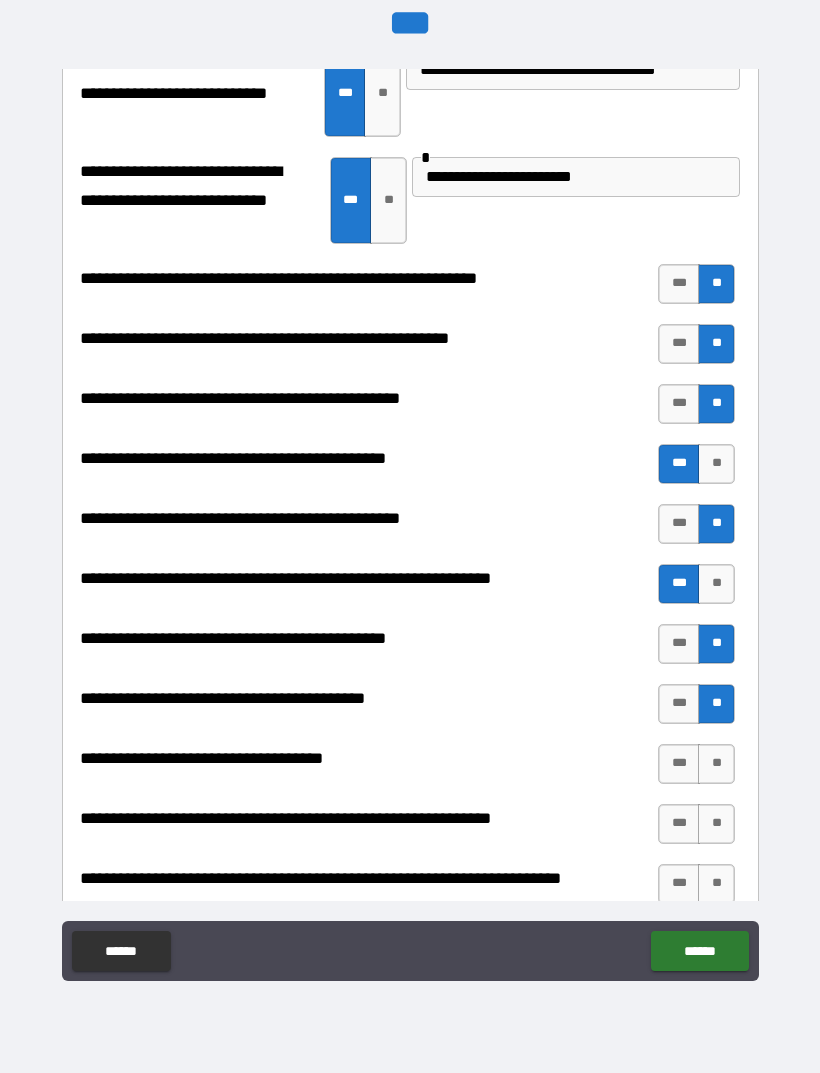 click on "***" at bounding box center (679, 764) 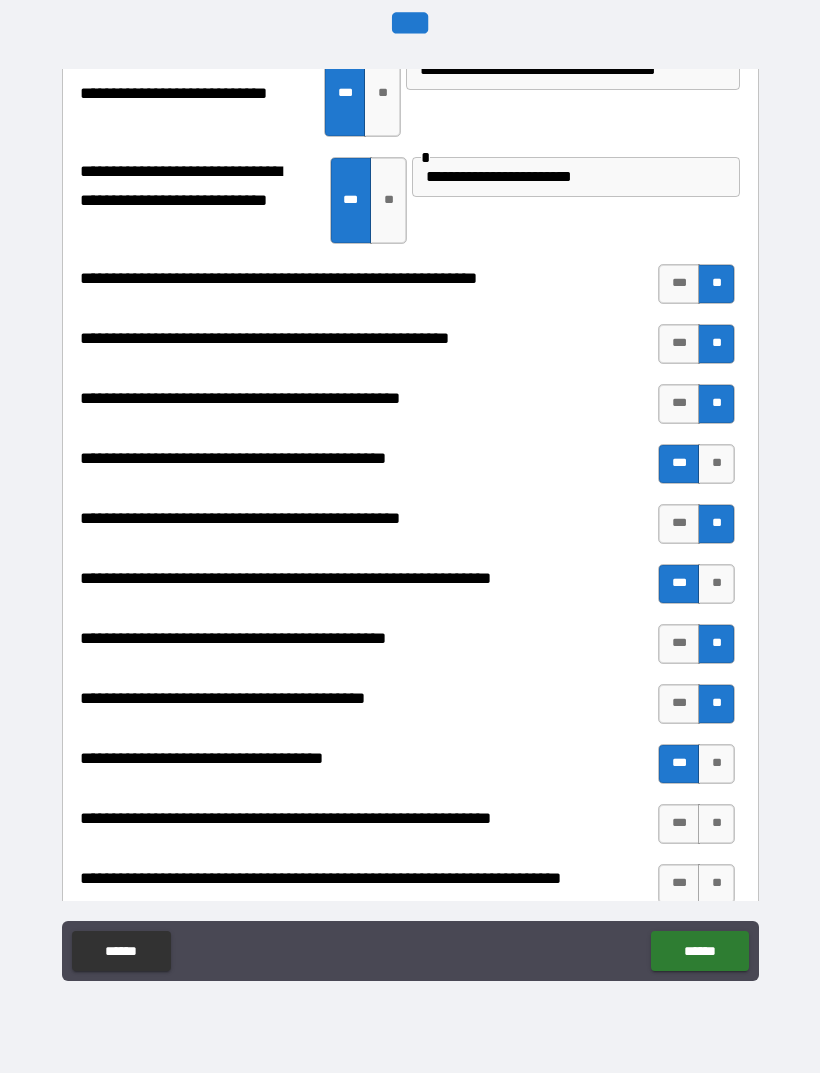 click on "**" at bounding box center (716, 824) 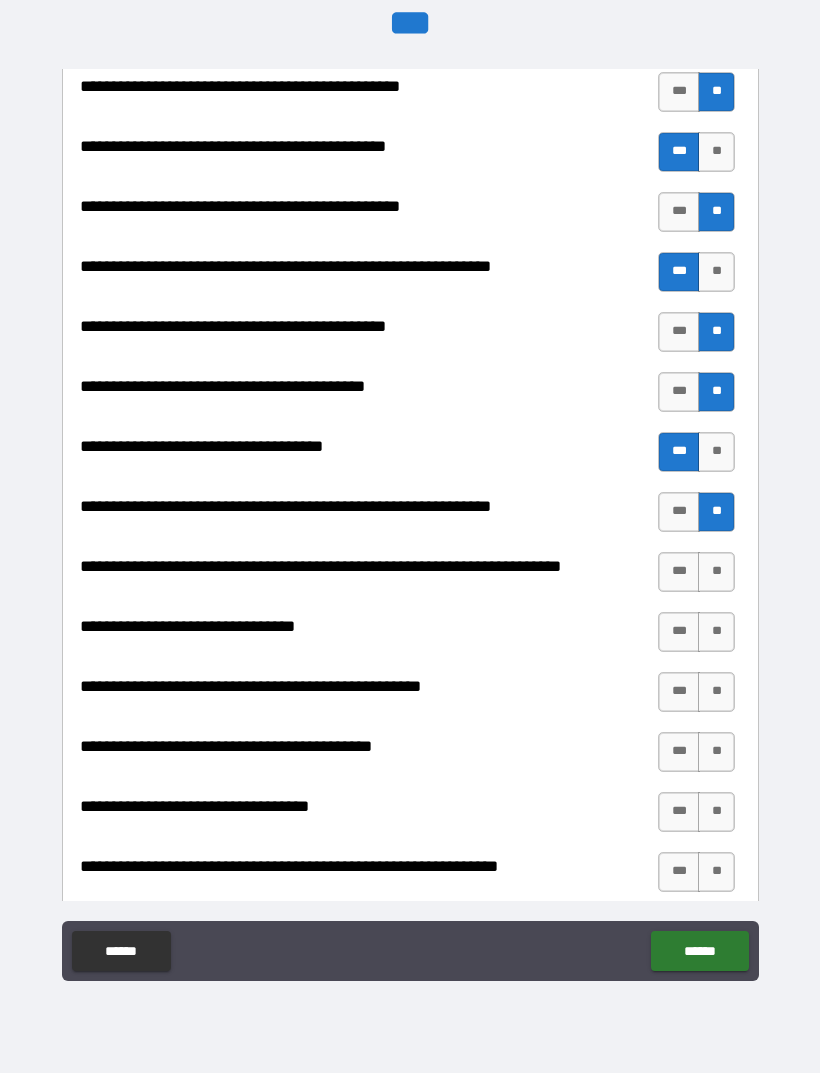 scroll, scrollTop: 2504, scrollLeft: 0, axis: vertical 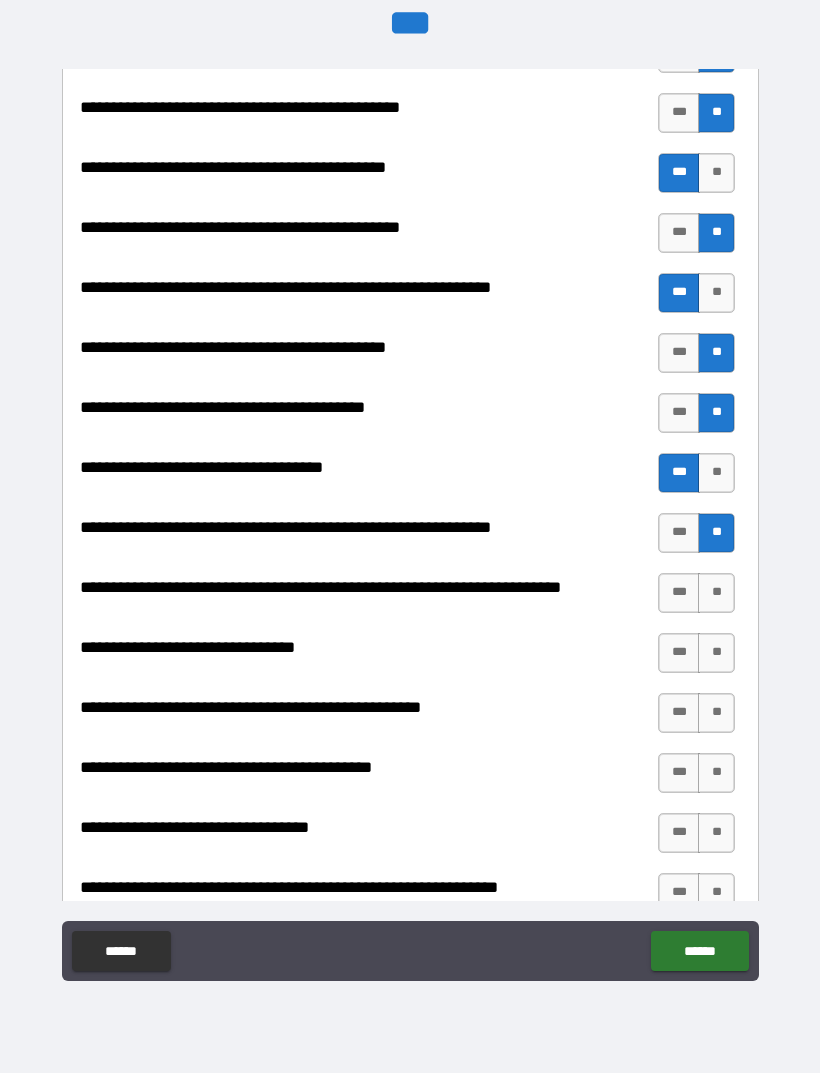 click on "**" at bounding box center [716, 653] 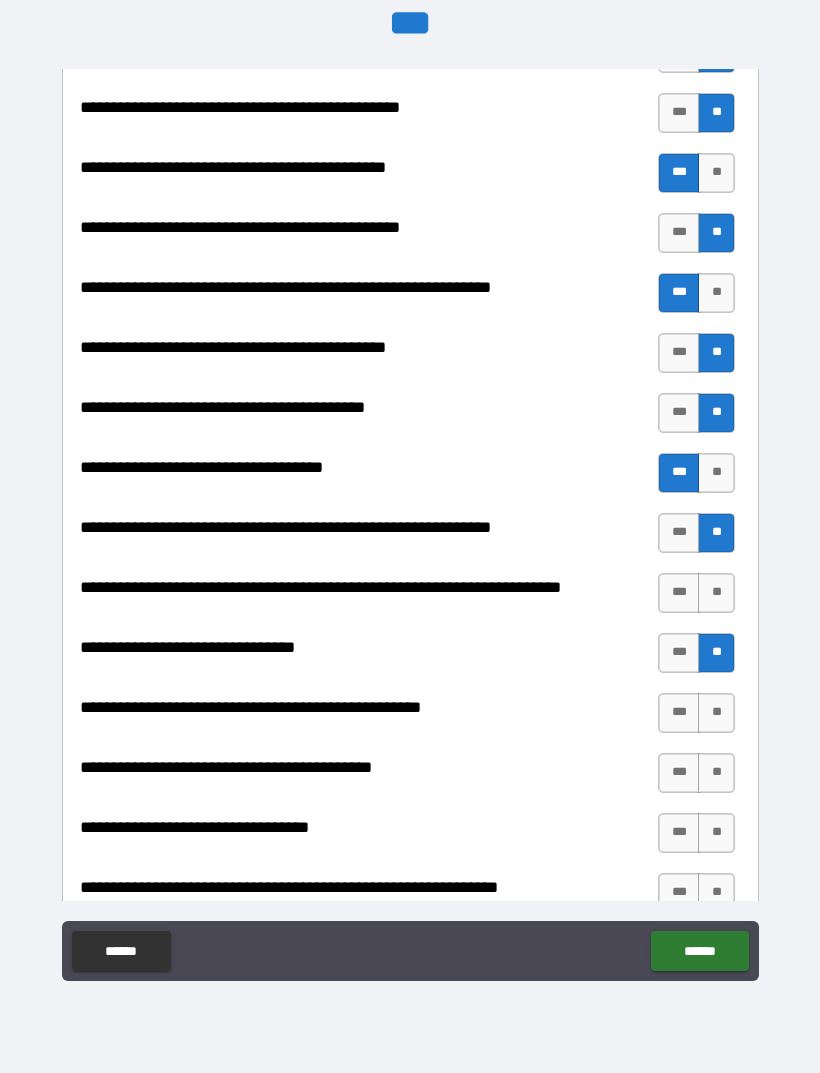 click on "**" at bounding box center (716, 593) 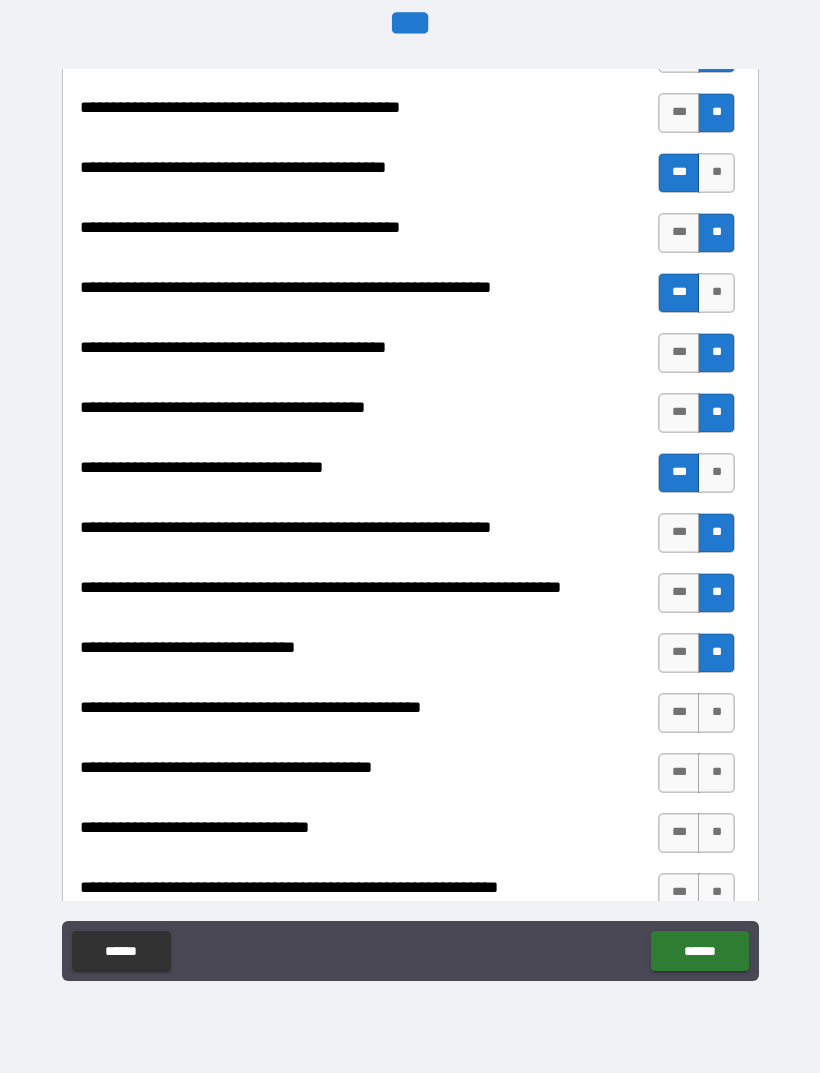 click on "***" at bounding box center (679, 593) 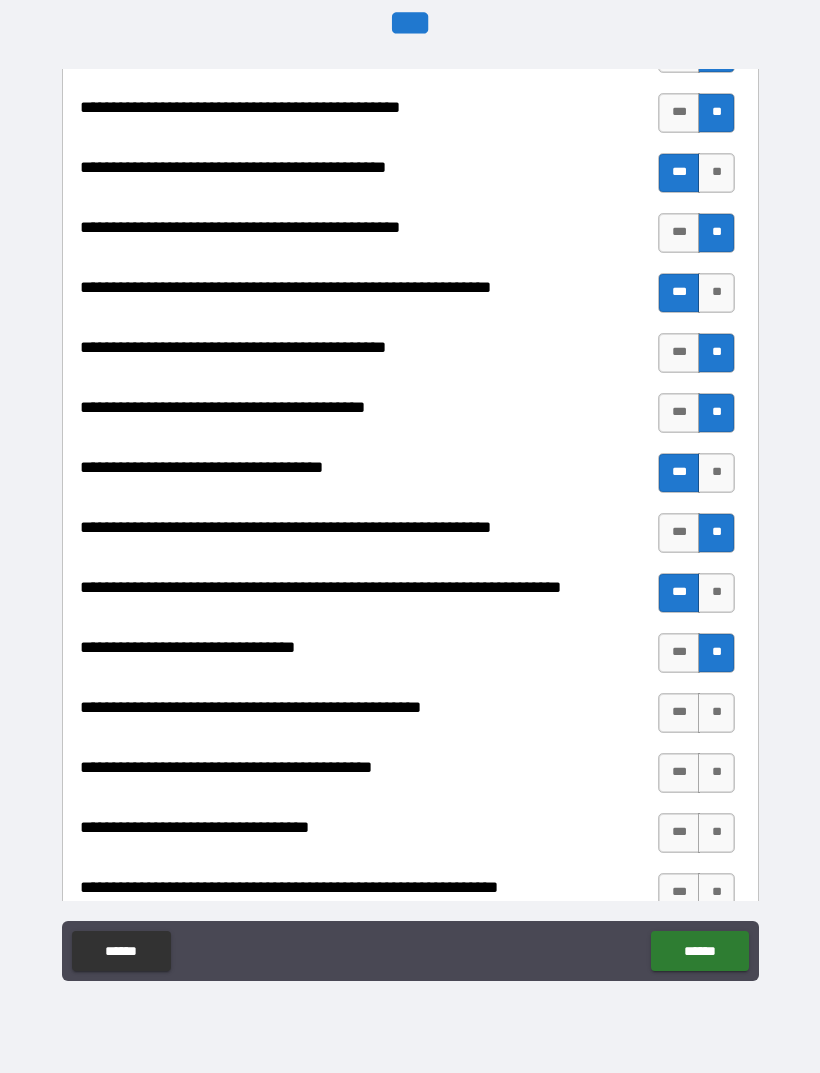 click on "***" at bounding box center (679, 713) 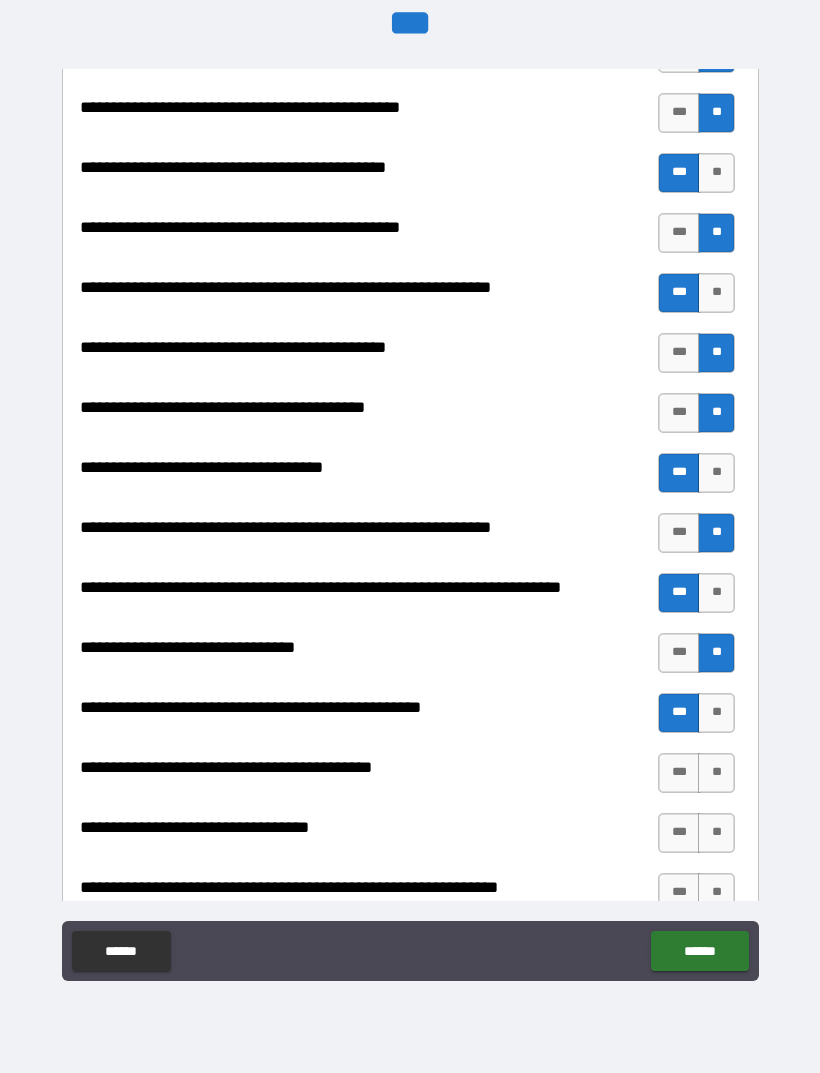 click on "**" at bounding box center (716, 773) 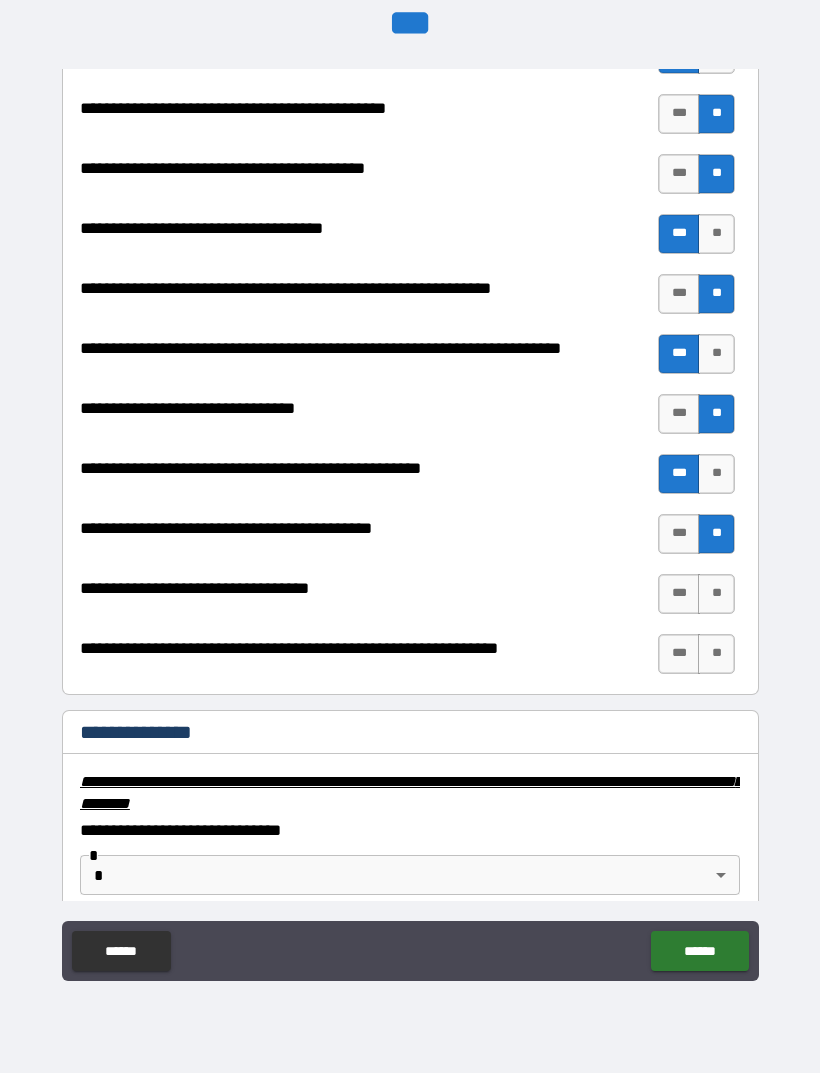 scroll, scrollTop: 2751, scrollLeft: 0, axis: vertical 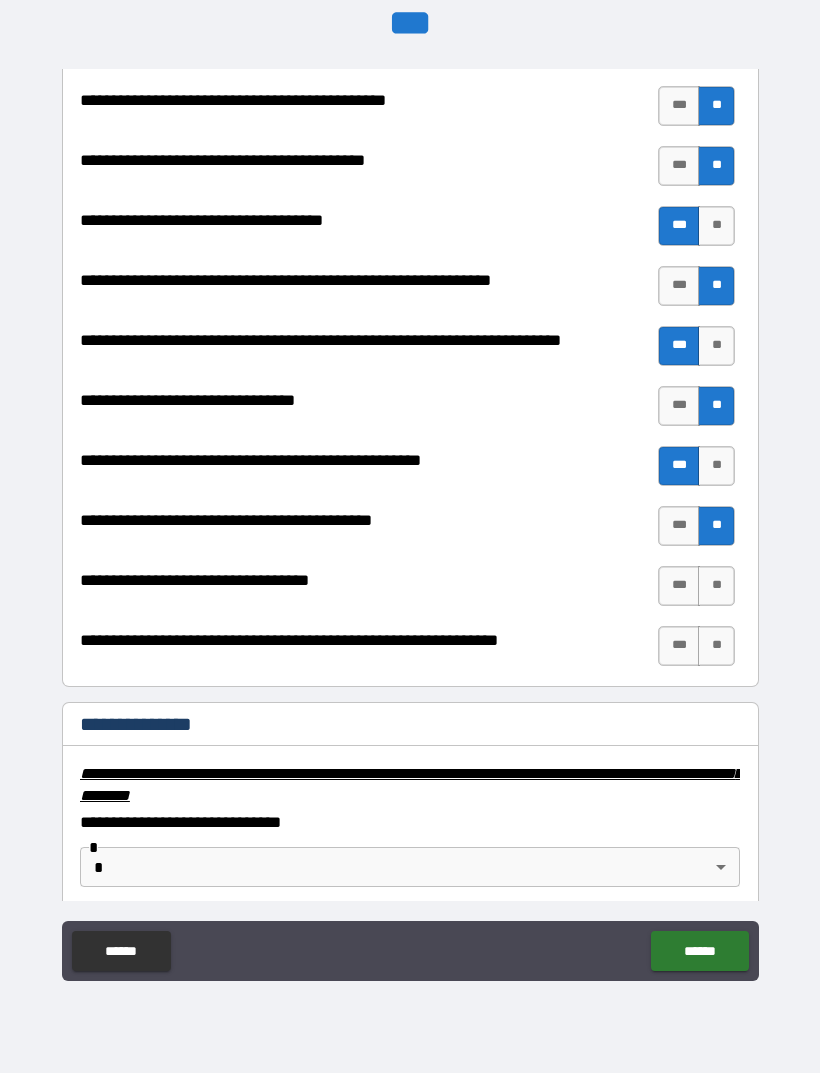 click on "**" at bounding box center (716, 586) 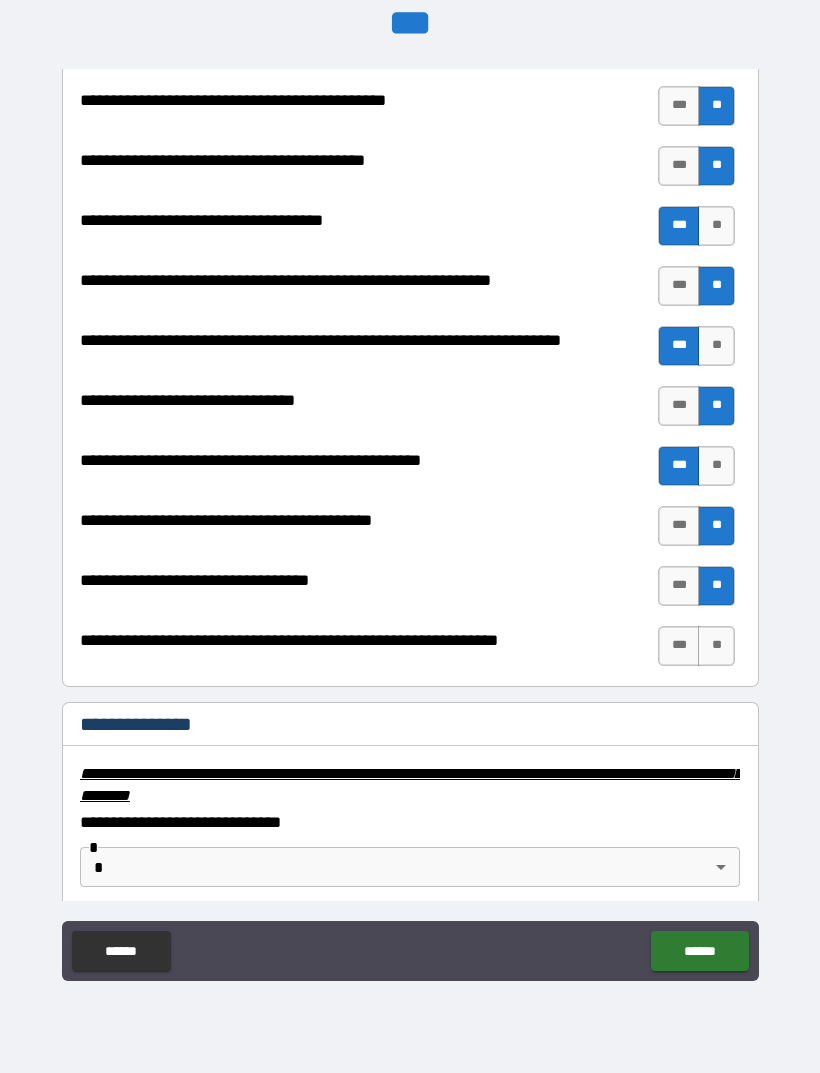 click on "**" at bounding box center [716, 646] 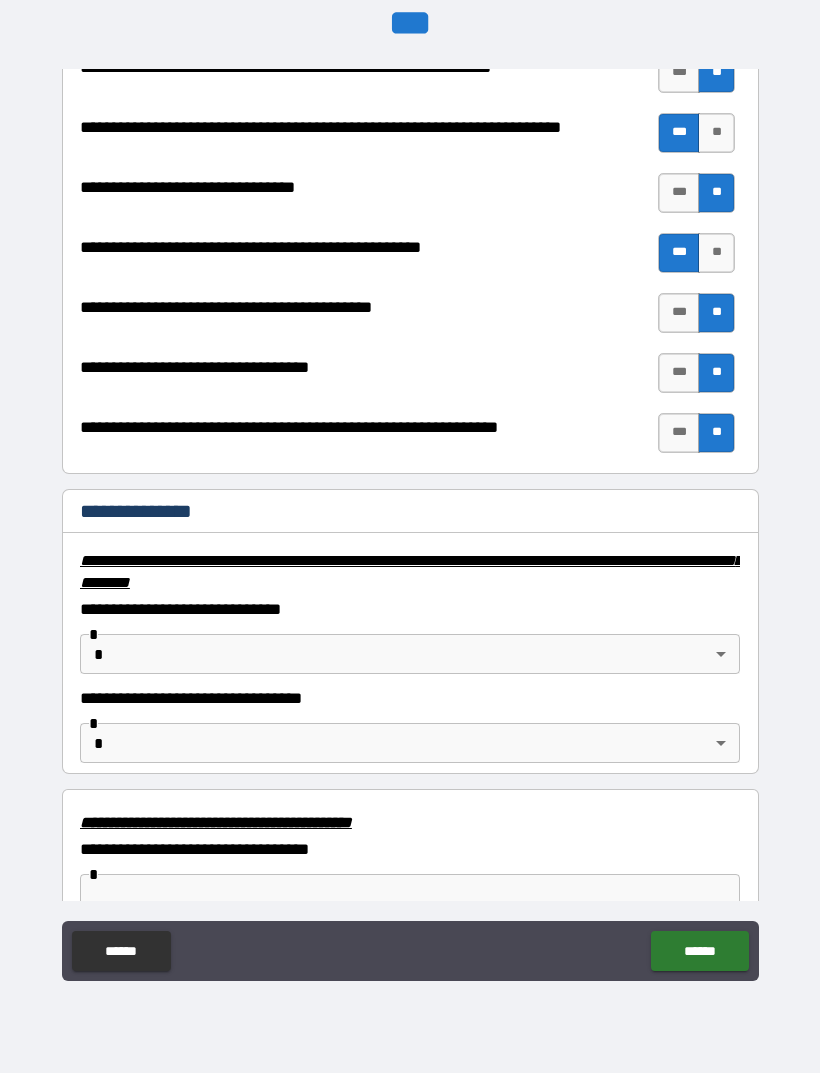 scroll, scrollTop: 2960, scrollLeft: 0, axis: vertical 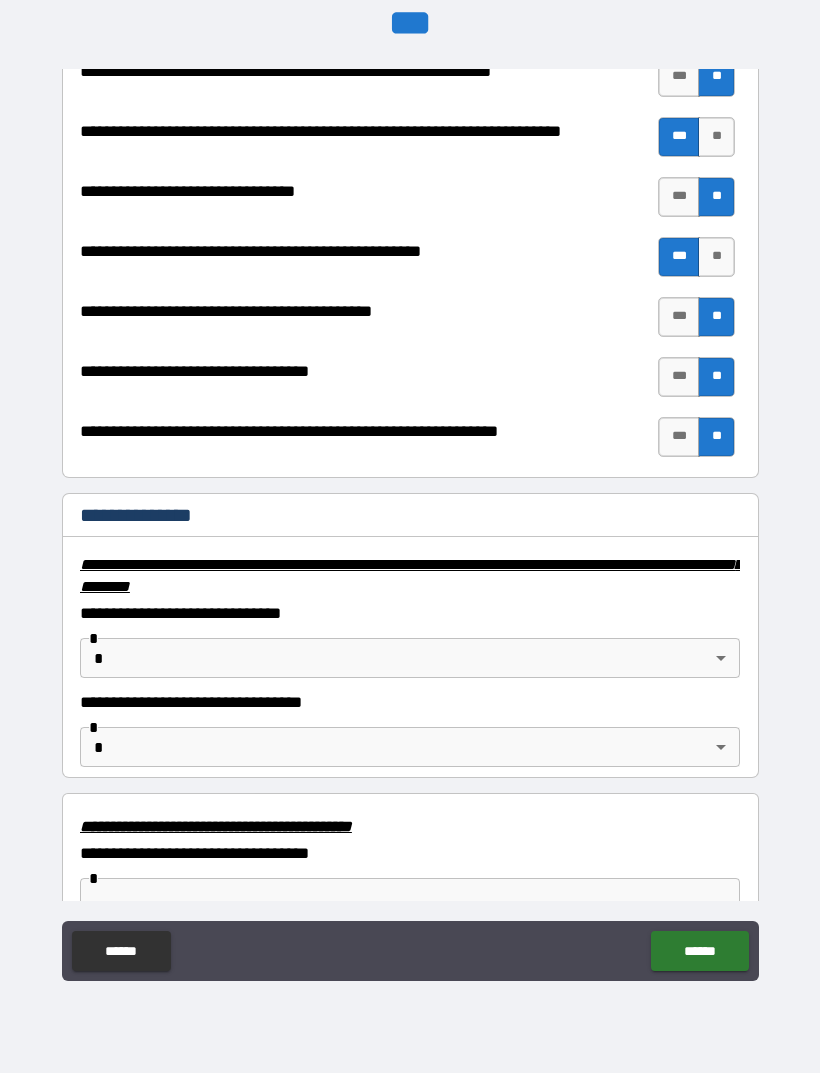 click on "**********" at bounding box center (410, 504) 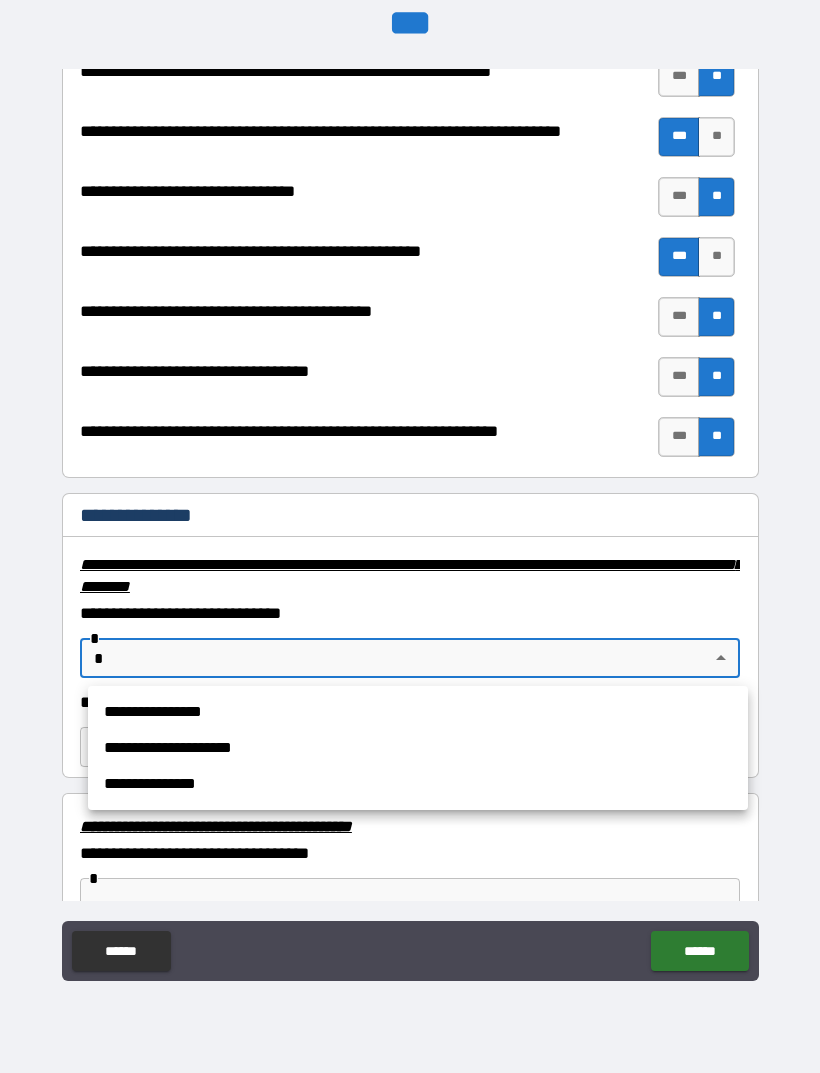 click on "**********" at bounding box center (418, 748) 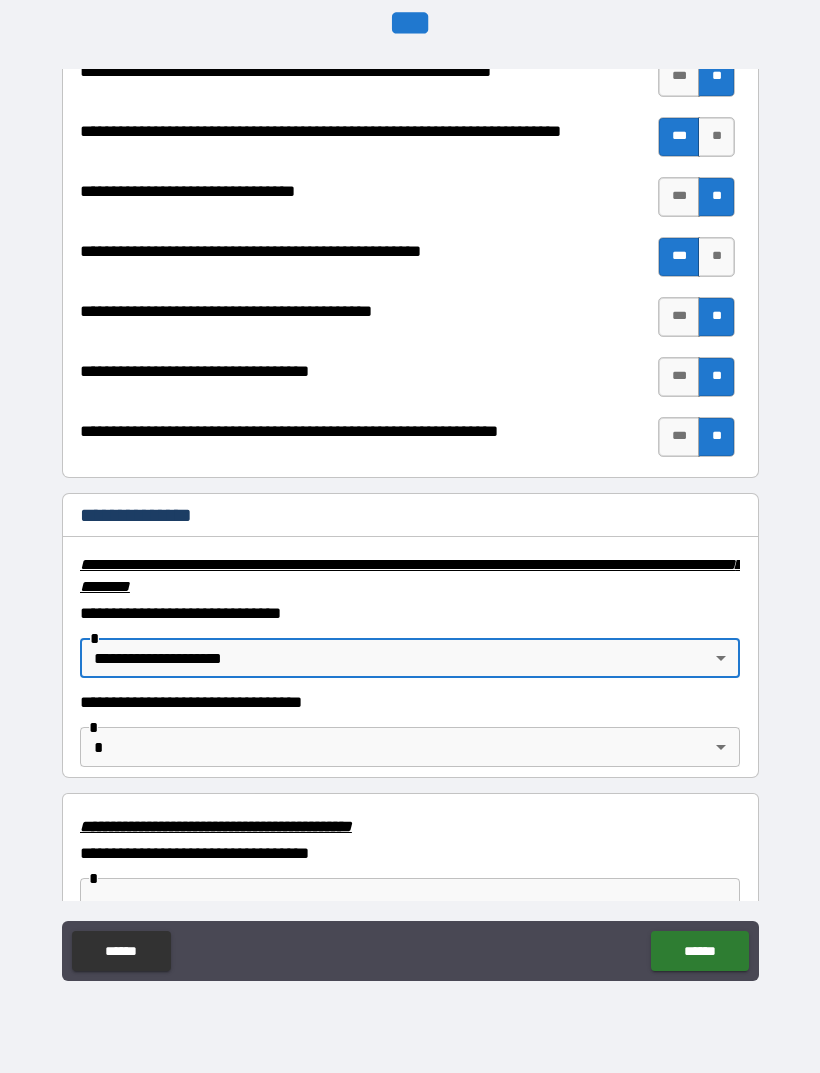 click on "**********" at bounding box center [410, 504] 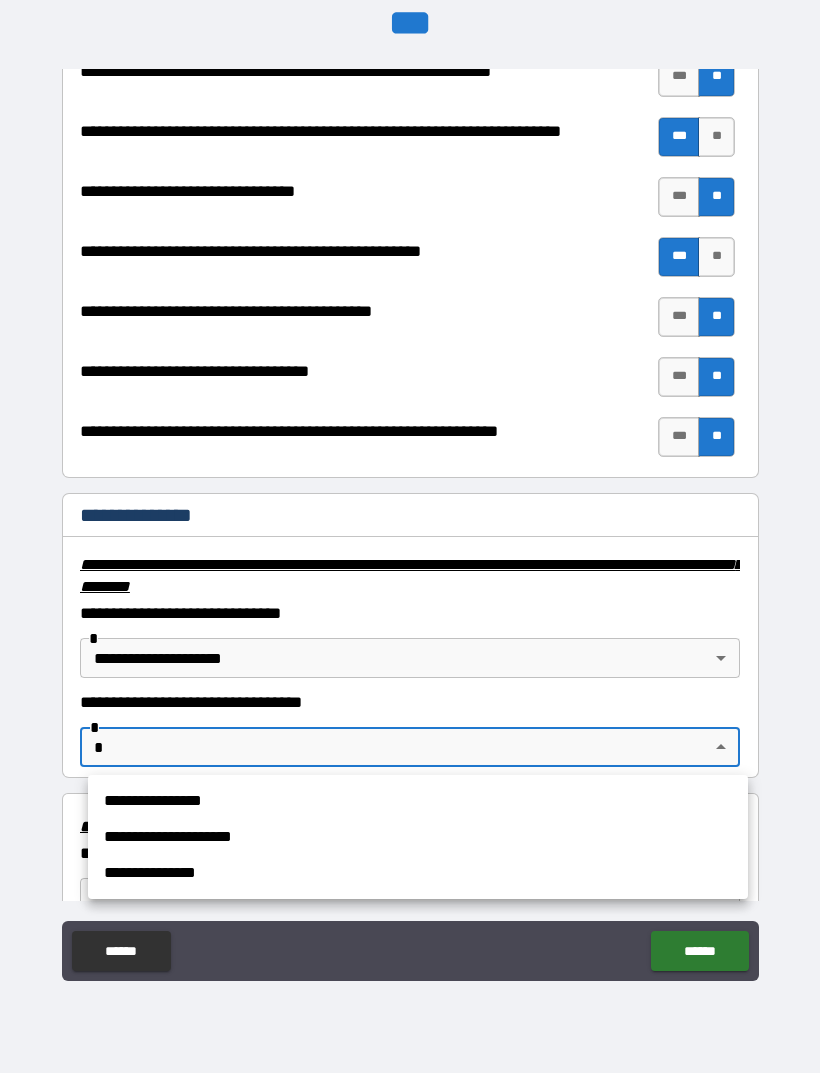 click on "**********" at bounding box center [418, 837] 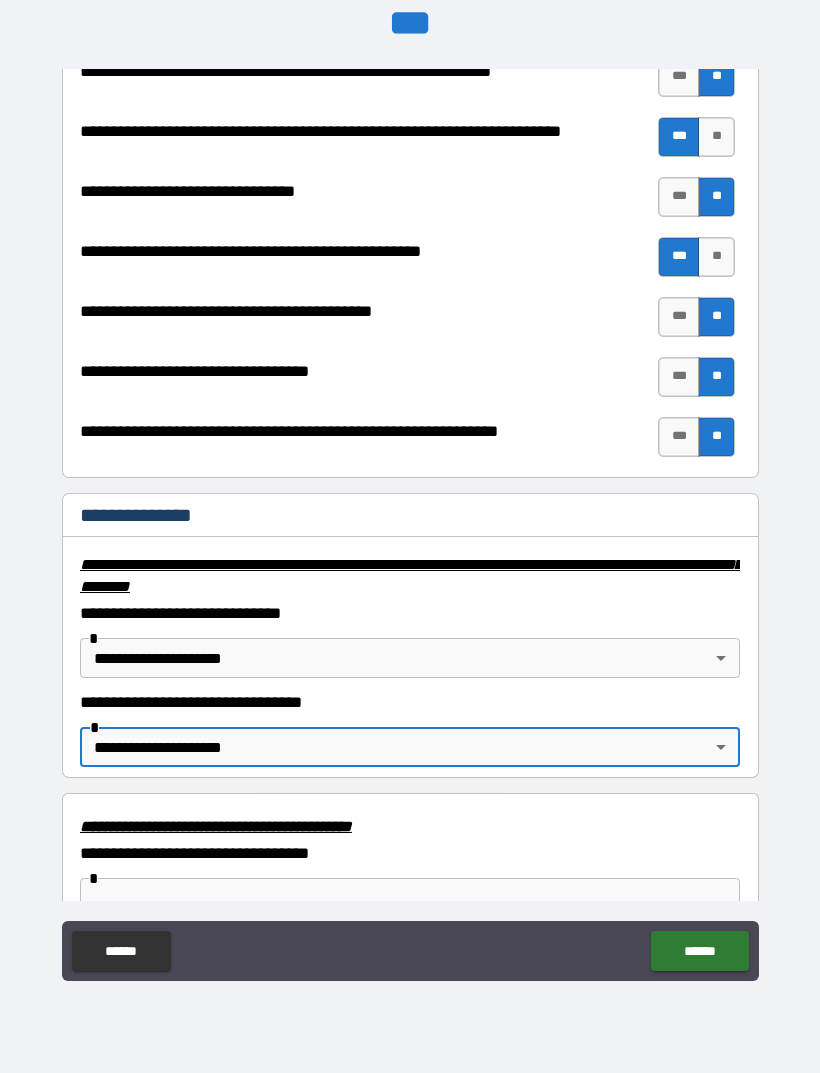 type on "**********" 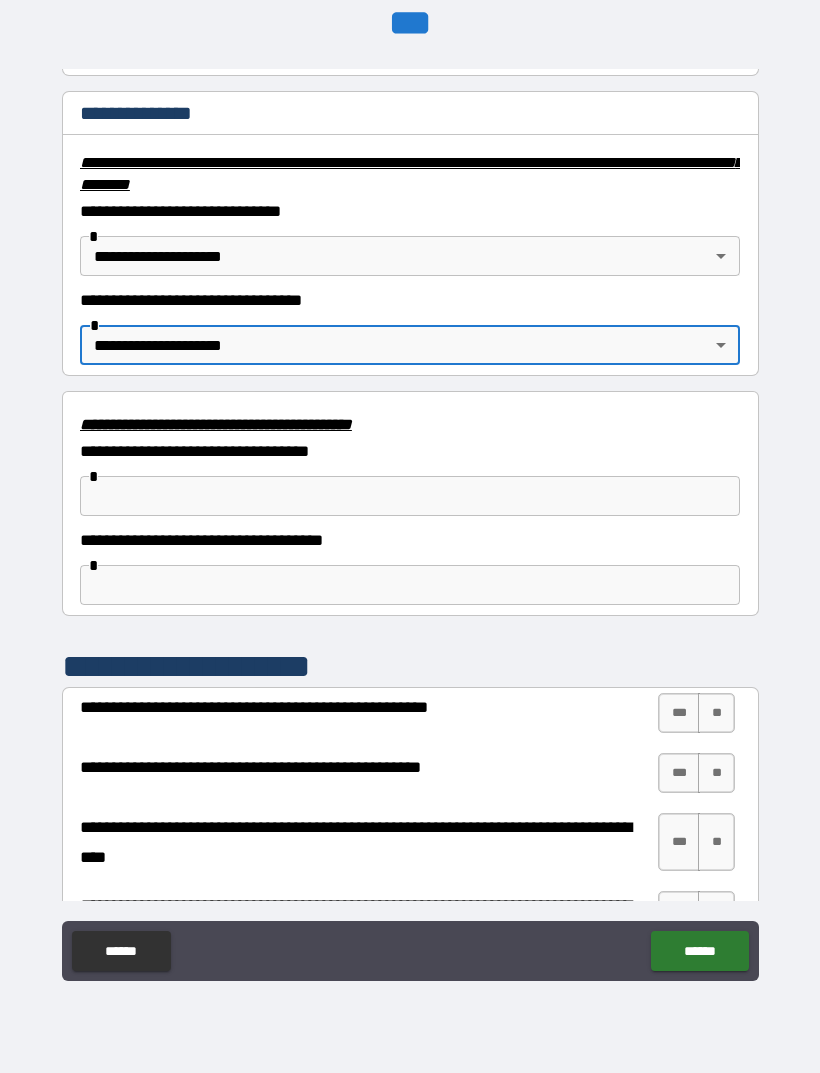 scroll, scrollTop: 3363, scrollLeft: 0, axis: vertical 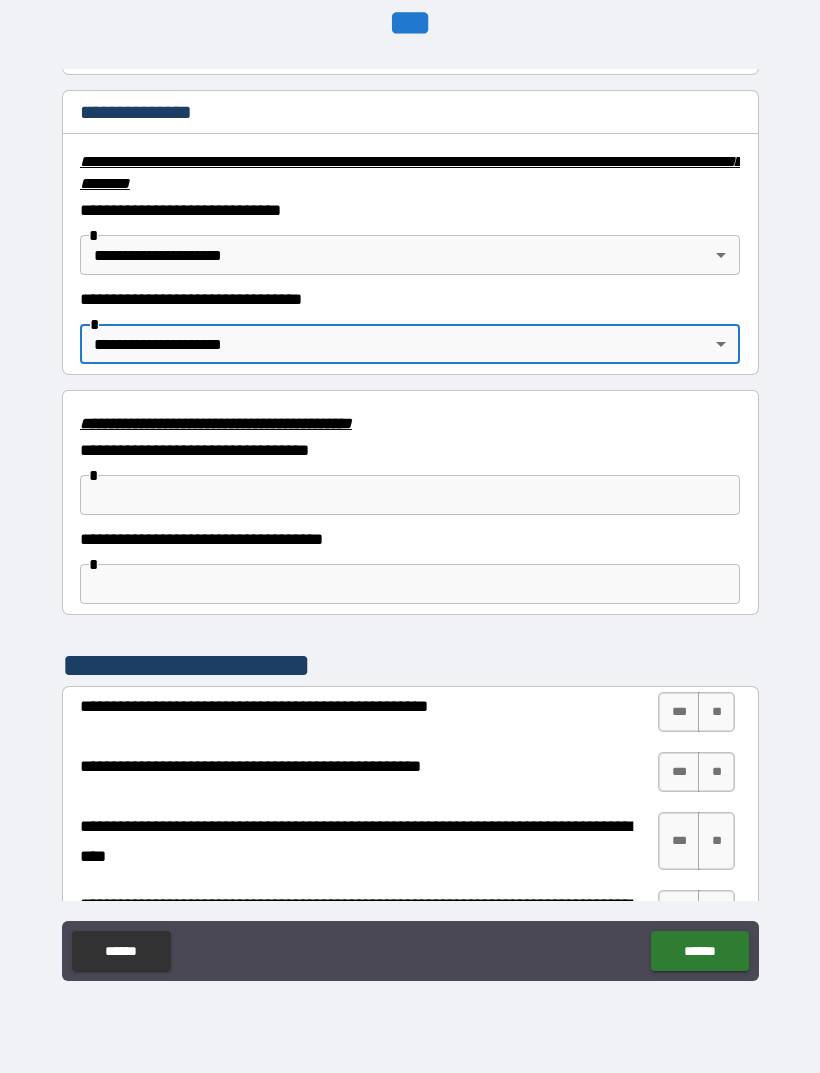 click on "**" at bounding box center [716, 712] 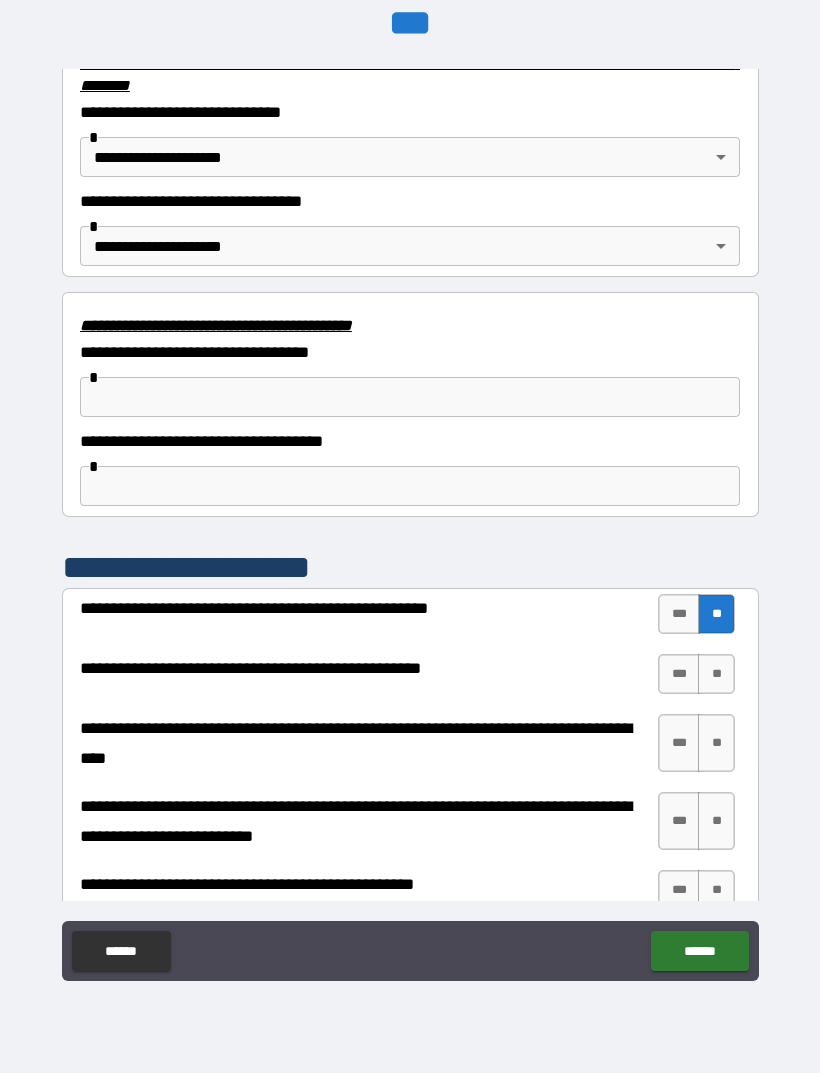scroll, scrollTop: 3463, scrollLeft: 0, axis: vertical 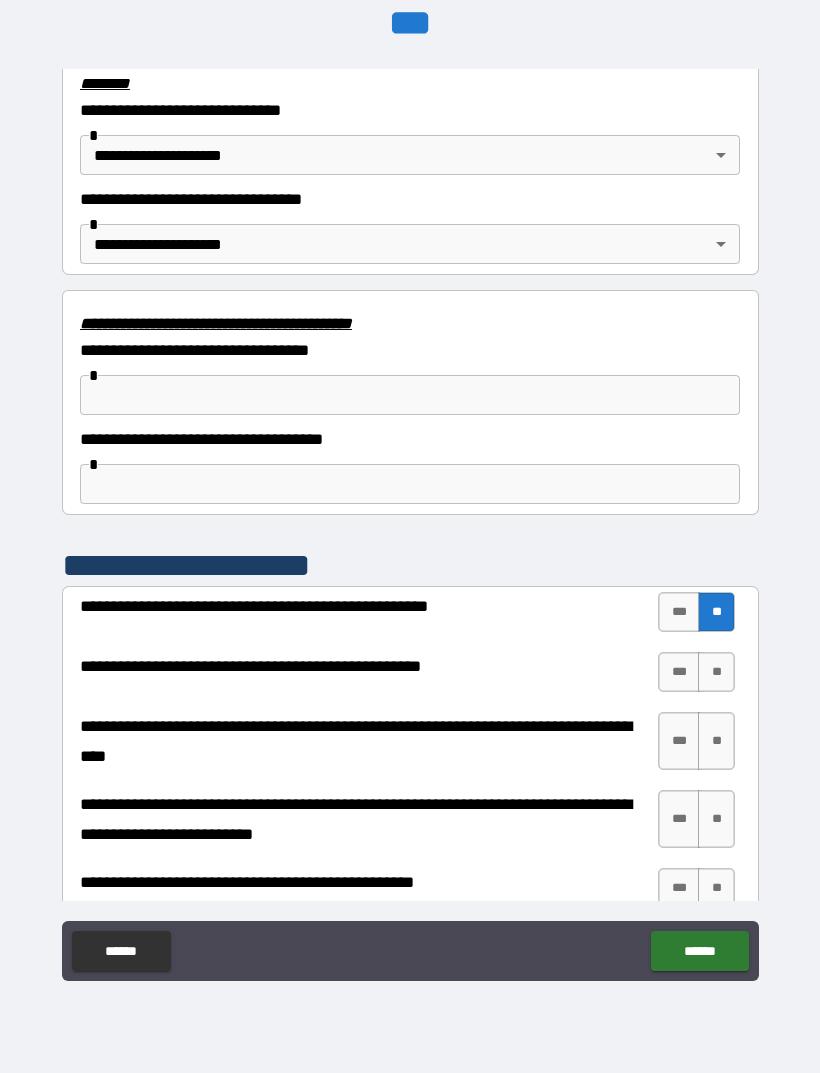 click on "**" at bounding box center [716, 672] 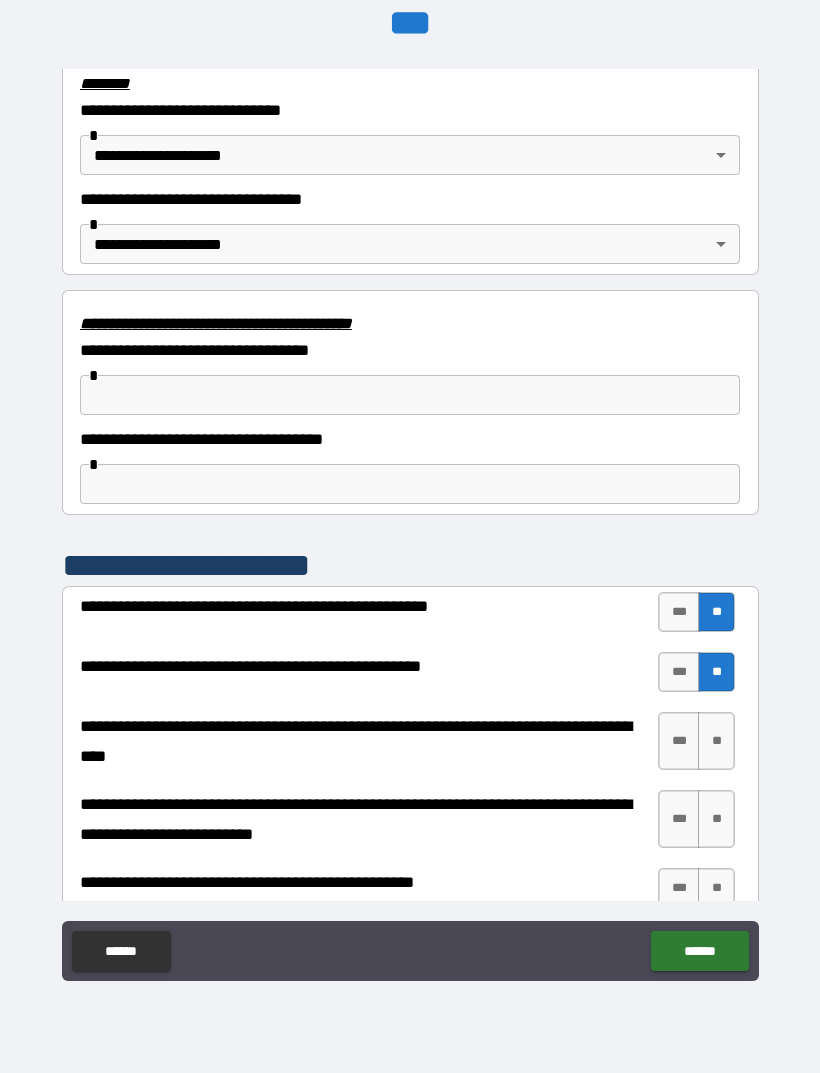 click on "***" at bounding box center [679, 741] 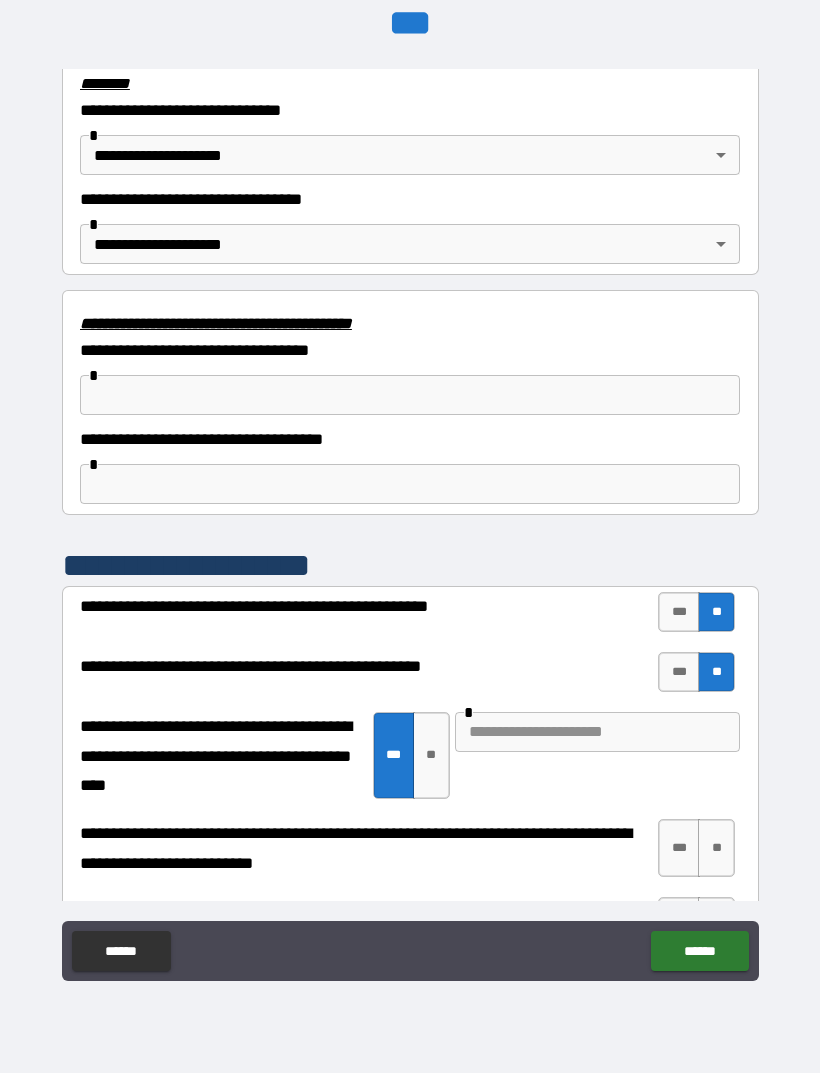 click at bounding box center (597, 732) 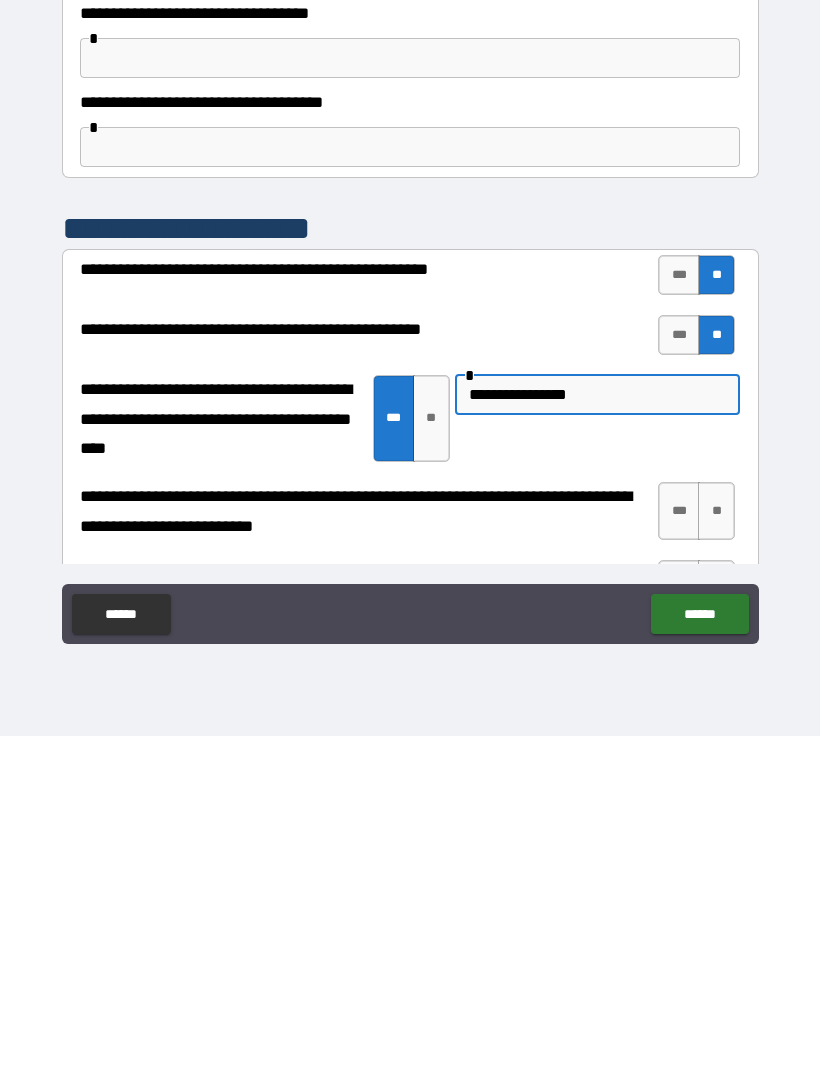 type on "**********" 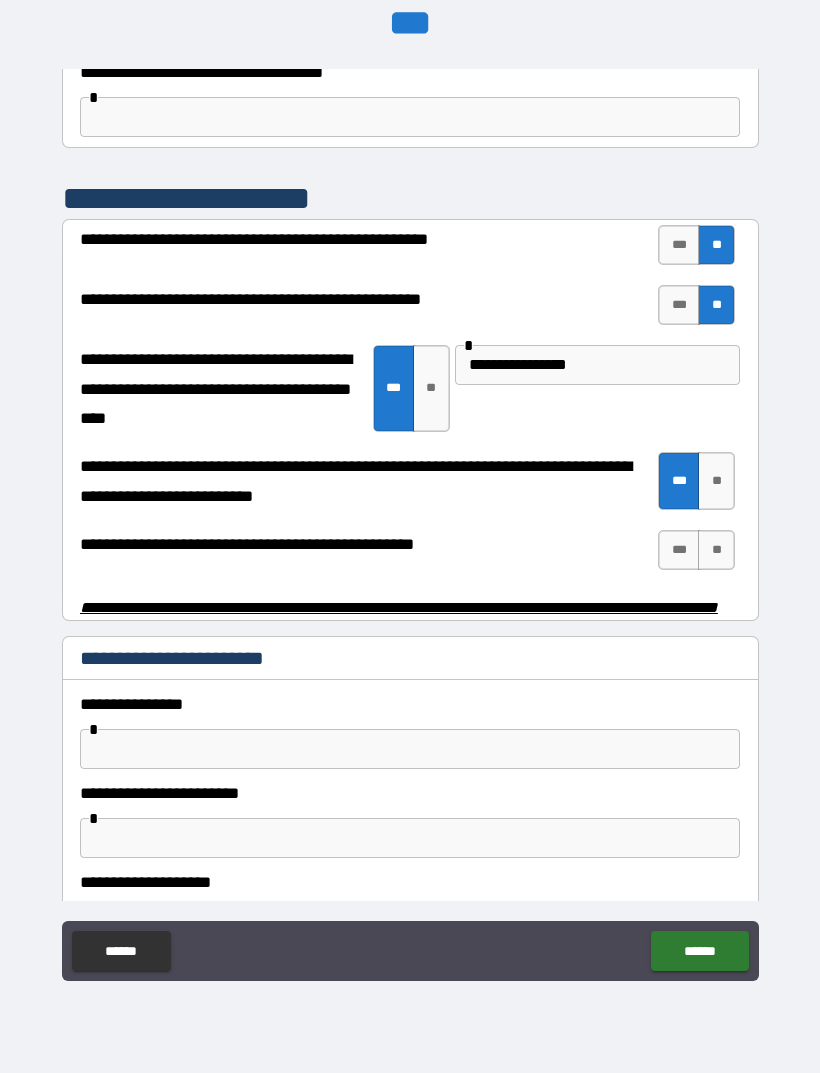 scroll, scrollTop: 3832, scrollLeft: 0, axis: vertical 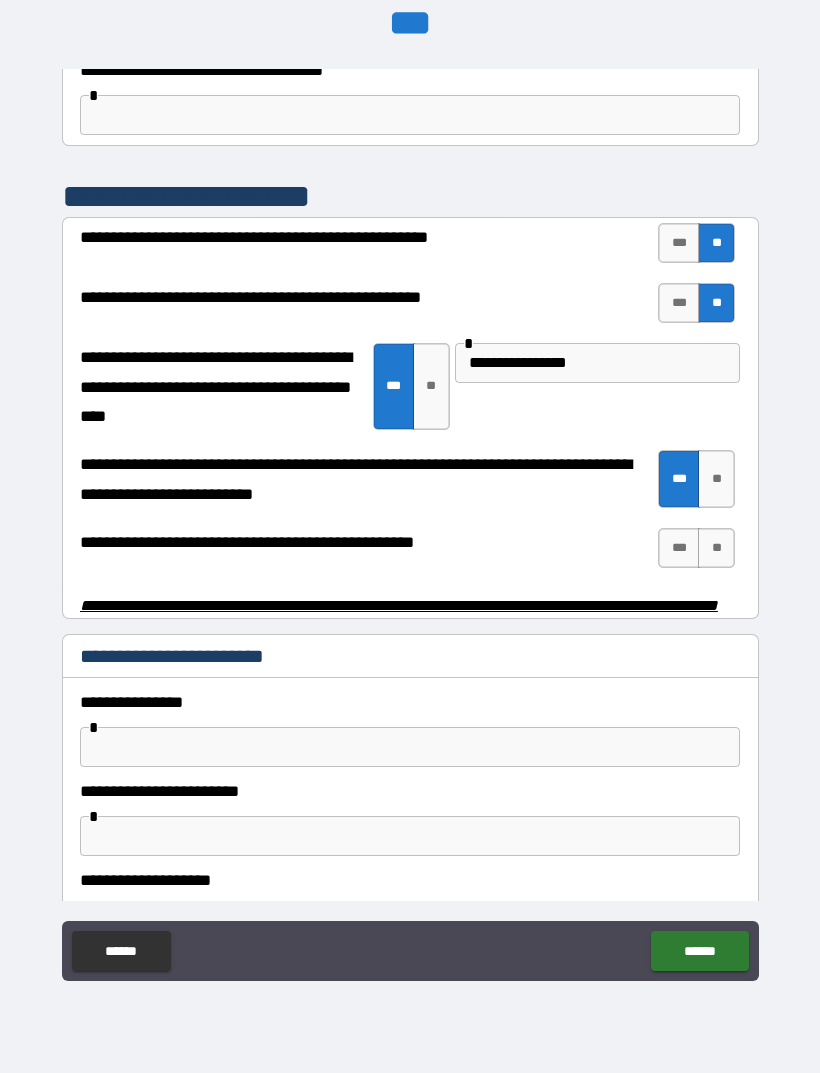 click on "***" at bounding box center [679, 548] 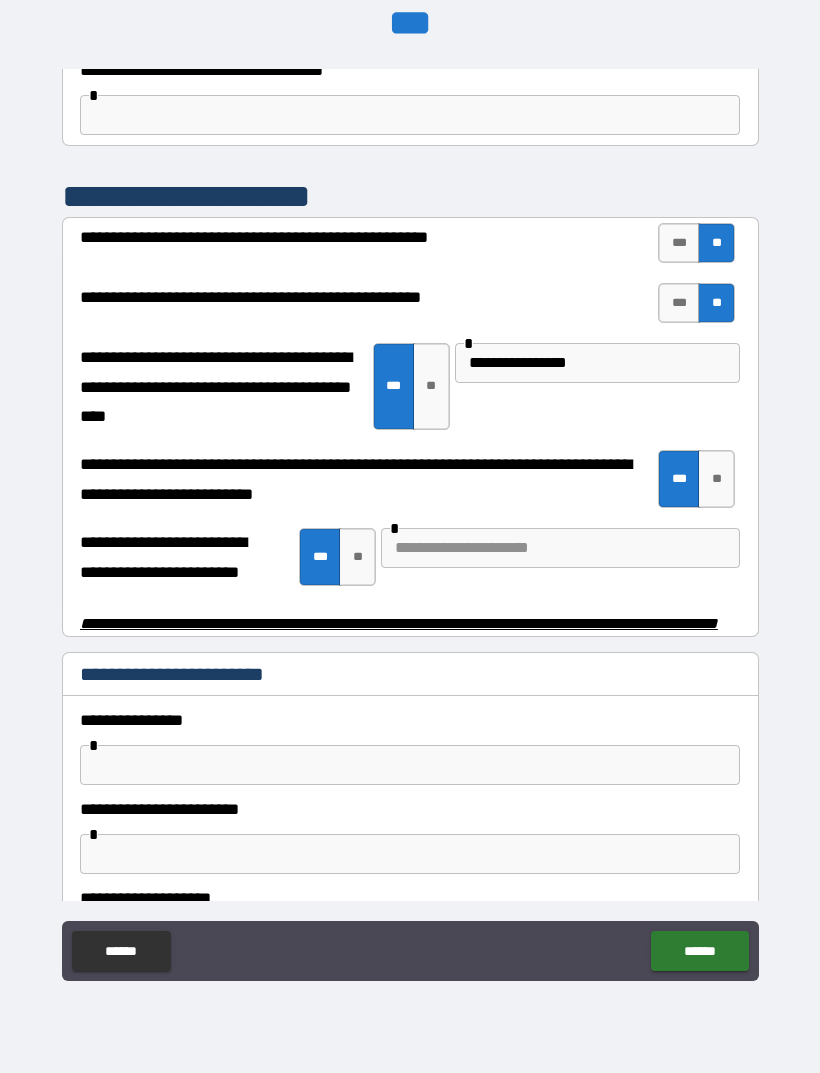 click on "**" at bounding box center [357, 557] 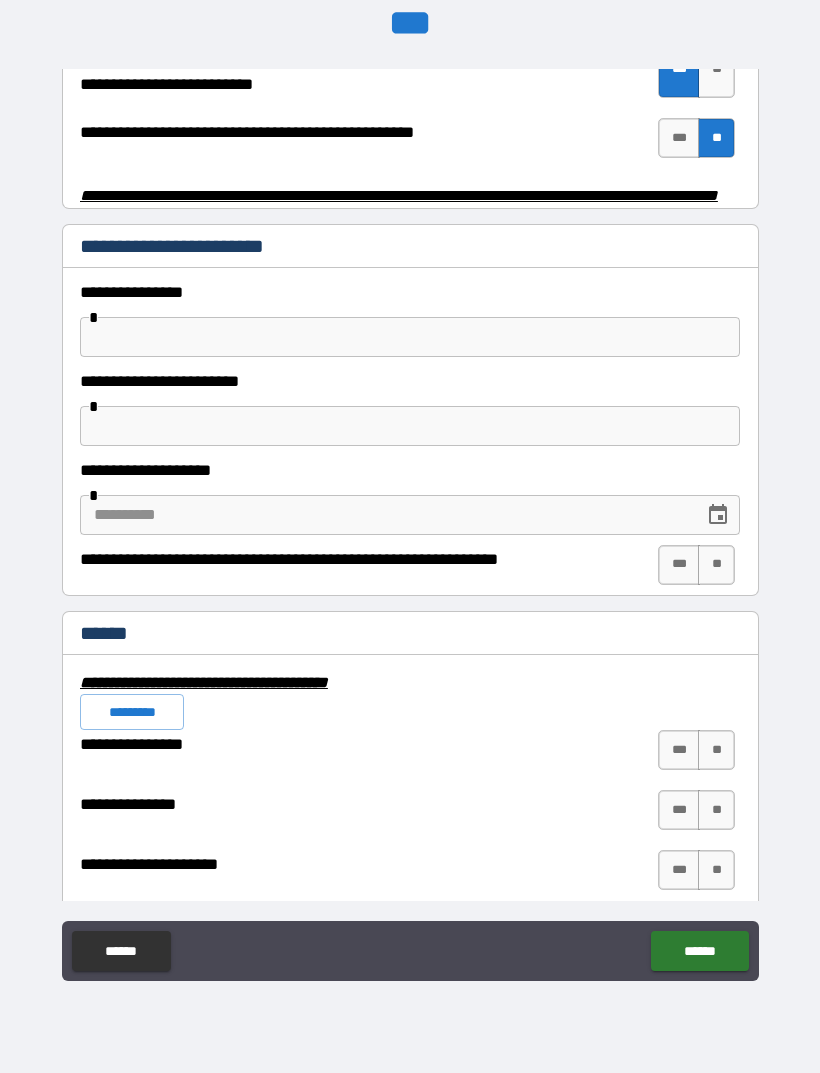 scroll, scrollTop: 4280, scrollLeft: 0, axis: vertical 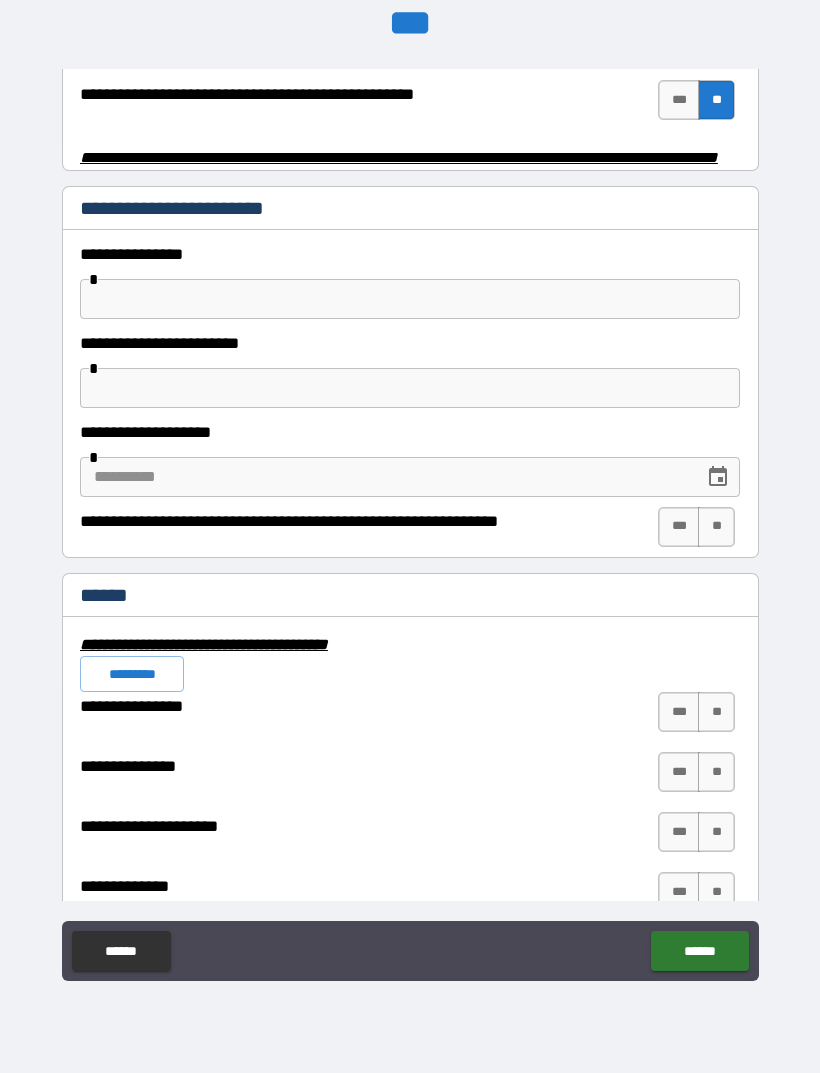 click on "**" at bounding box center [716, 712] 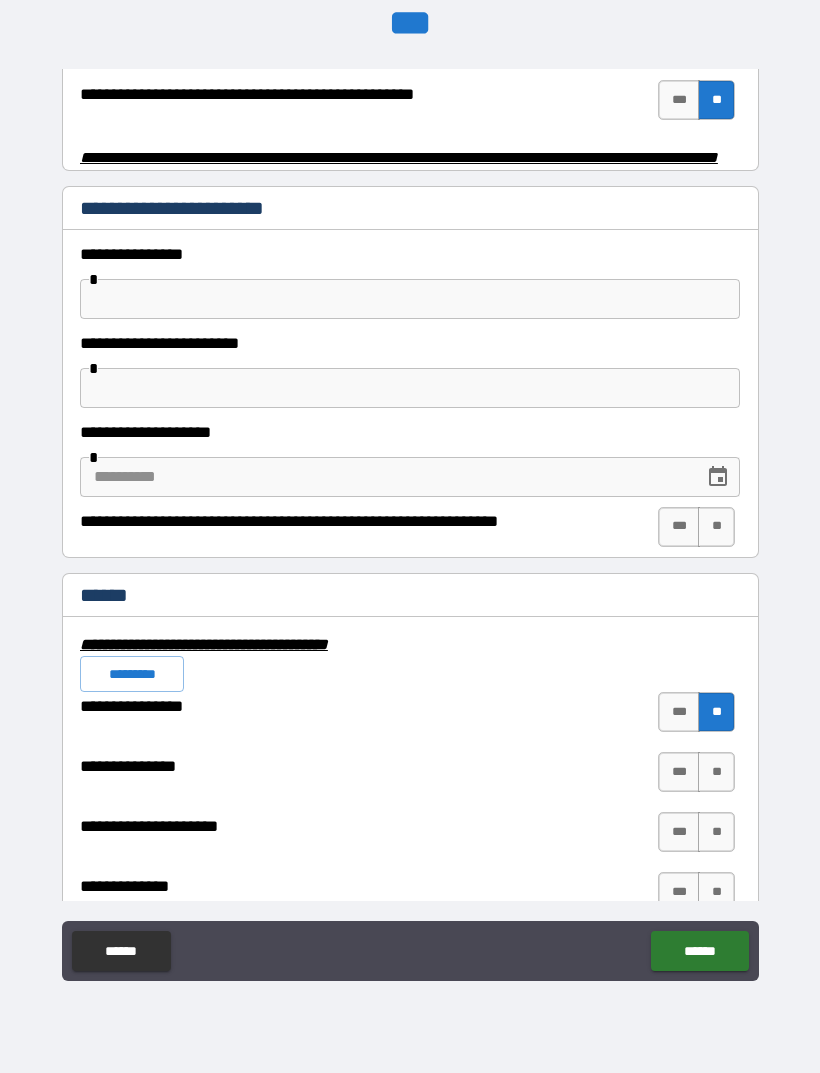 click on "**" at bounding box center [716, 772] 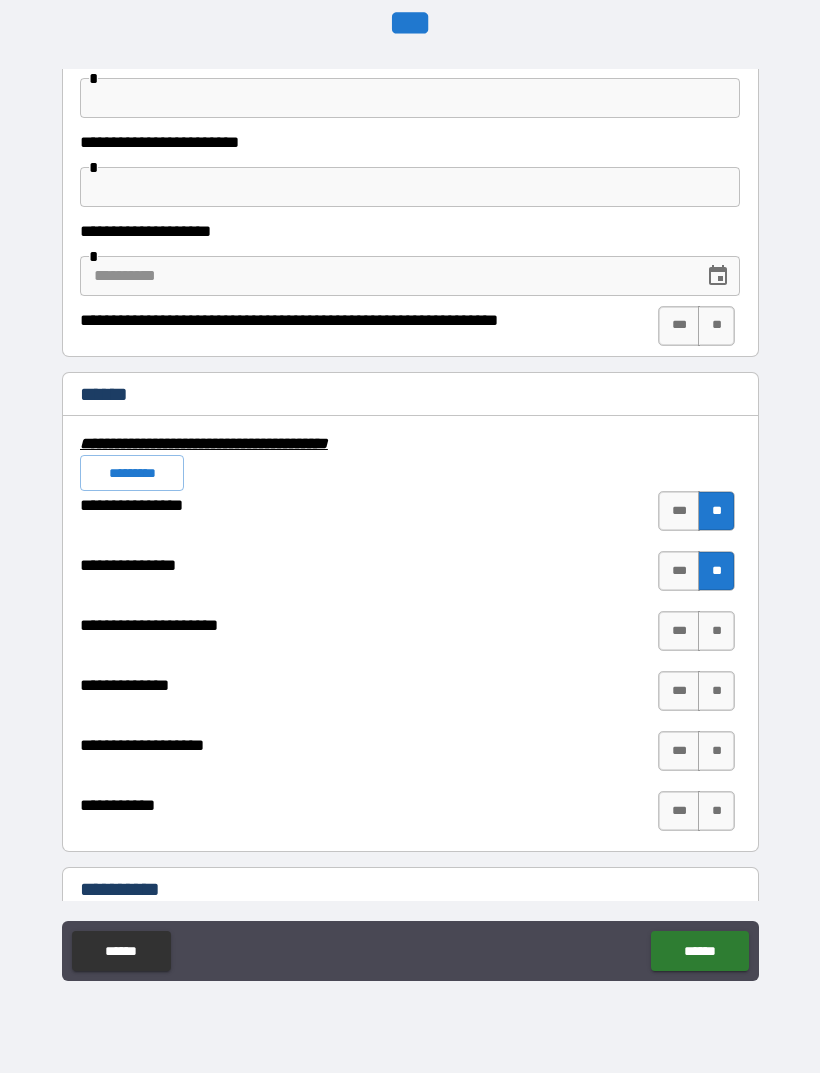scroll, scrollTop: 4484, scrollLeft: 0, axis: vertical 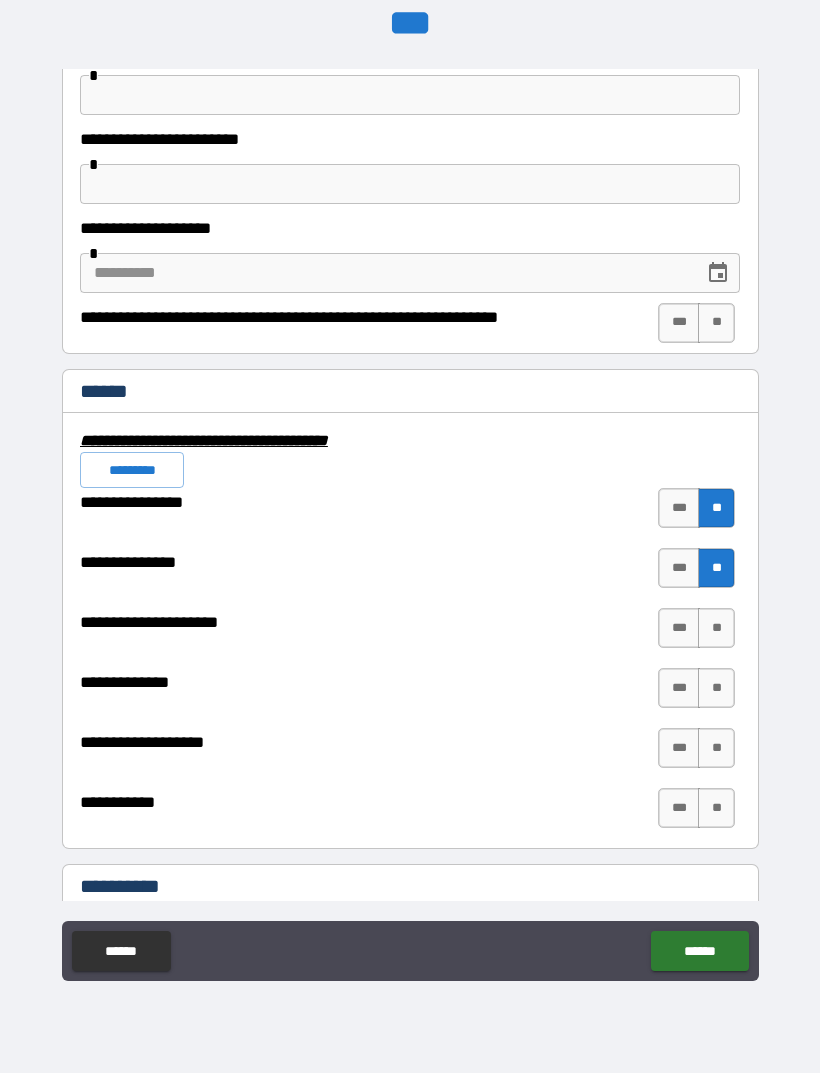 click on "**" at bounding box center [716, 628] 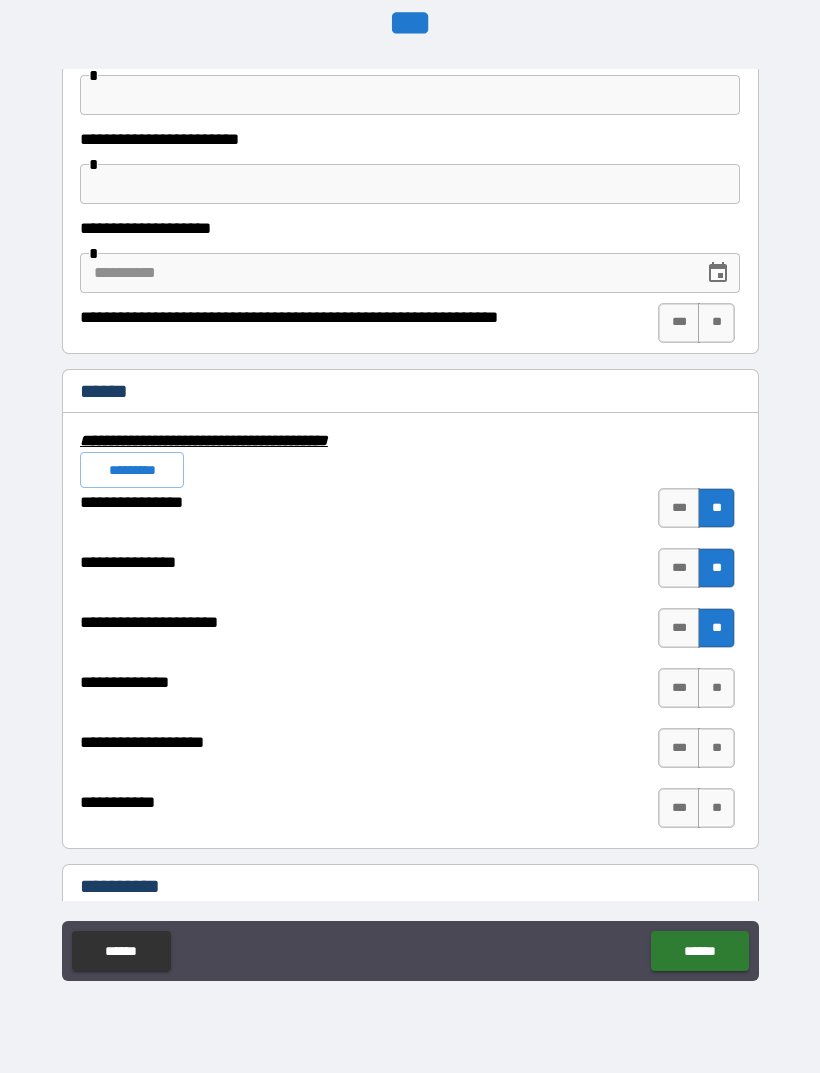 click on "**" at bounding box center [716, 688] 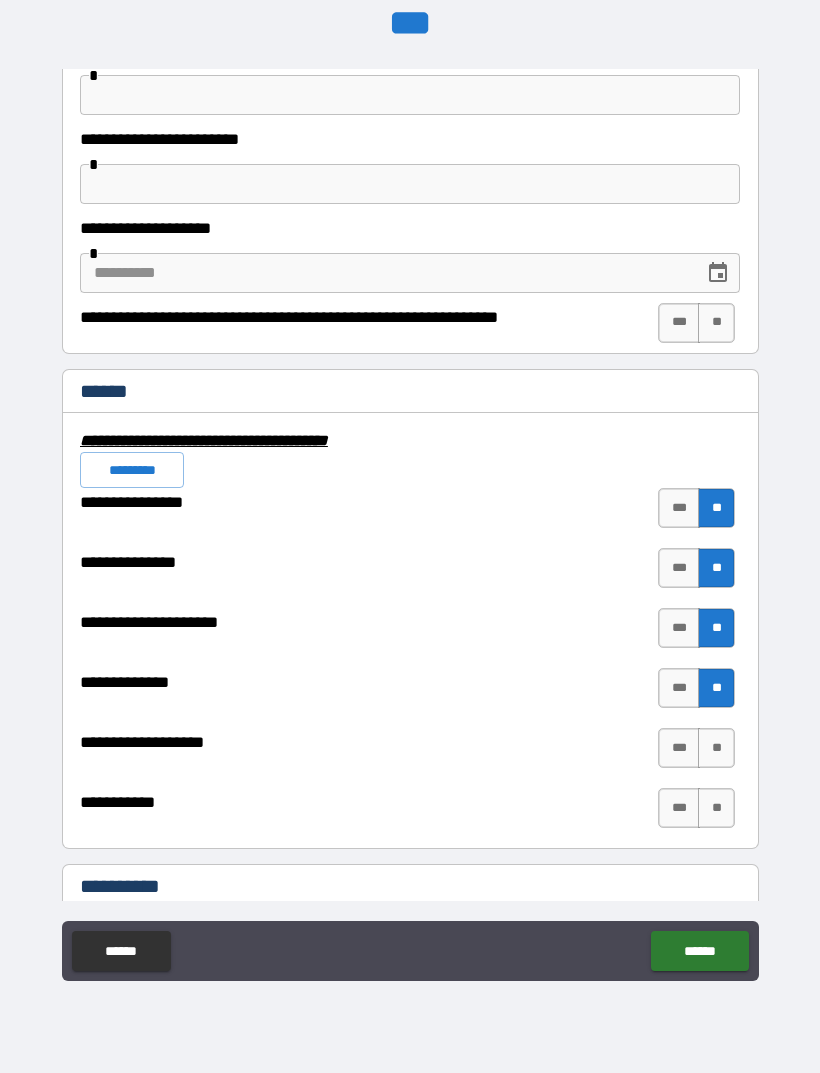 click on "***" at bounding box center [679, 748] 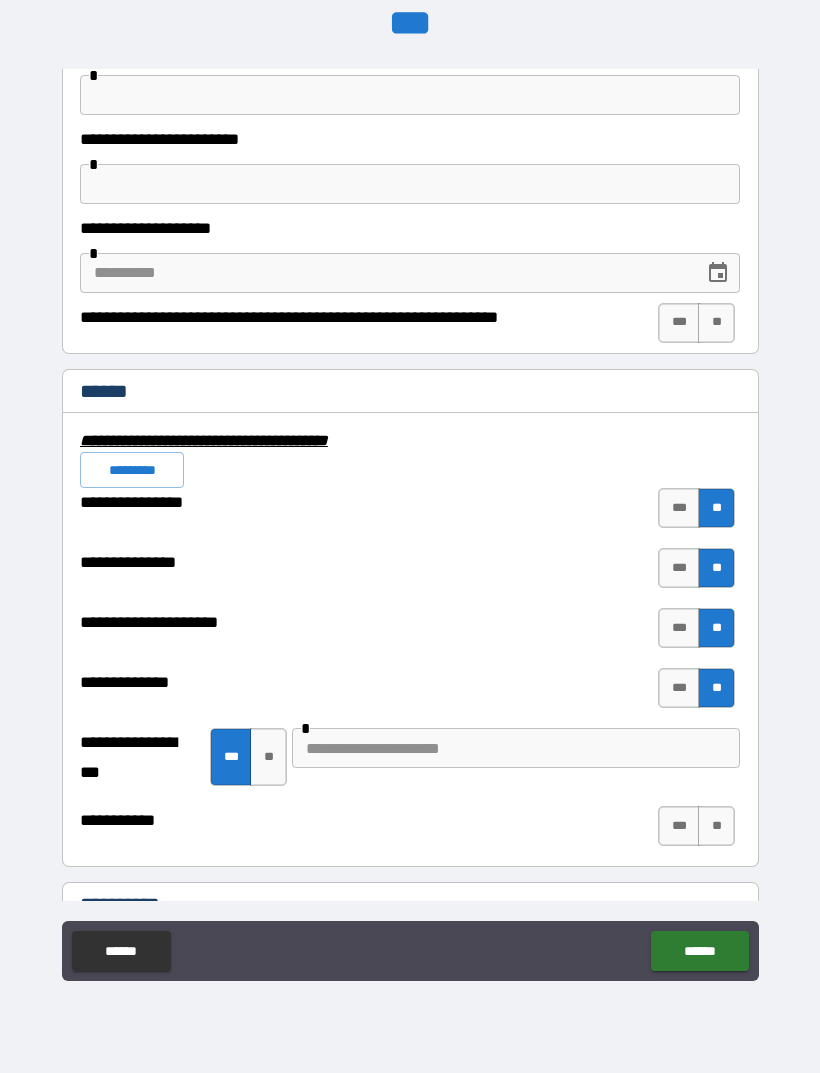 click on "**" at bounding box center (268, 757) 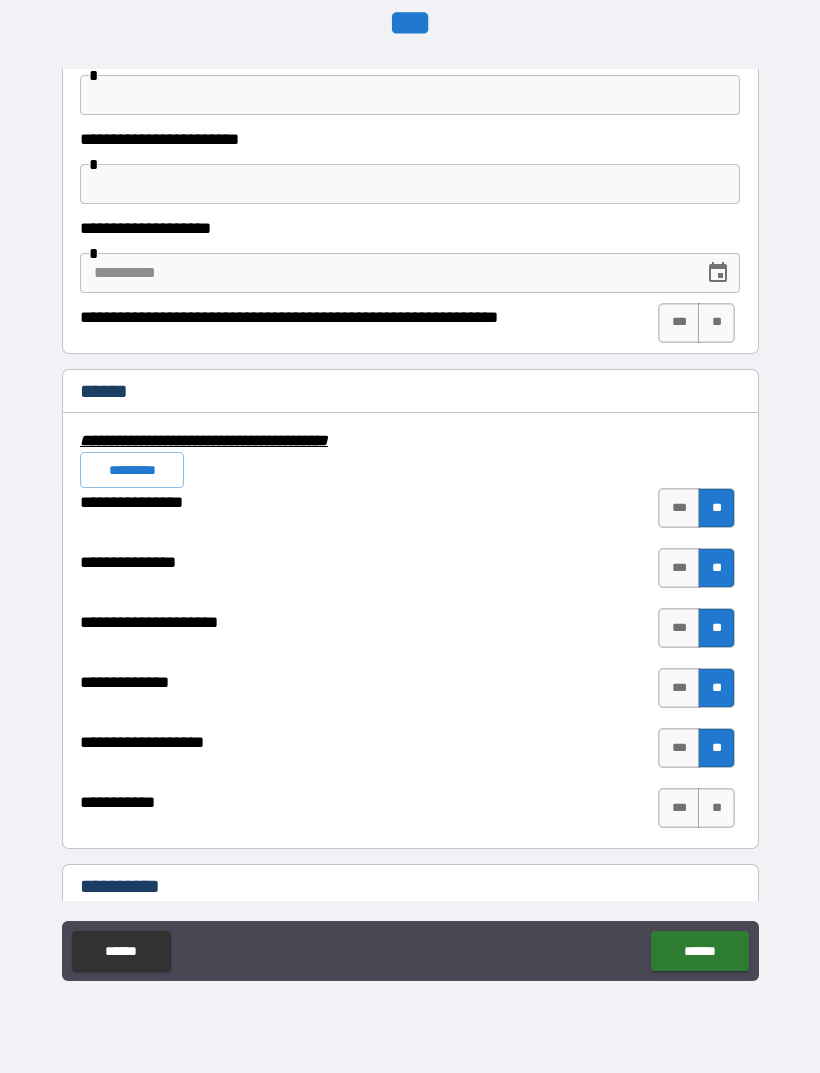 click on "***" at bounding box center [679, 808] 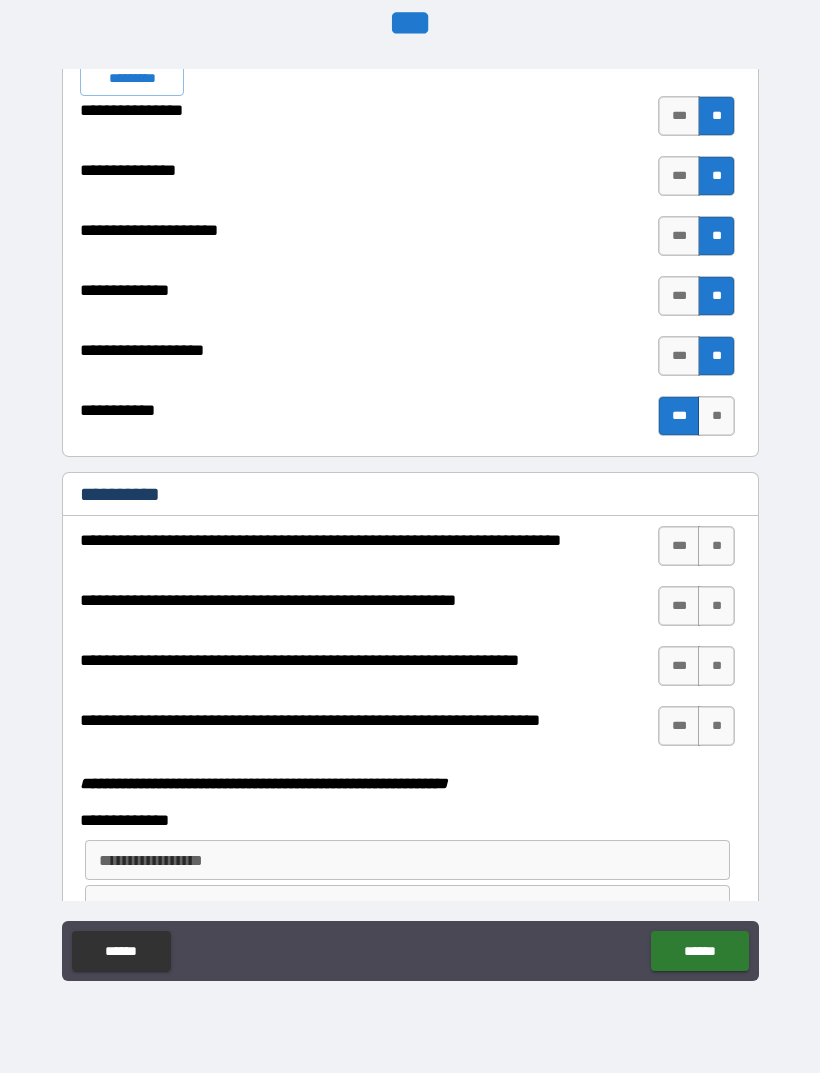 scroll, scrollTop: 4877, scrollLeft: 0, axis: vertical 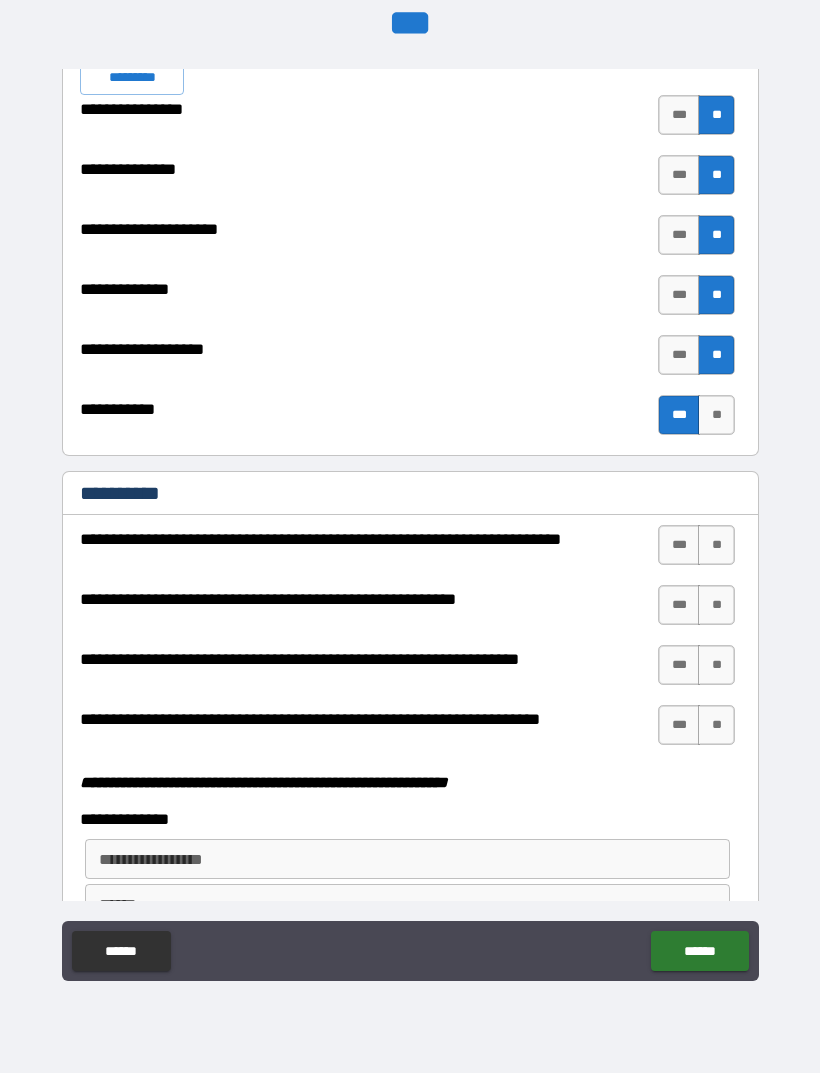 click on "**" at bounding box center (716, 545) 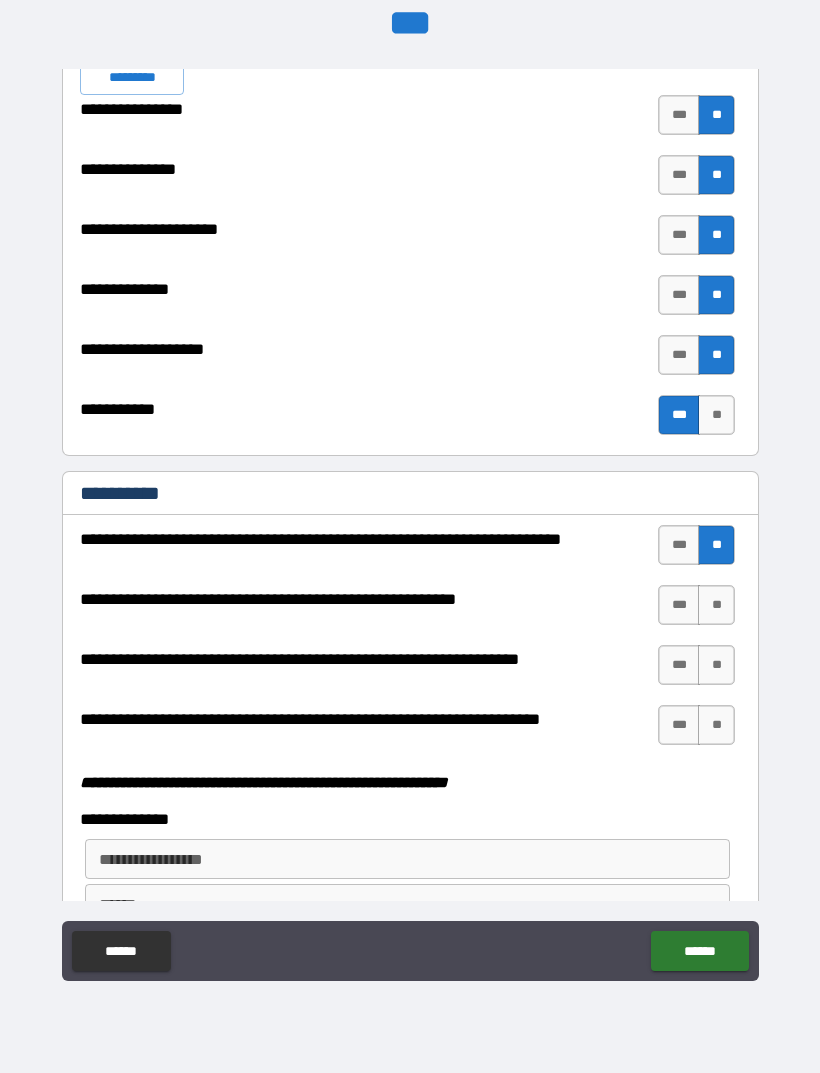 click on "**" at bounding box center [716, 605] 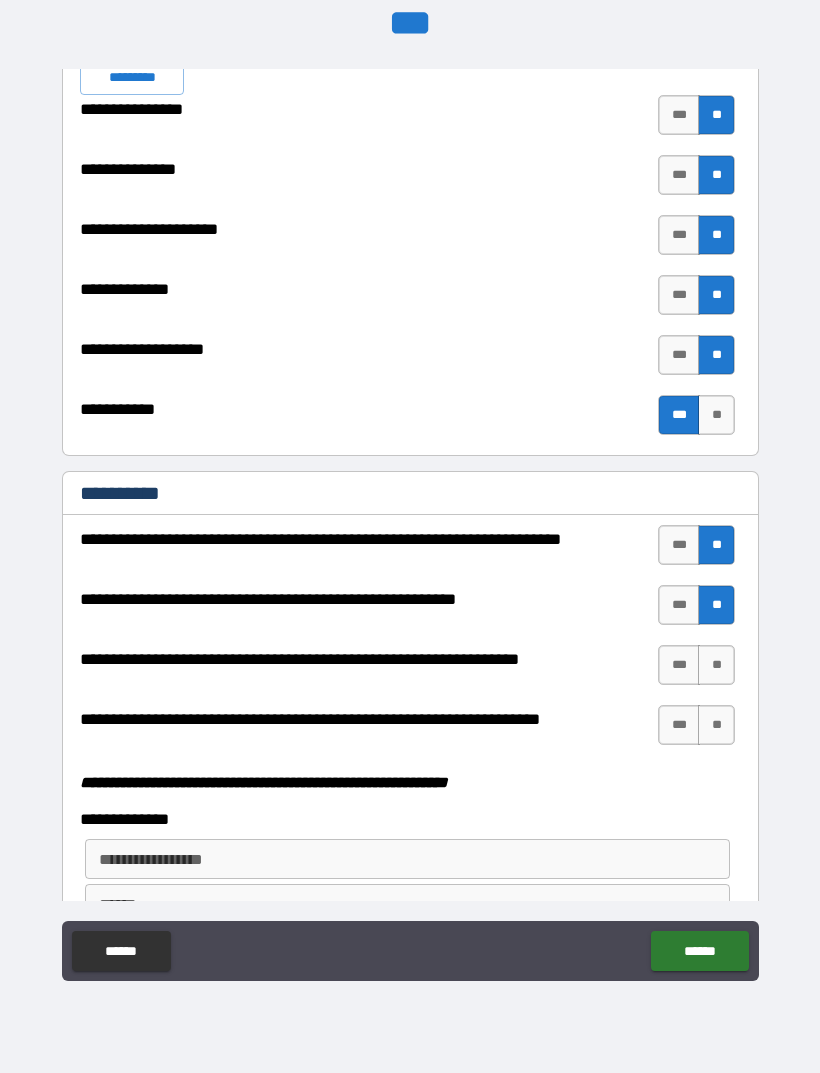 click on "**" at bounding box center (716, 665) 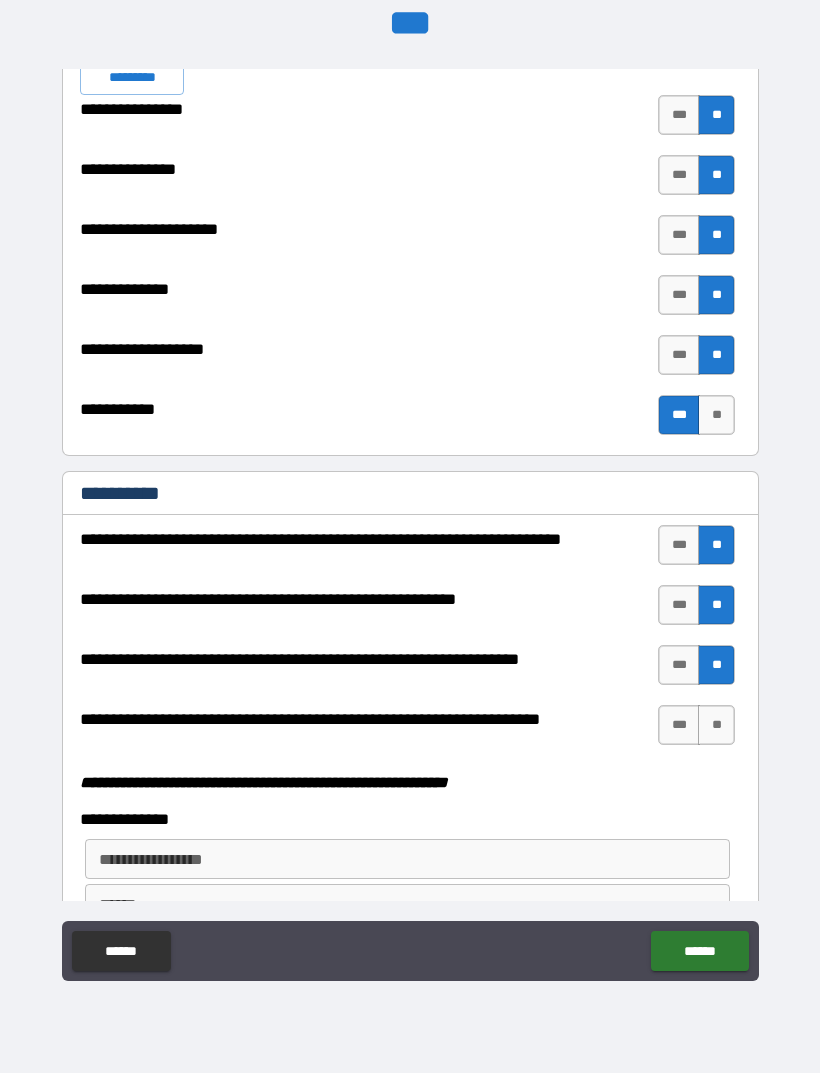 click on "***" at bounding box center [679, 725] 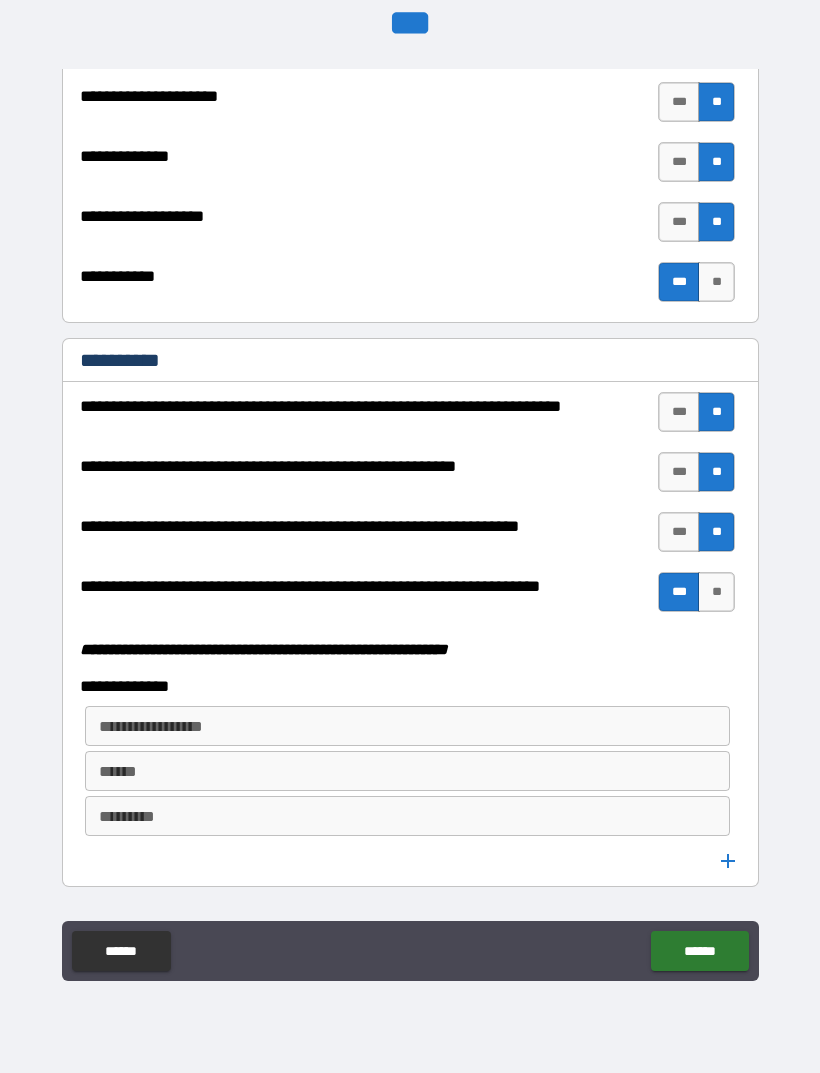 scroll, scrollTop: 5110, scrollLeft: 0, axis: vertical 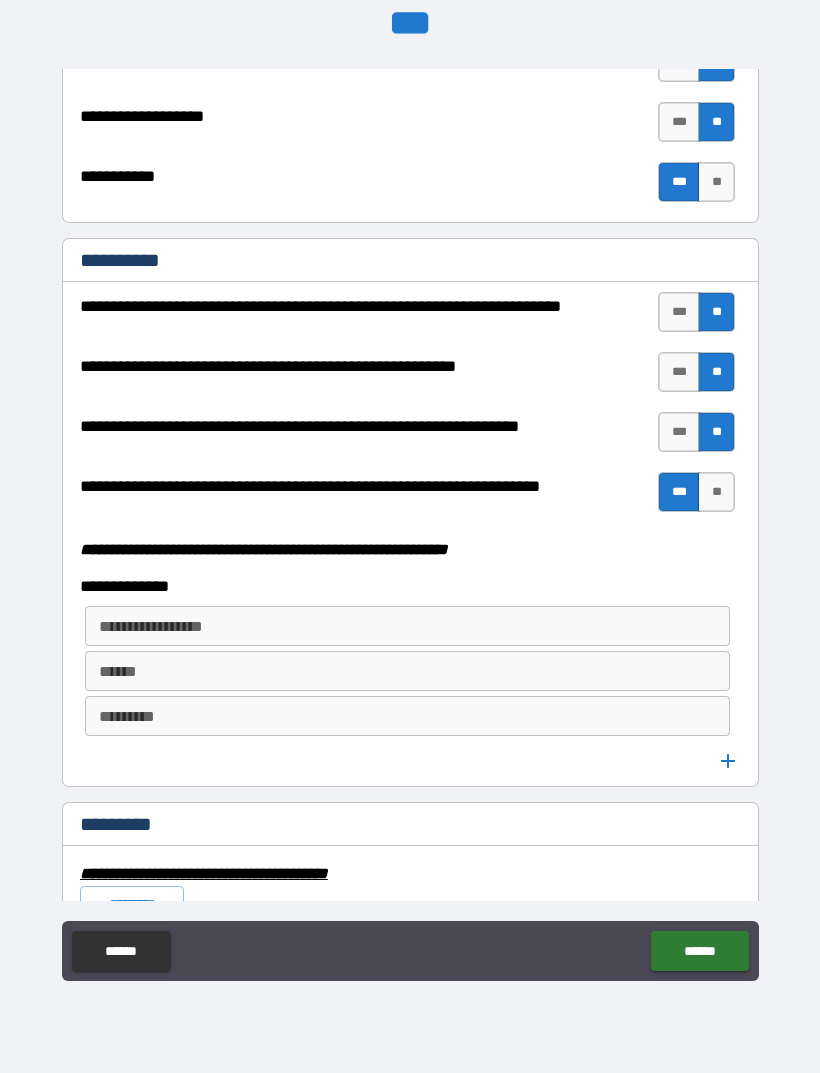 click on "**********" at bounding box center (407, 626) 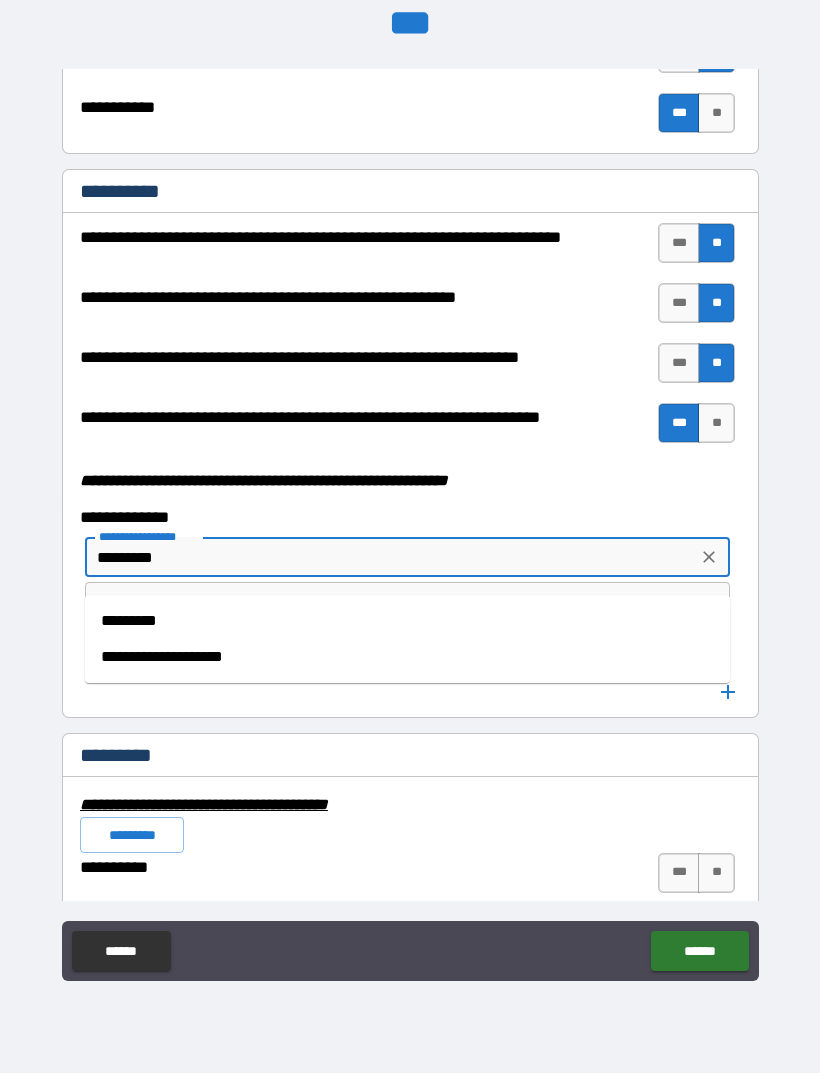scroll, scrollTop: 5180, scrollLeft: 0, axis: vertical 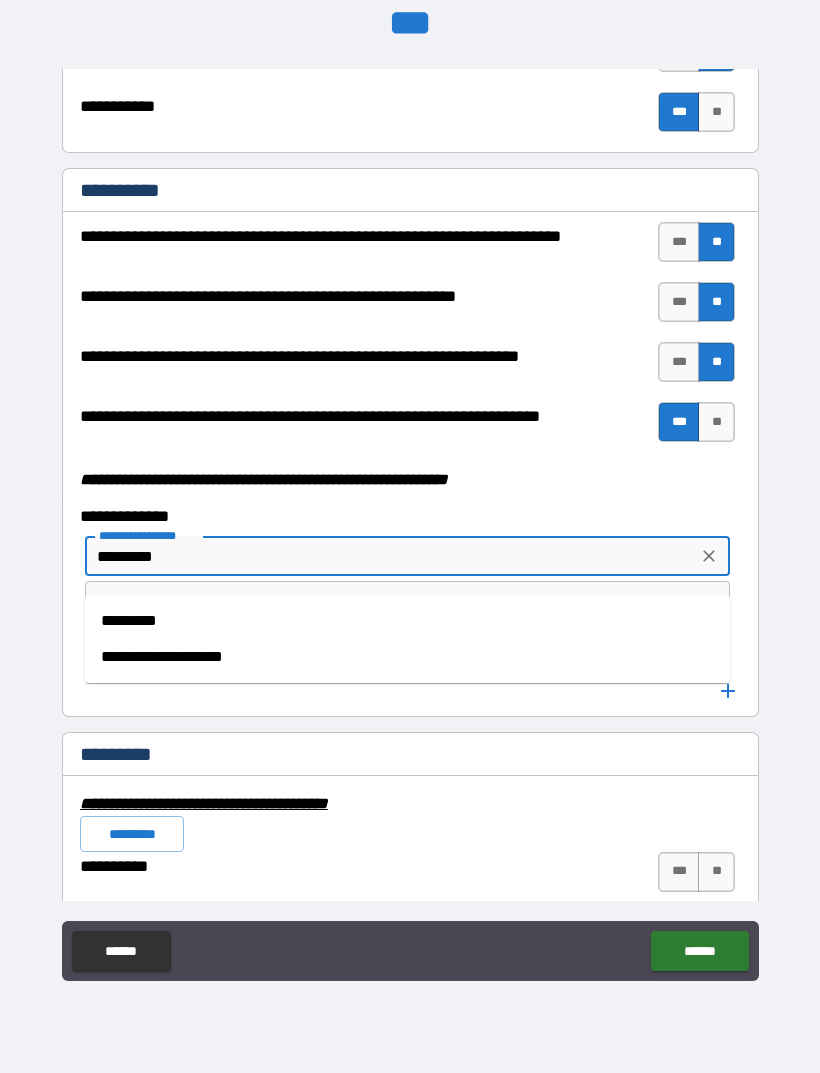 click on "*********" at bounding box center [407, 621] 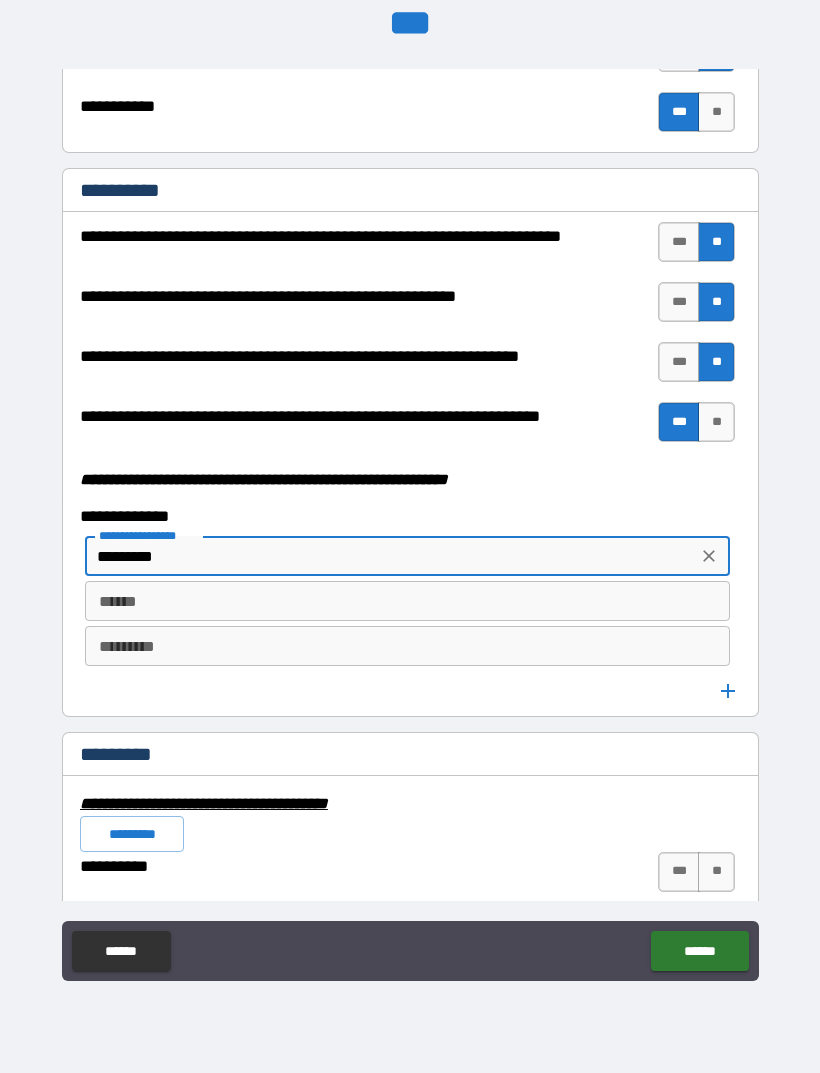 scroll, scrollTop: 5207, scrollLeft: 0, axis: vertical 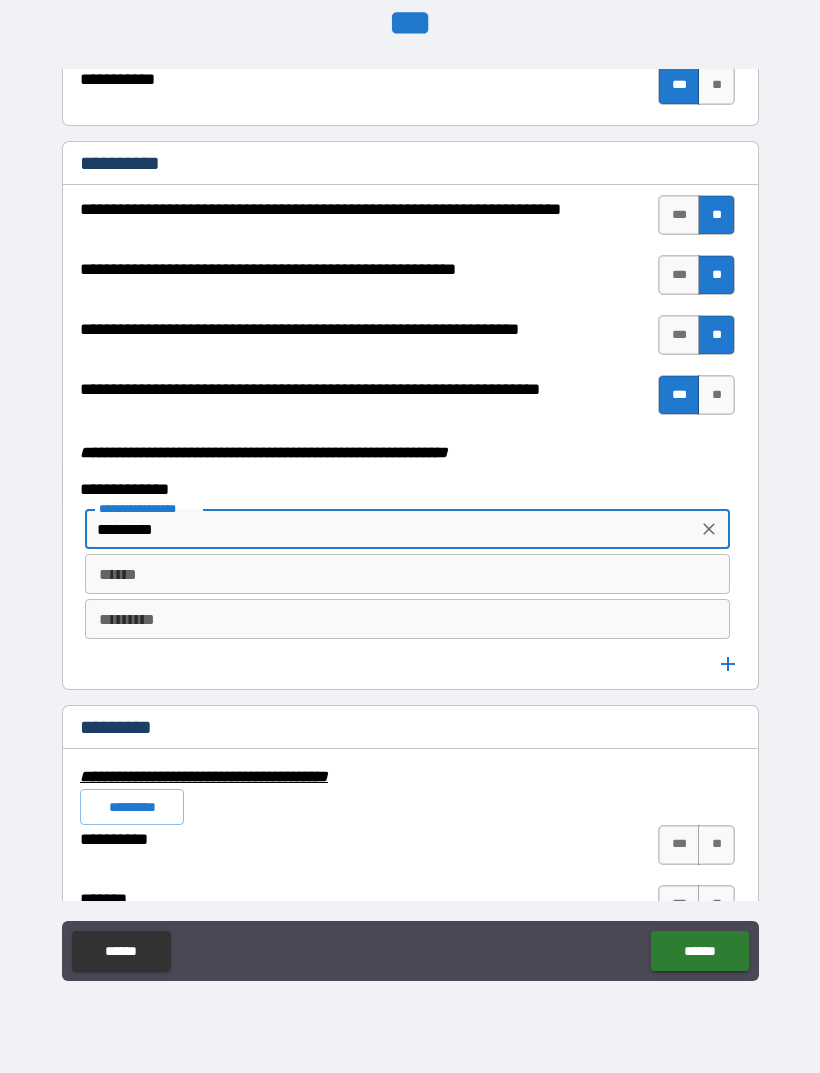click on "********* *********" at bounding box center [407, 619] 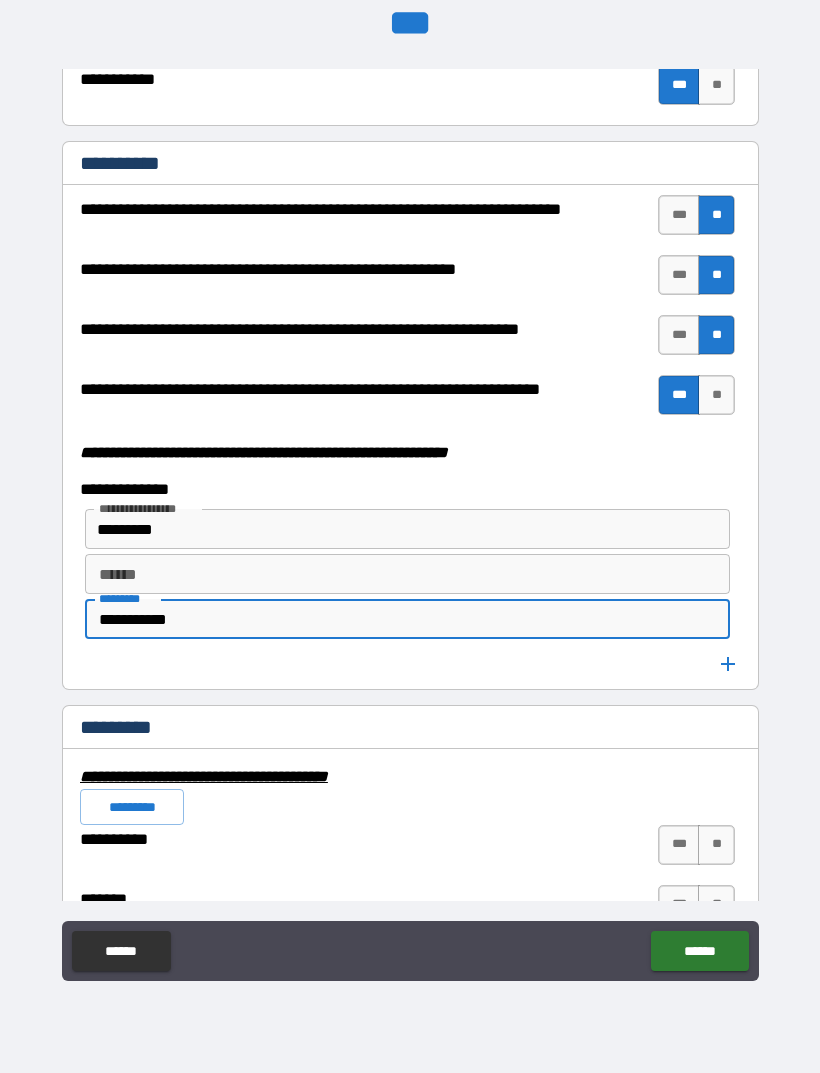 type on "**********" 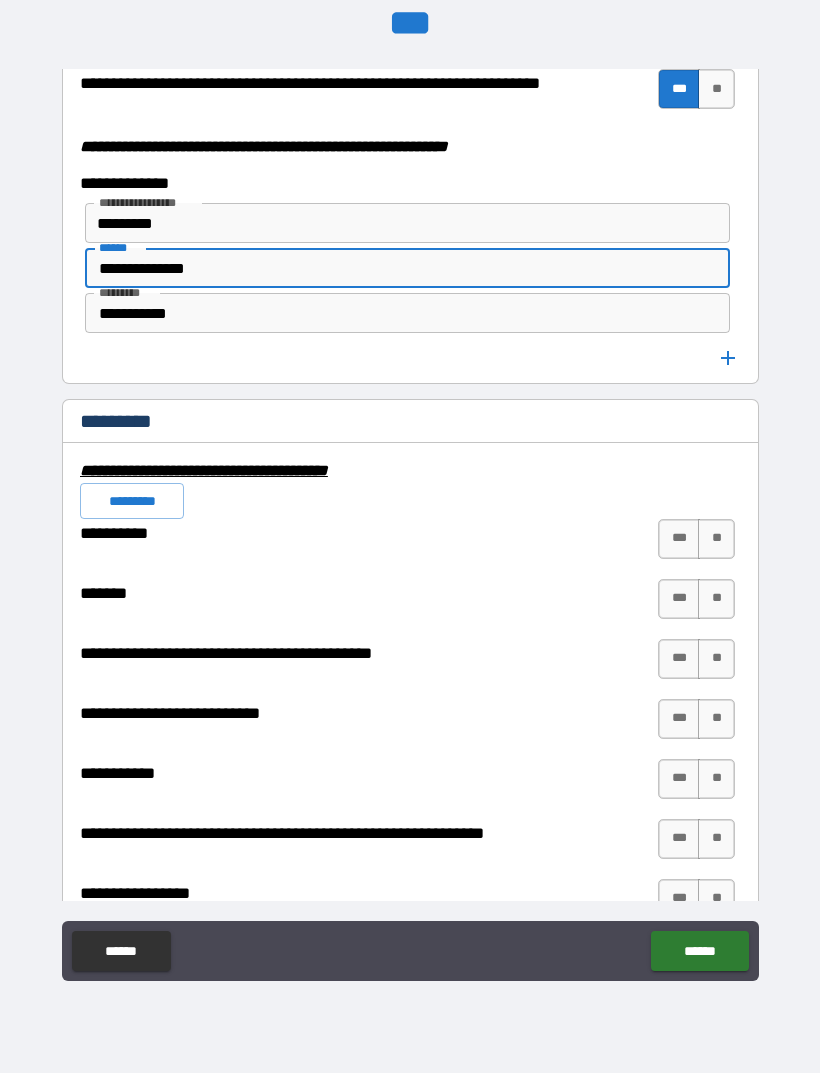 scroll, scrollTop: 5511, scrollLeft: 0, axis: vertical 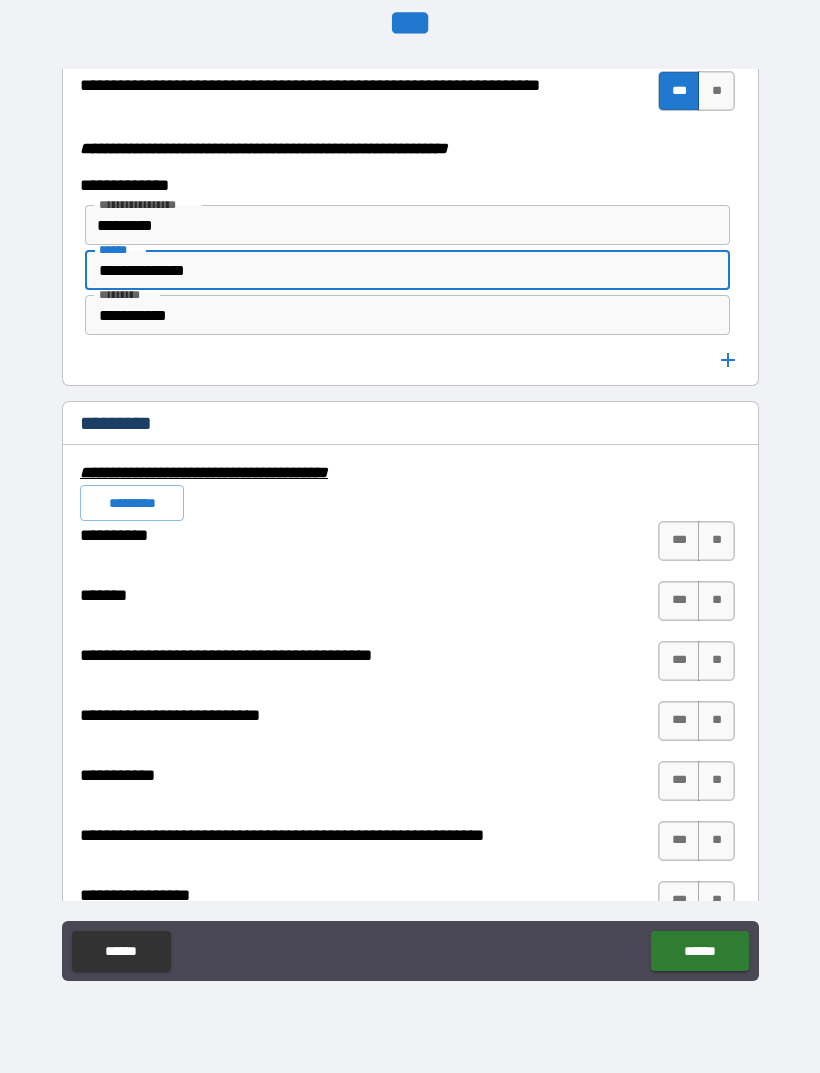 type on "**********" 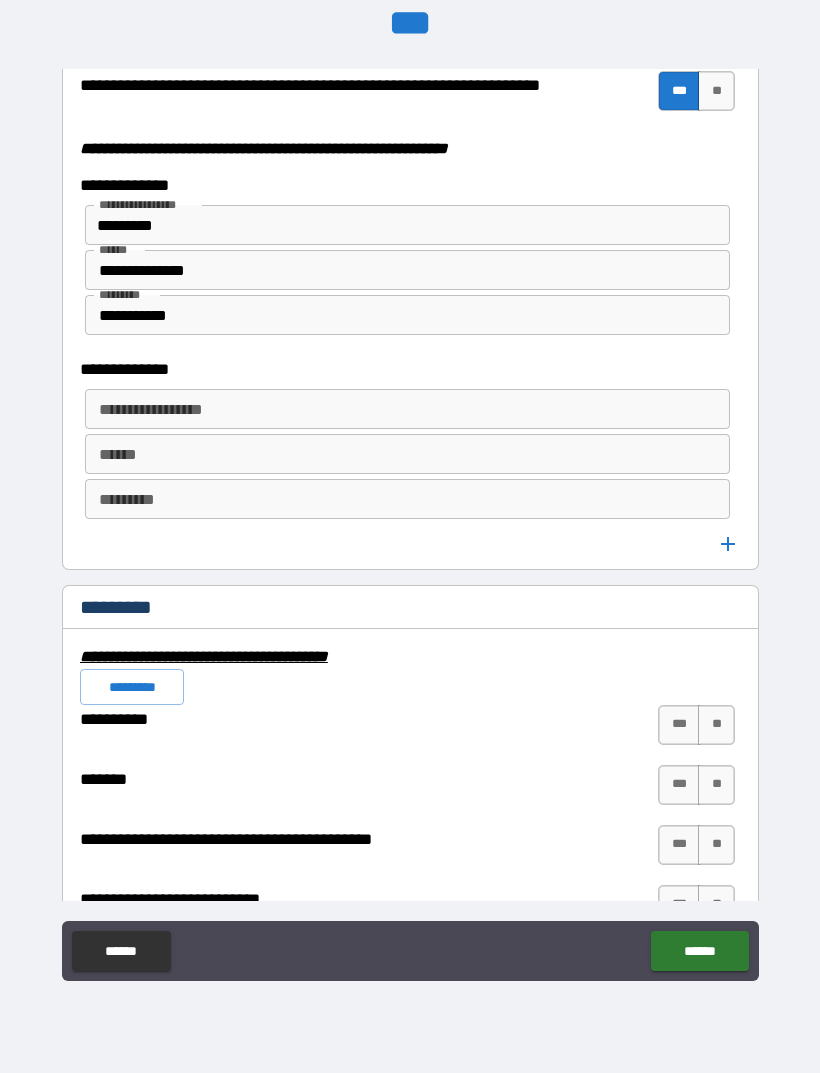 click on "**********" at bounding box center [406, 409] 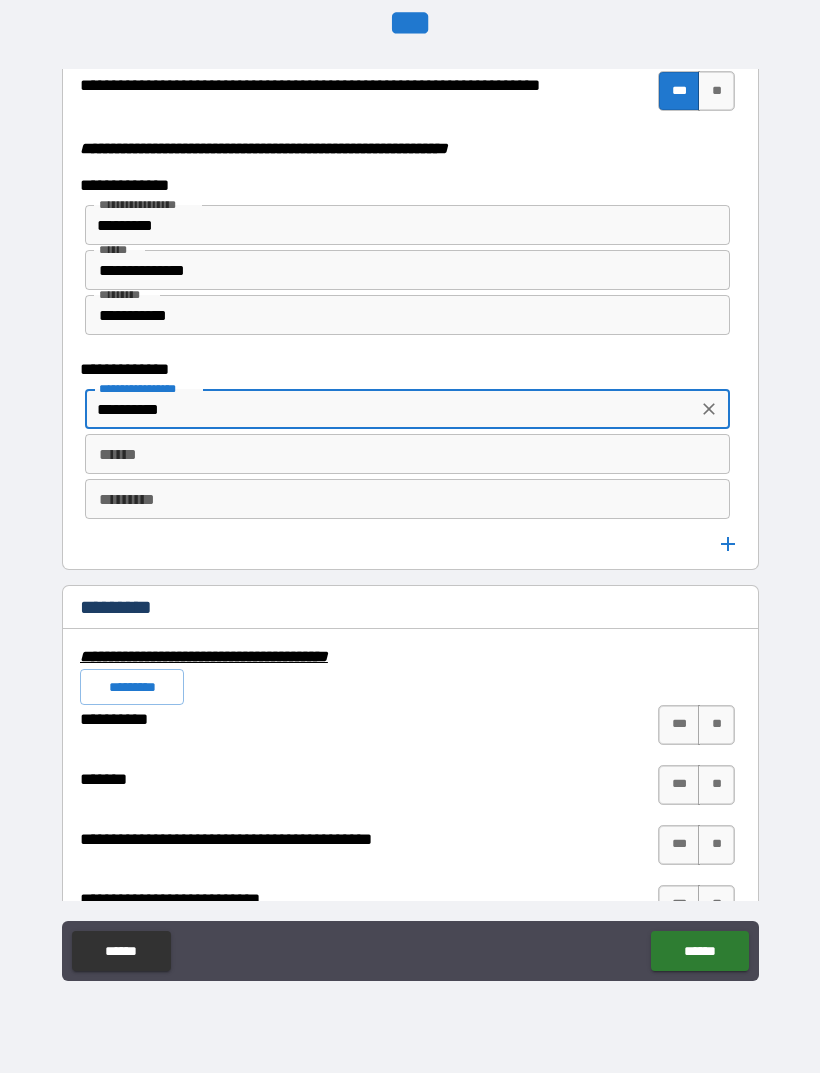 type on "**********" 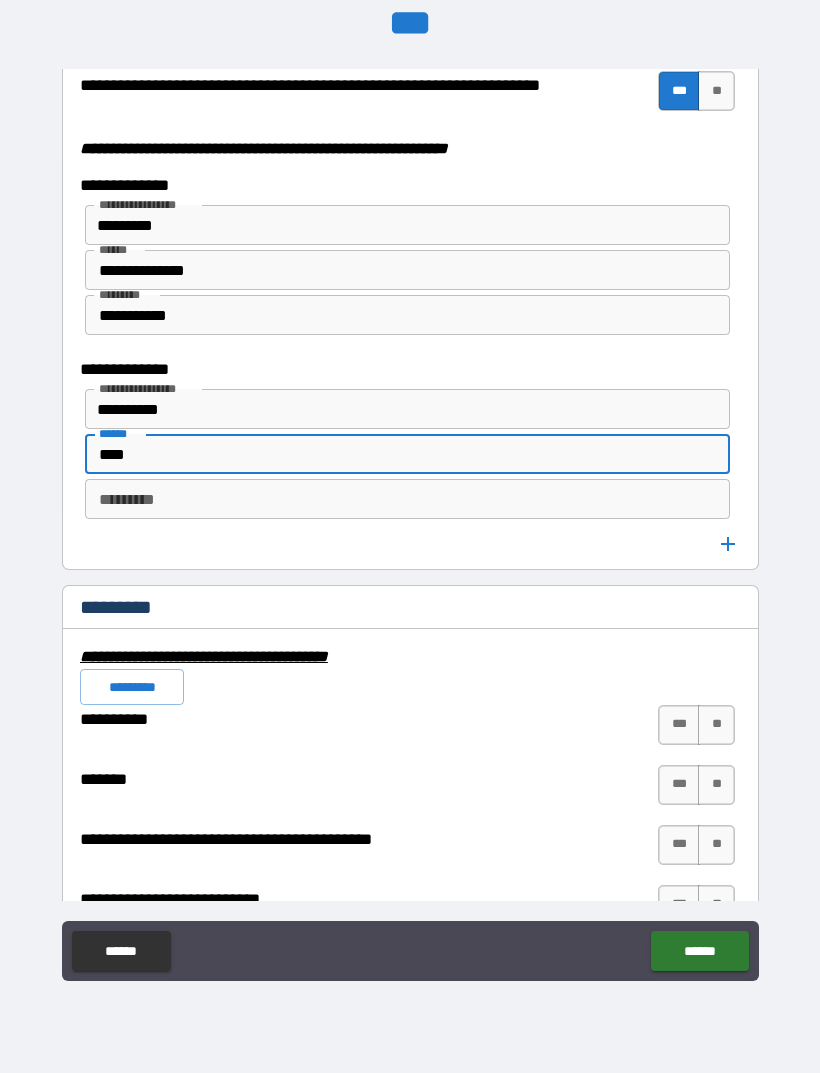 type on "****" 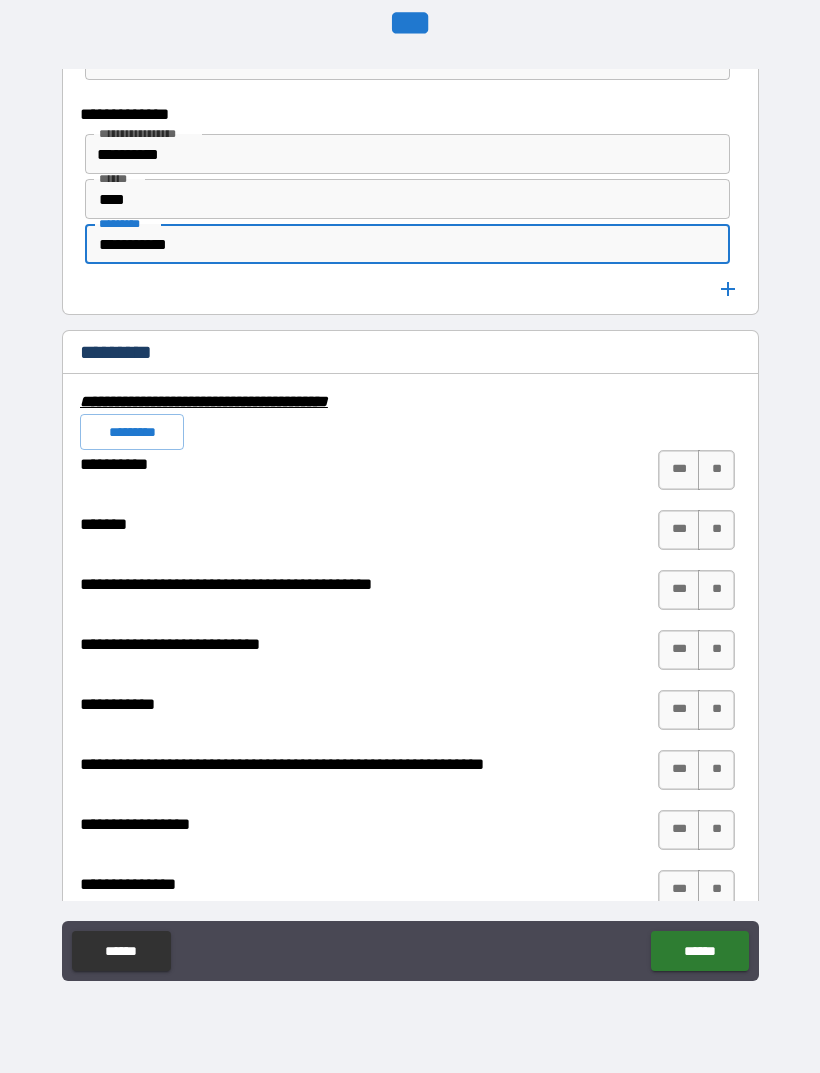 scroll, scrollTop: 5768, scrollLeft: 0, axis: vertical 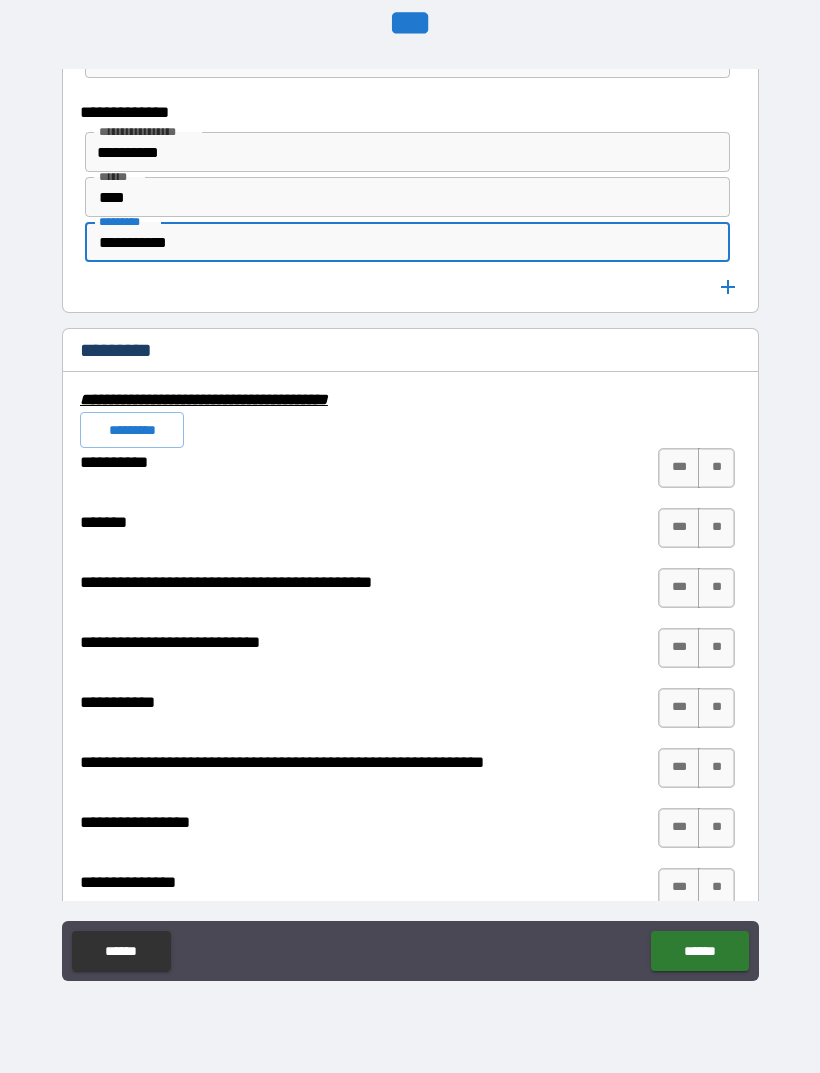 type on "**********" 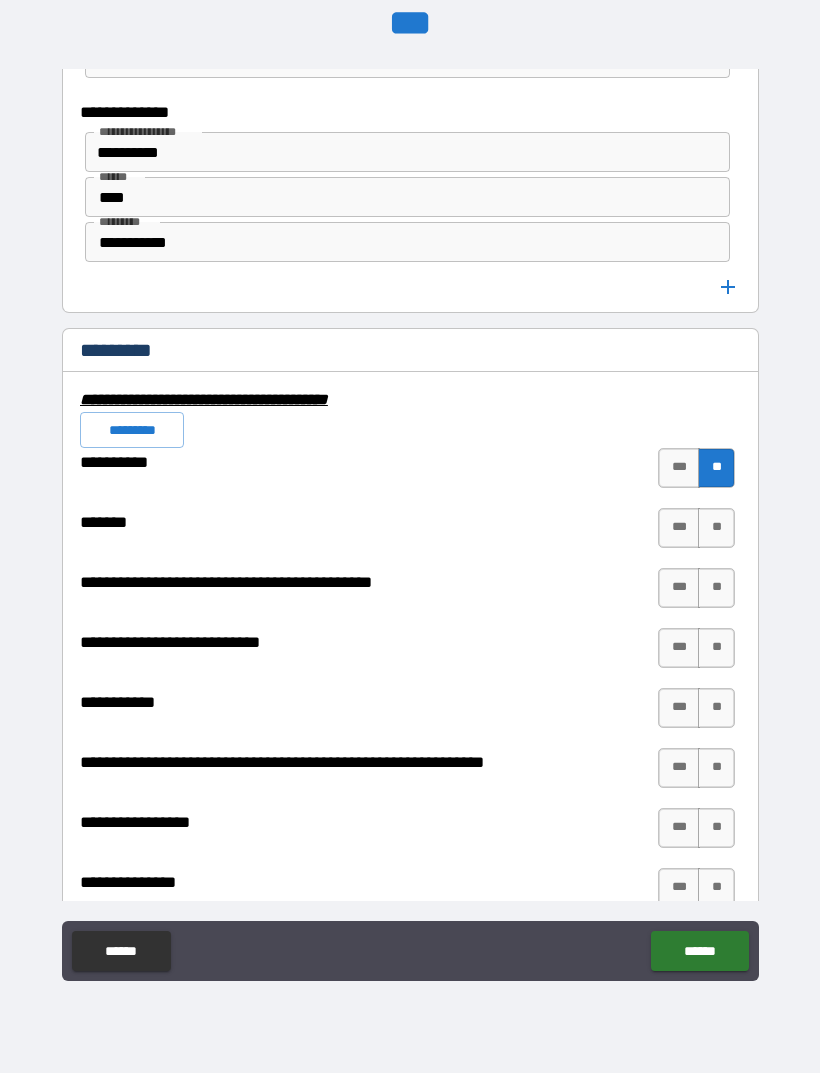 click on "**" at bounding box center (716, 528) 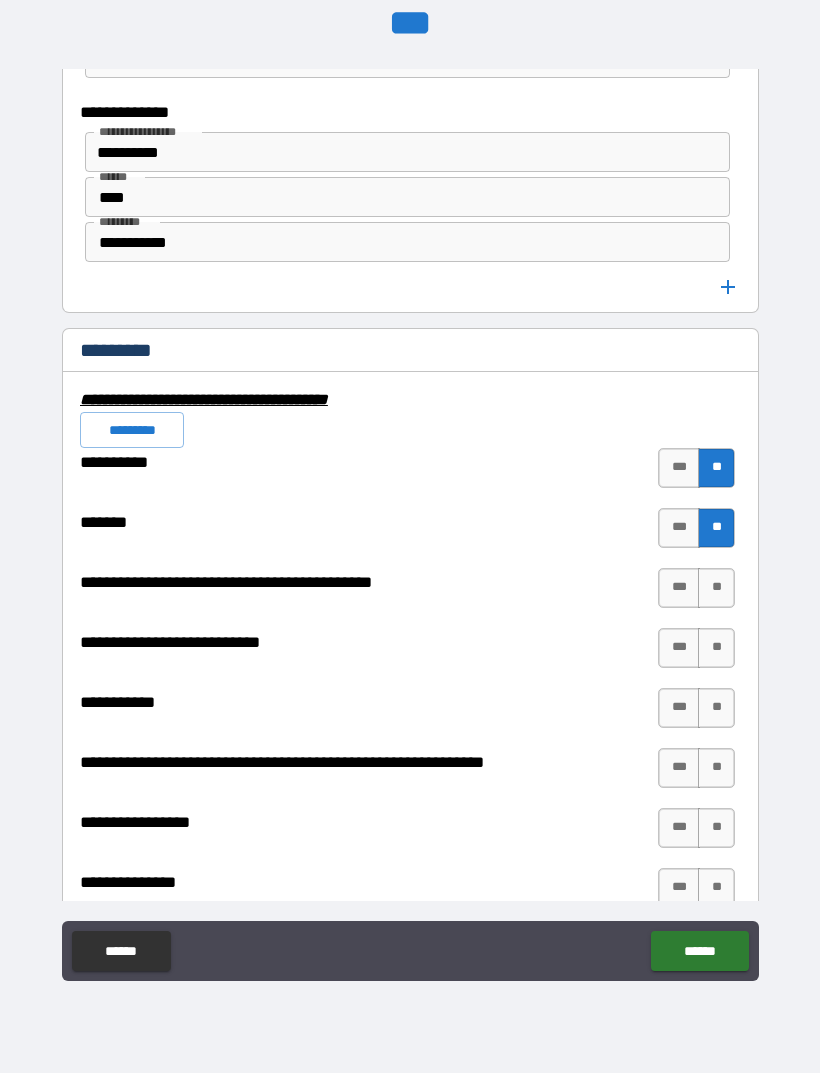 click on "**" at bounding box center (716, 588) 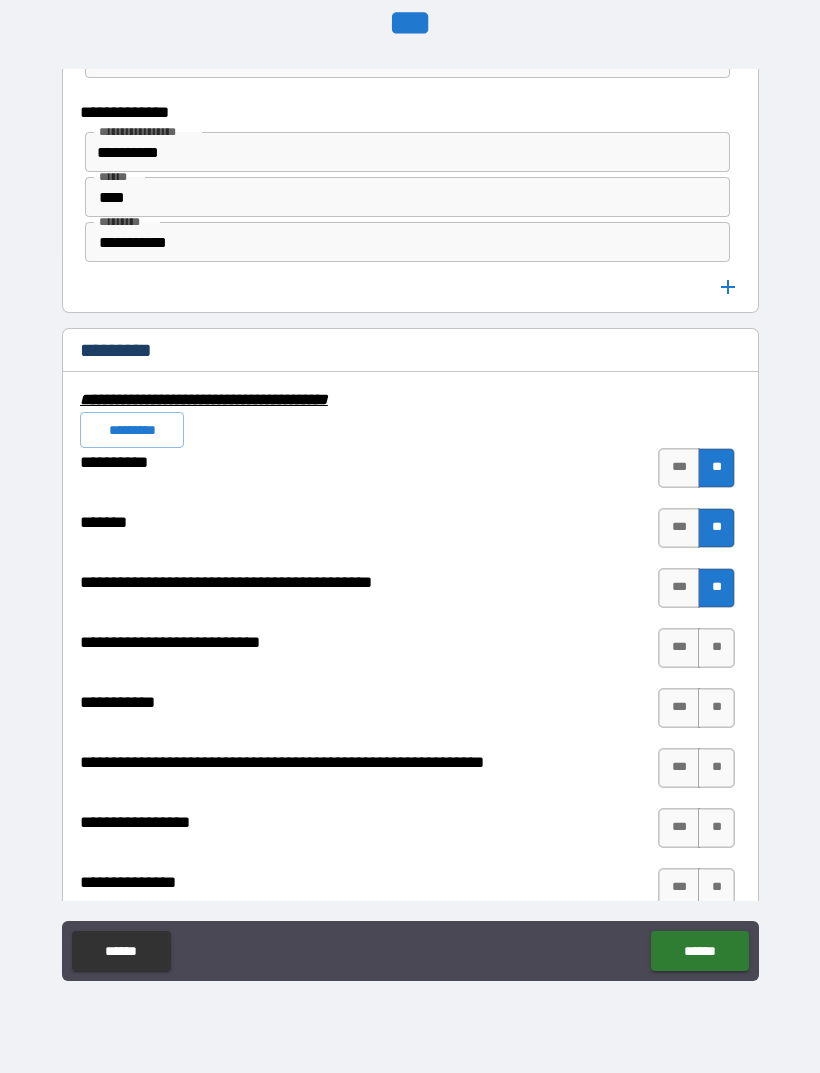 click on "**" at bounding box center (716, 648) 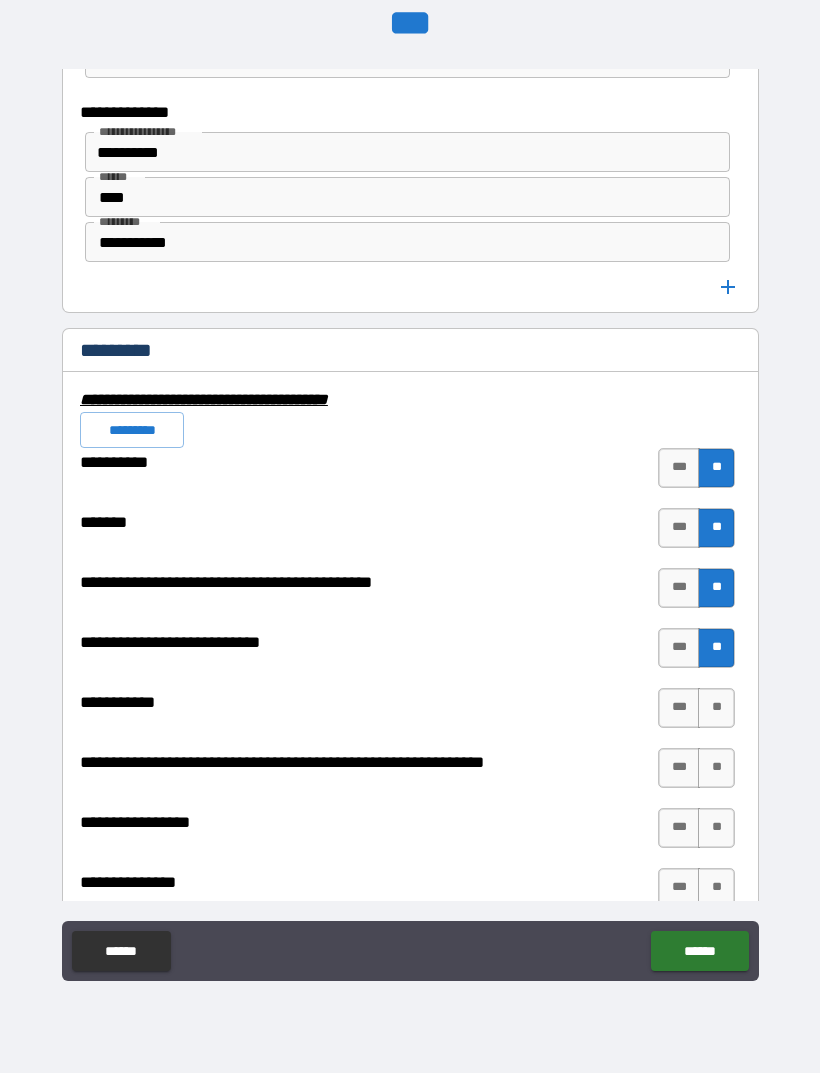 click on "***" at bounding box center [679, 708] 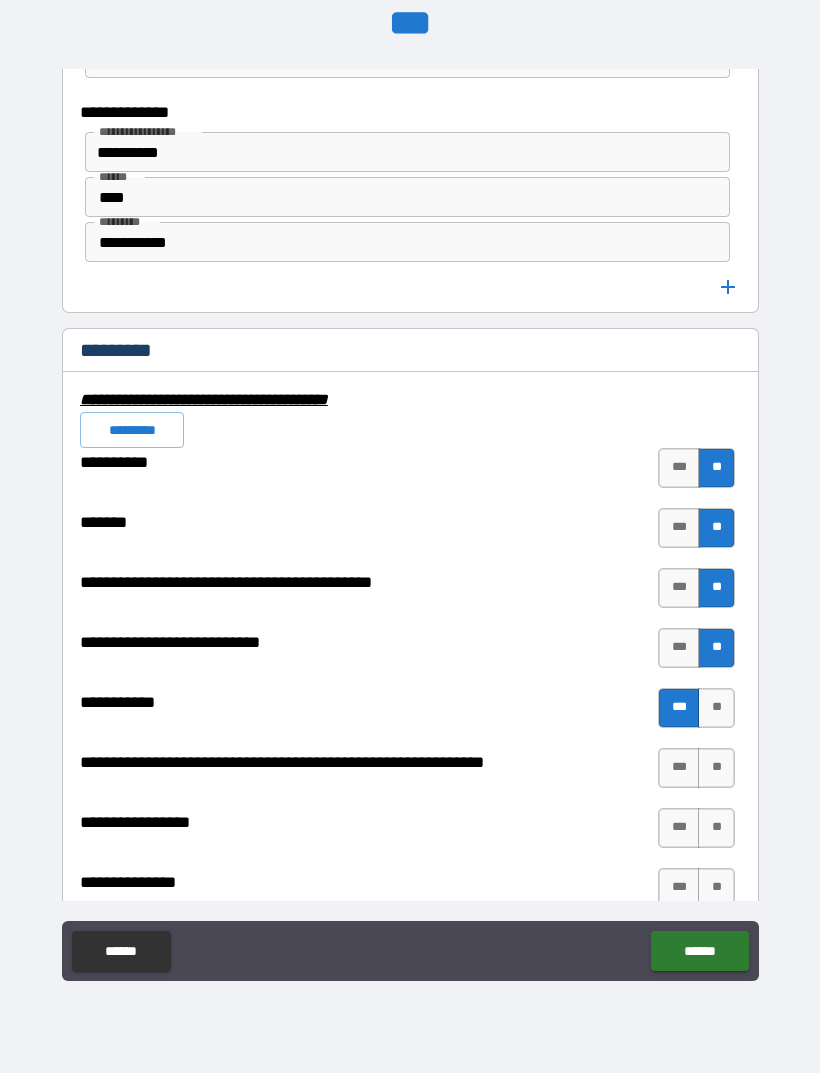 click on "***" at bounding box center [679, 768] 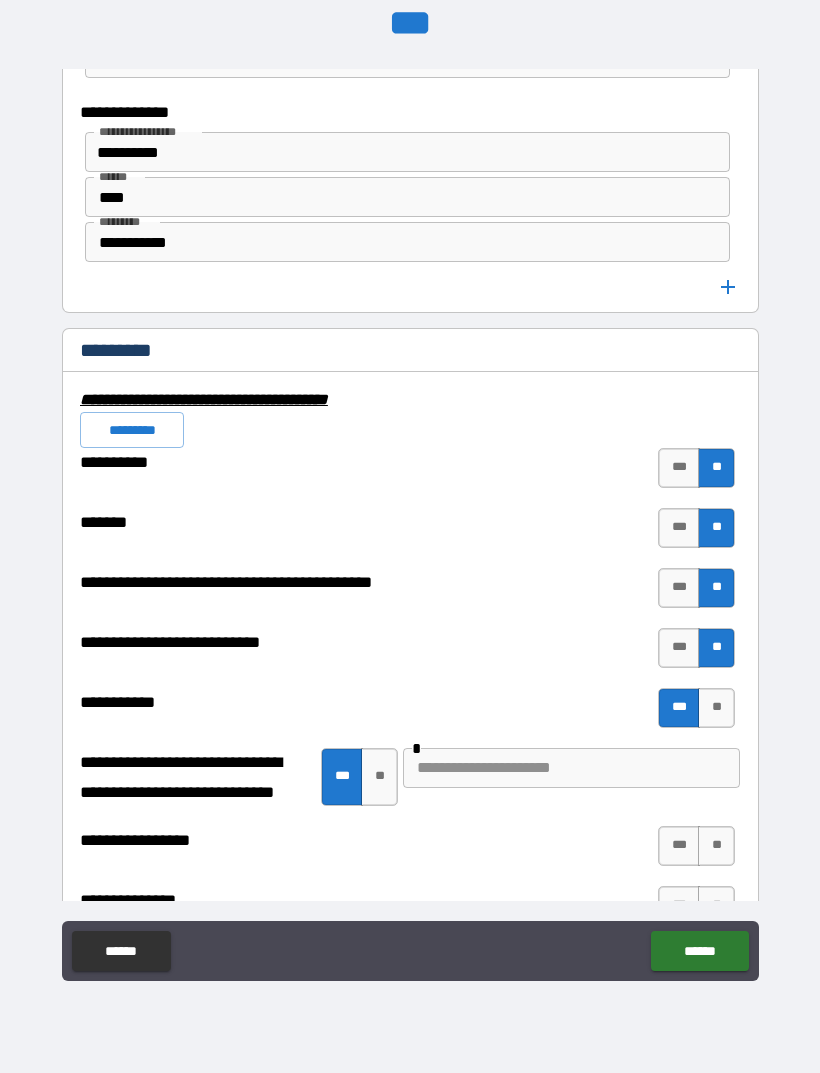 click at bounding box center (571, 768) 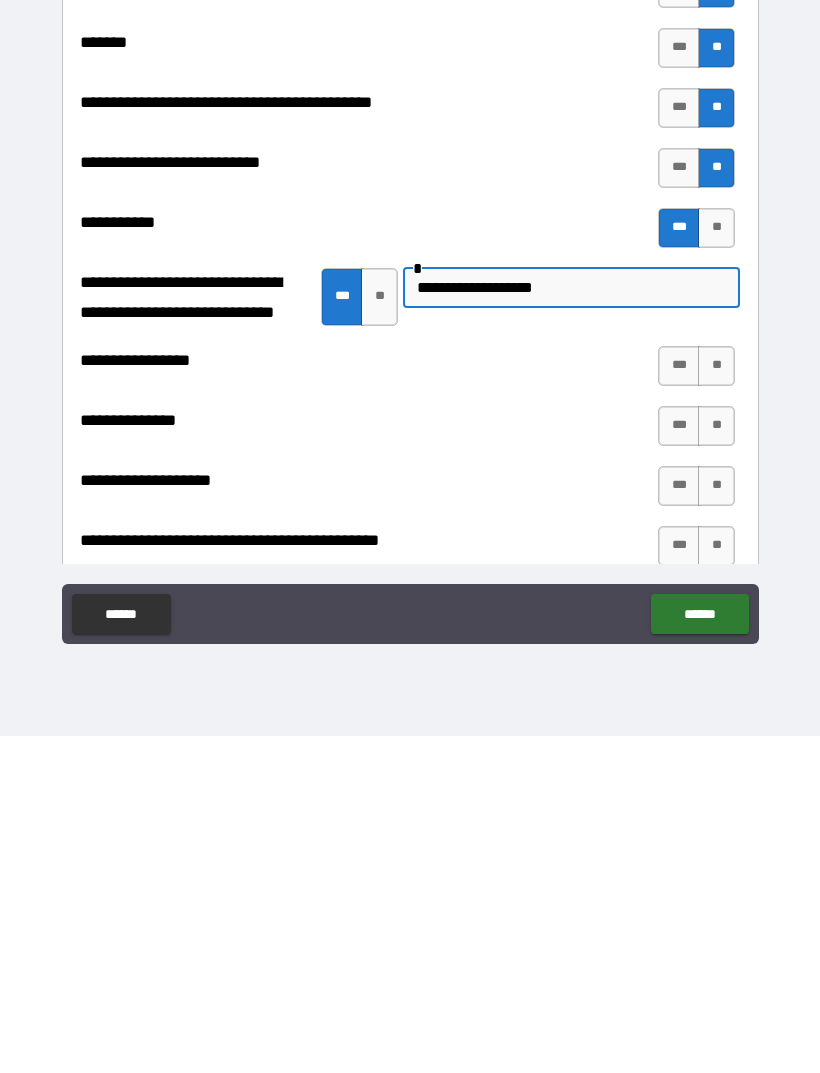 scroll, scrollTop: 5913, scrollLeft: 0, axis: vertical 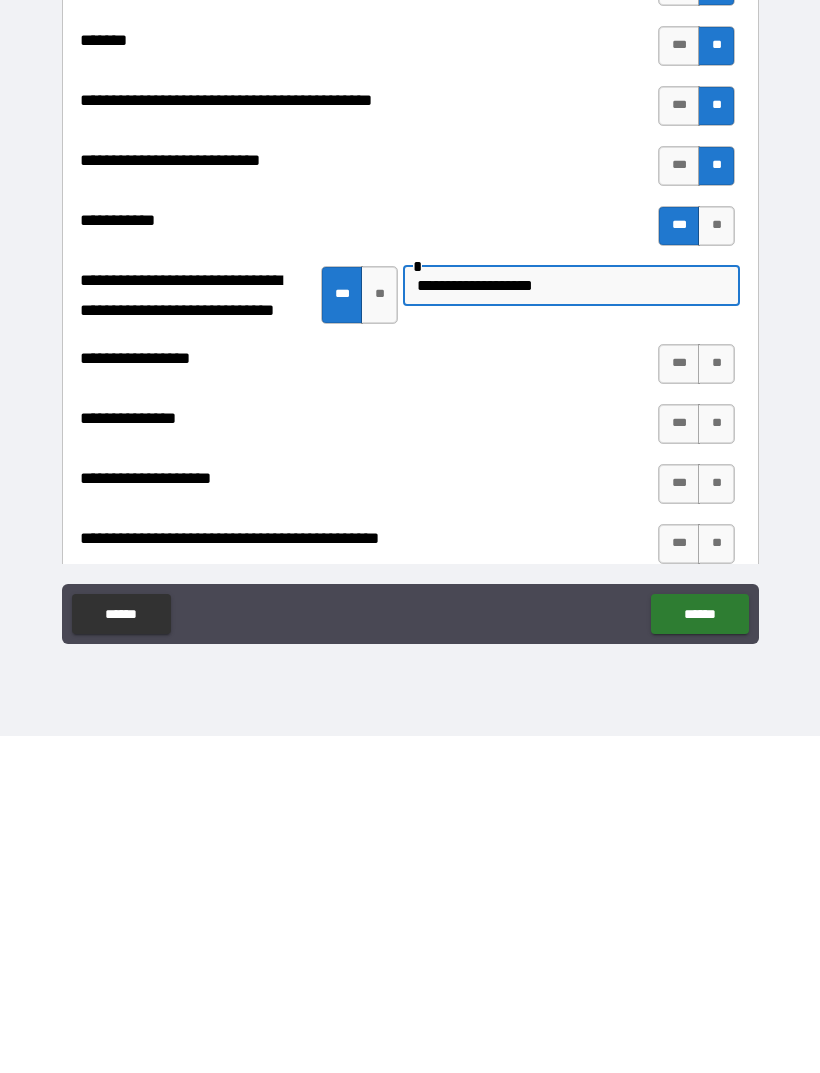 type on "**********" 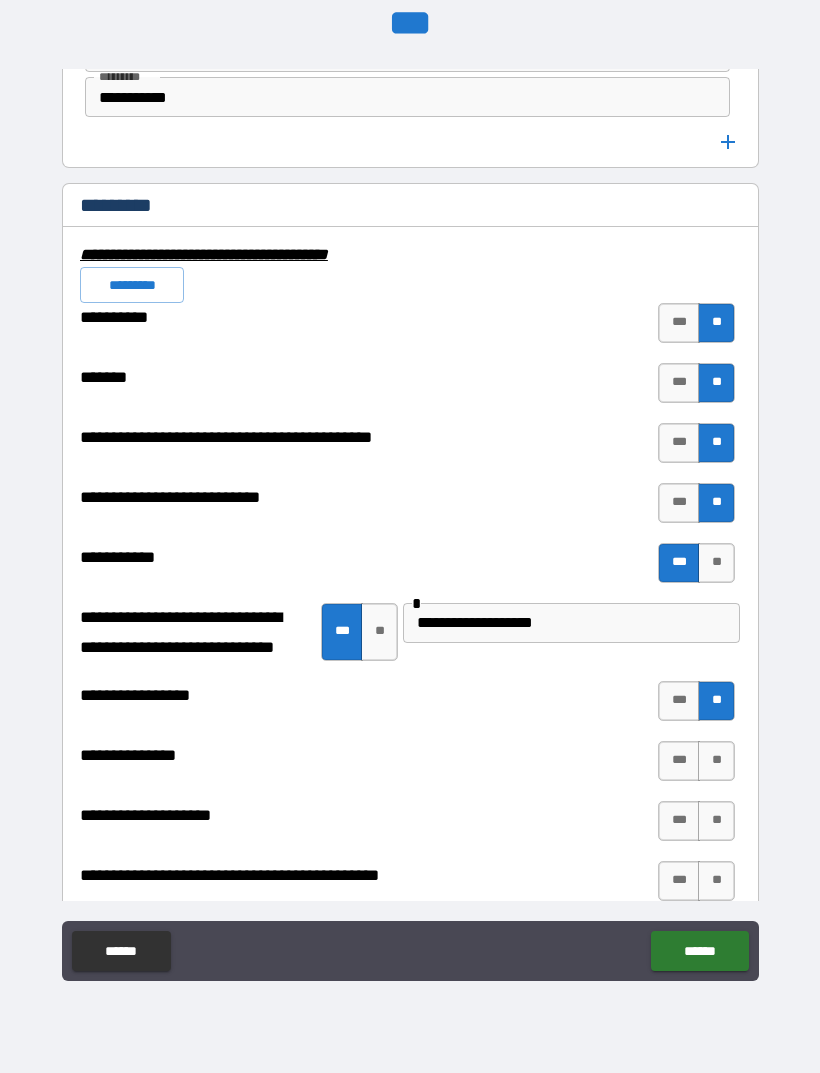 click on "**" at bounding box center [716, 761] 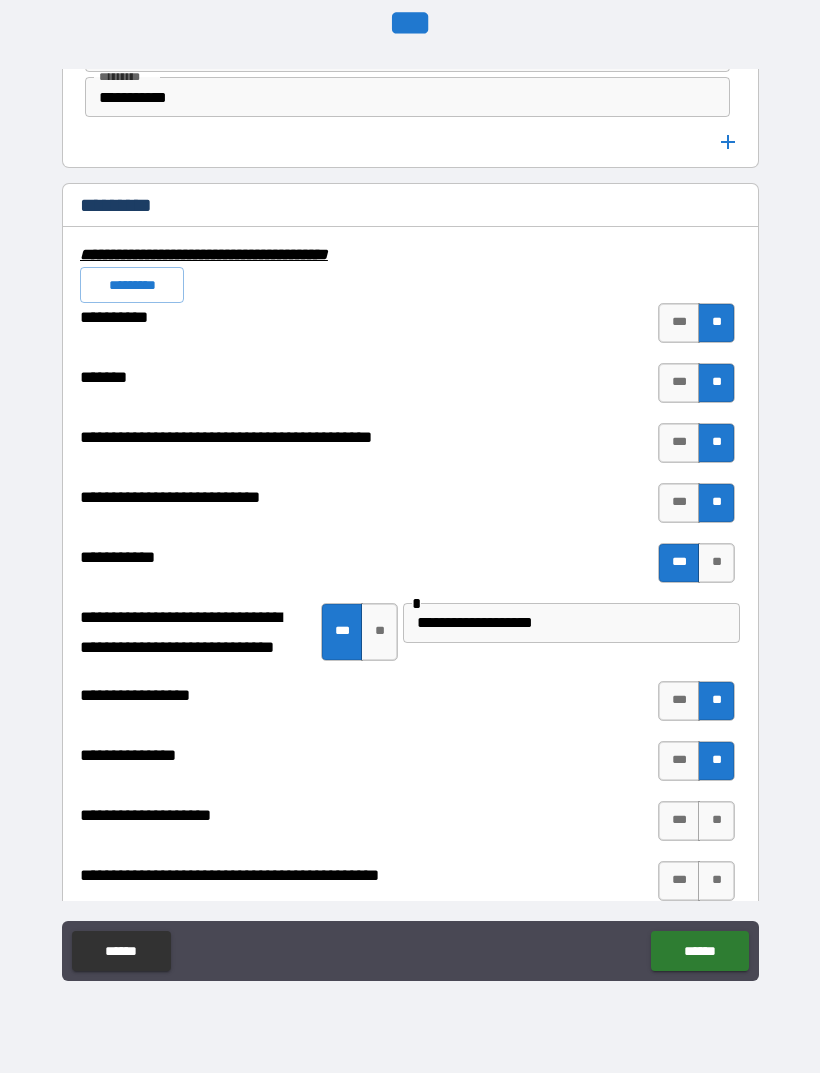 click on "***" at bounding box center [679, 821] 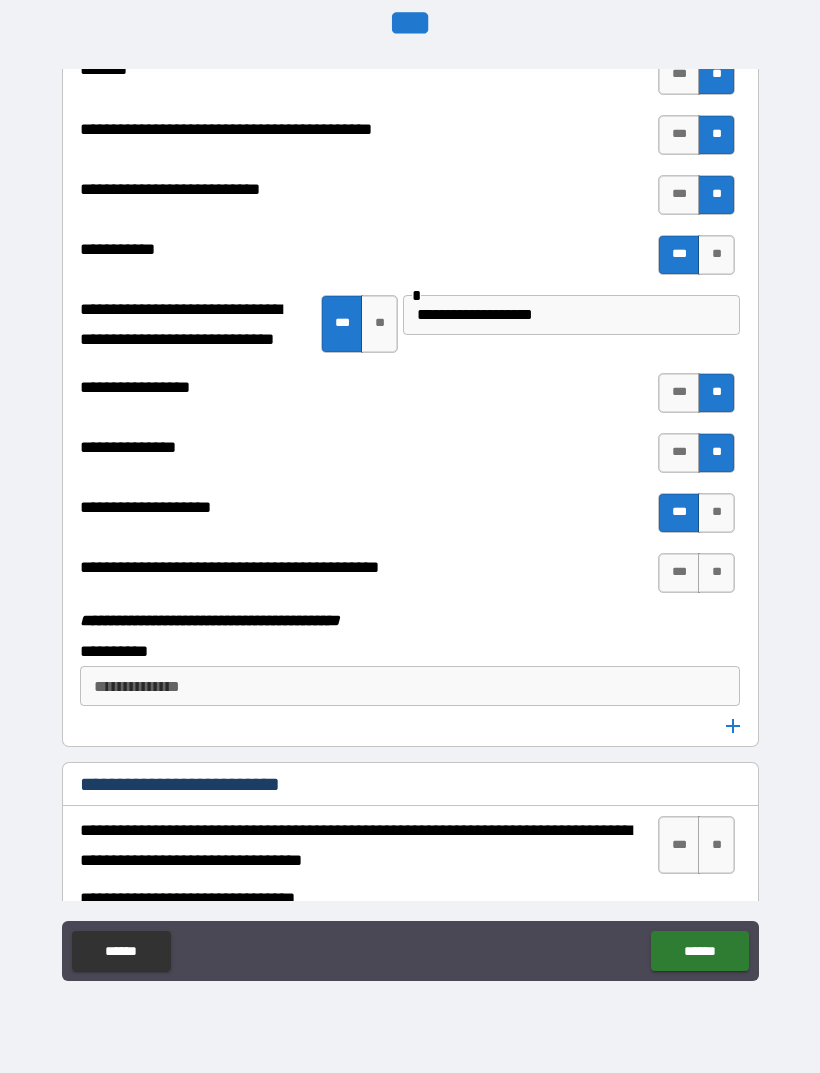 scroll, scrollTop: 6253, scrollLeft: 0, axis: vertical 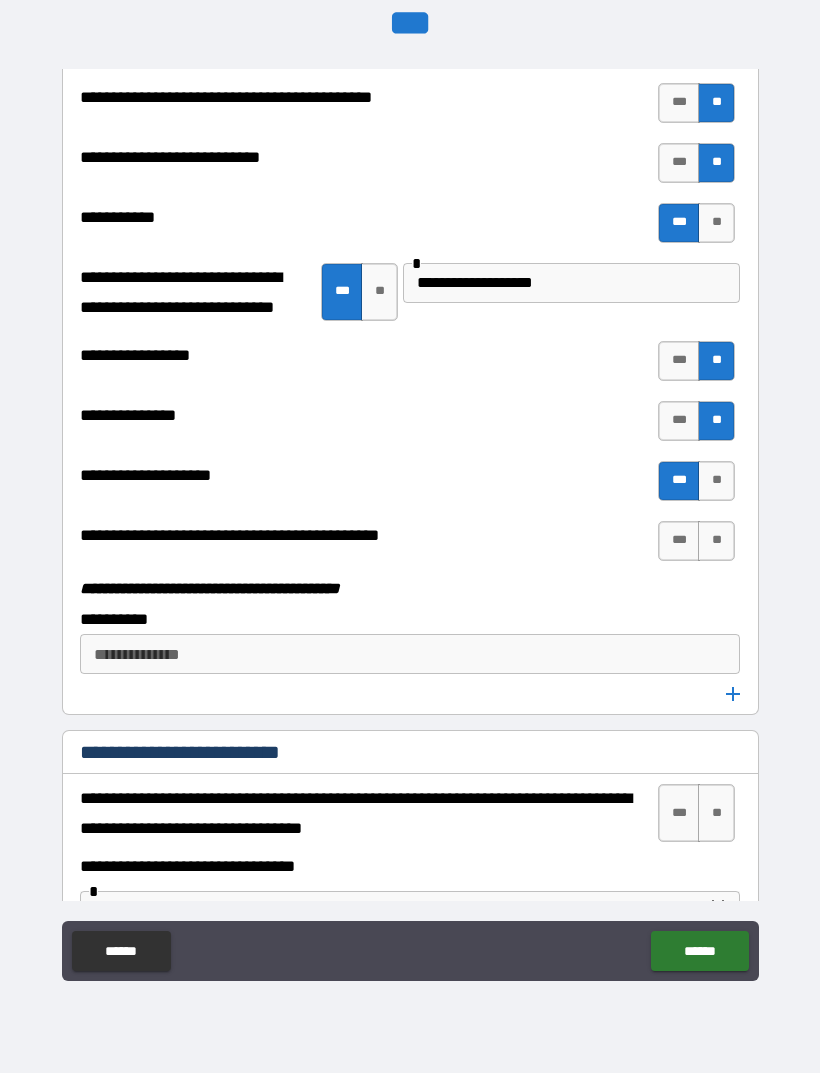 click on "**" at bounding box center (716, 541) 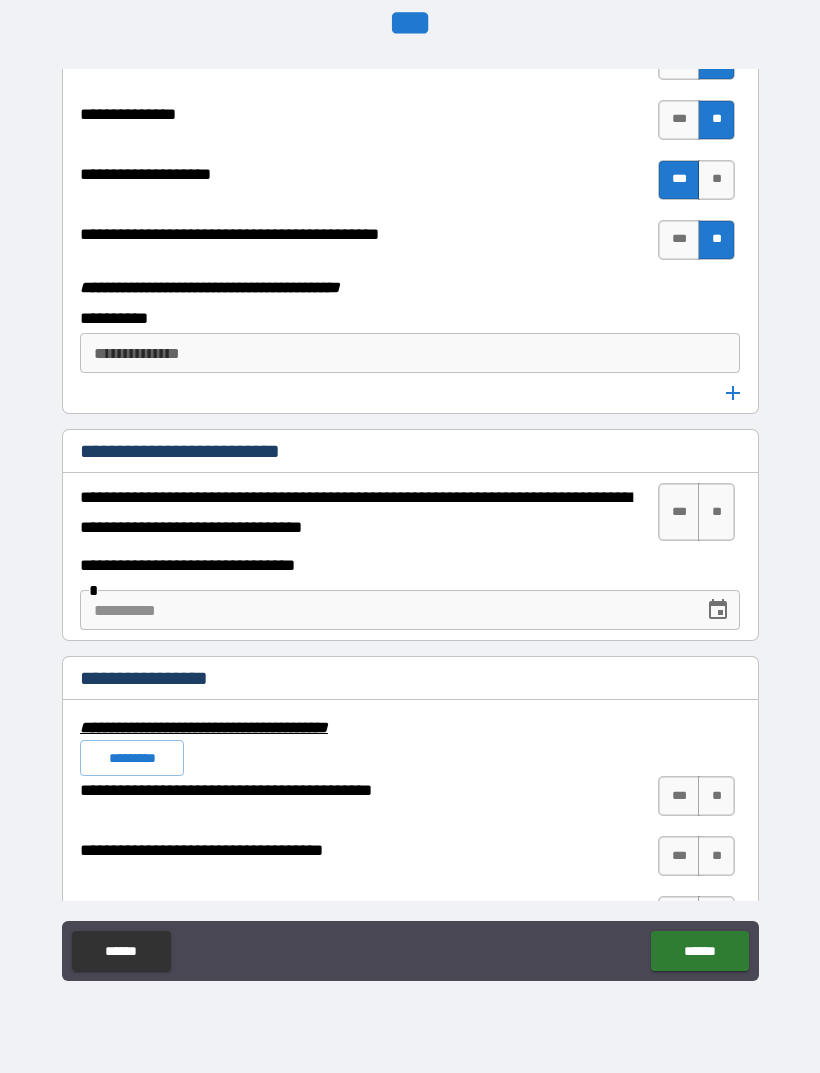 scroll, scrollTop: 6581, scrollLeft: 0, axis: vertical 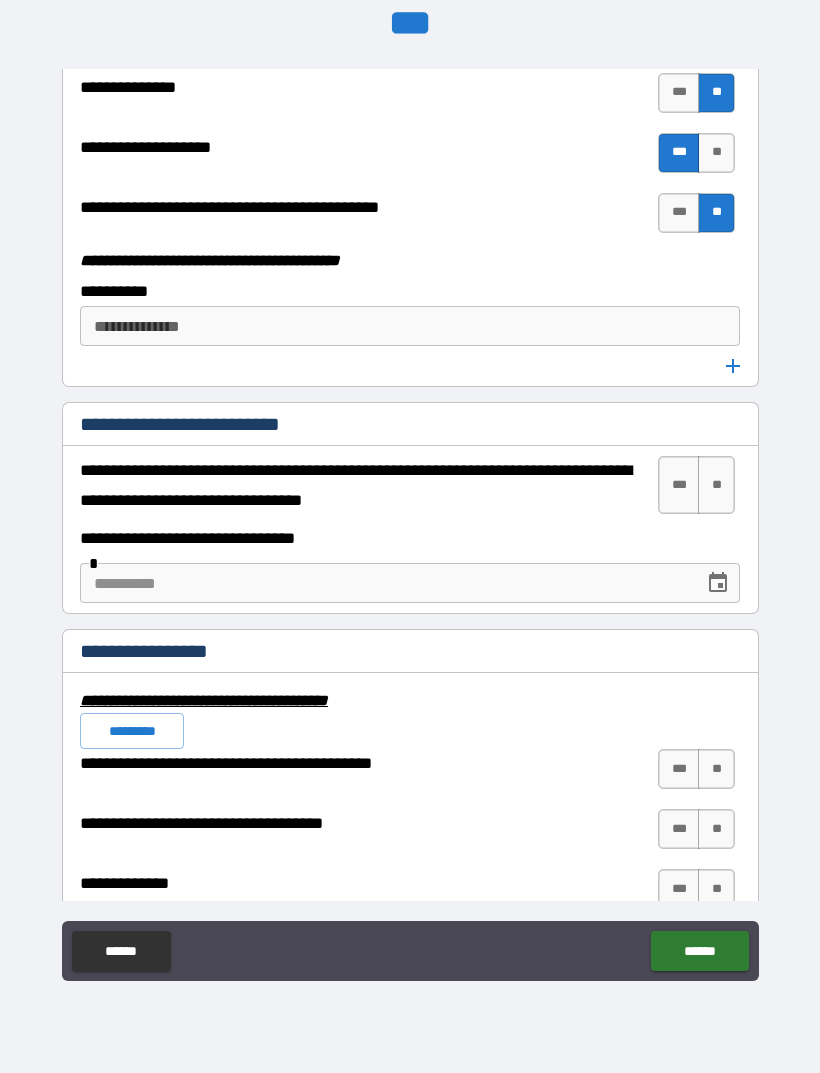 click on "***" at bounding box center (679, 485) 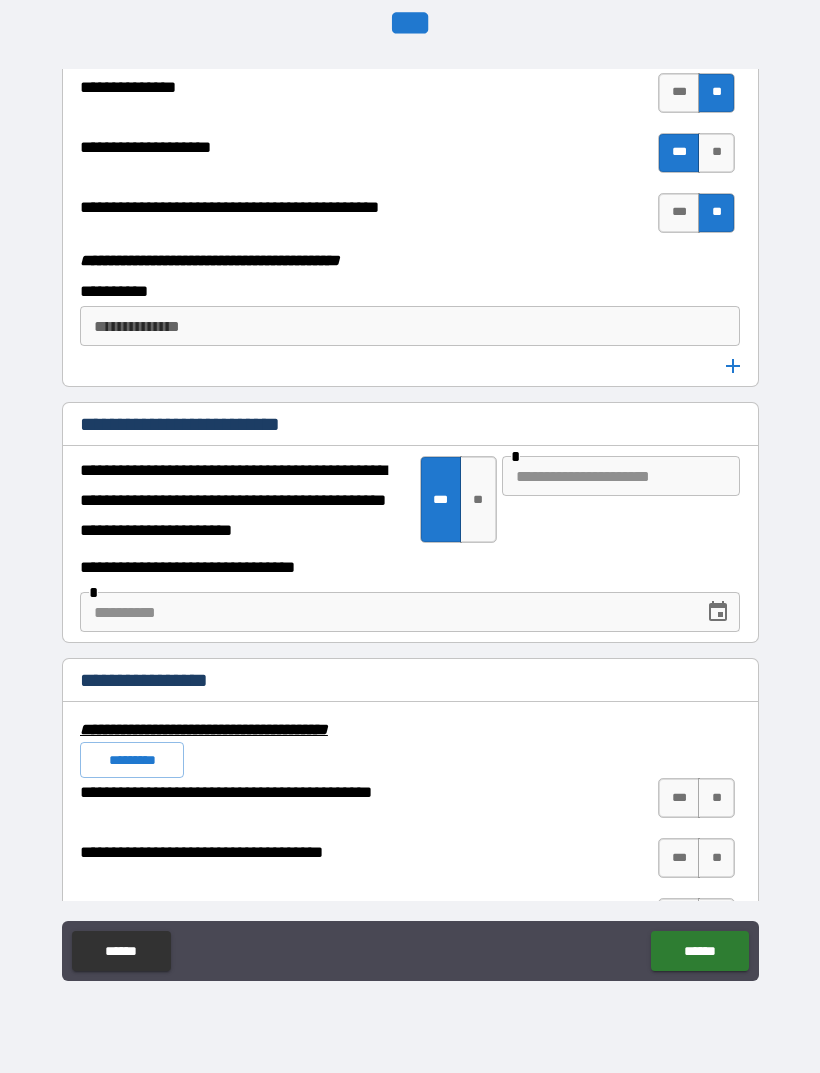 click at bounding box center (621, 476) 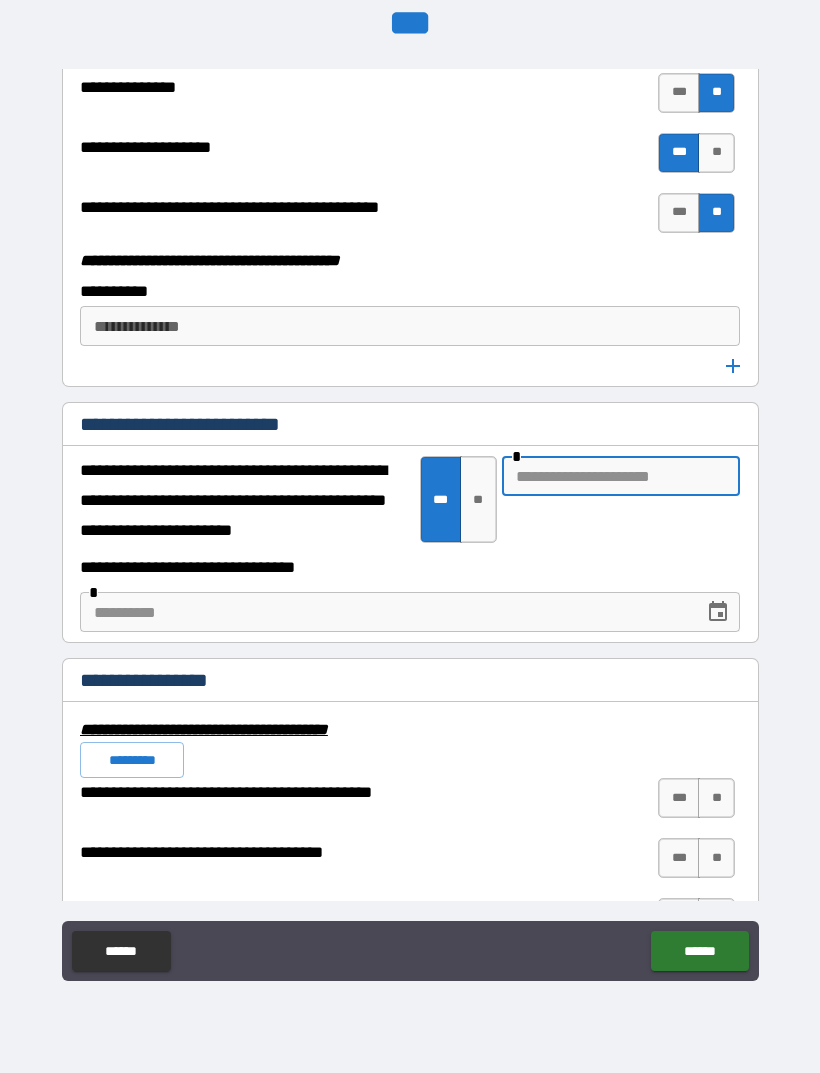 type on "*" 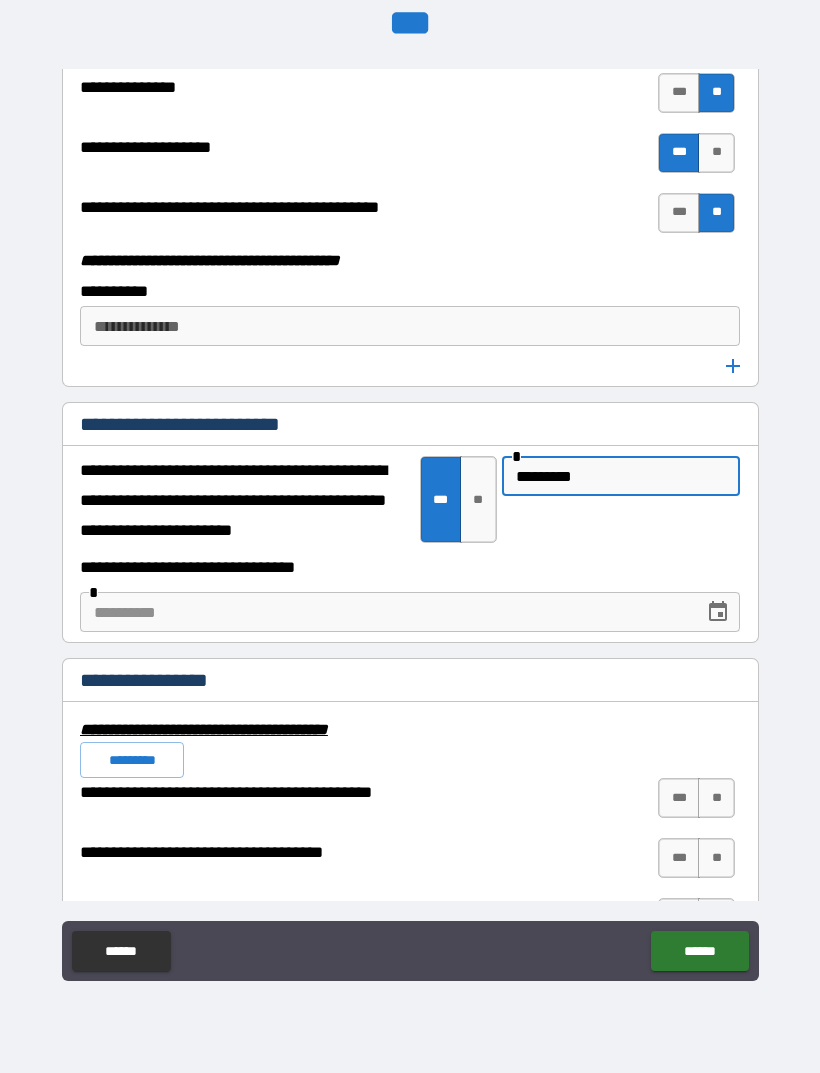 type on "*********" 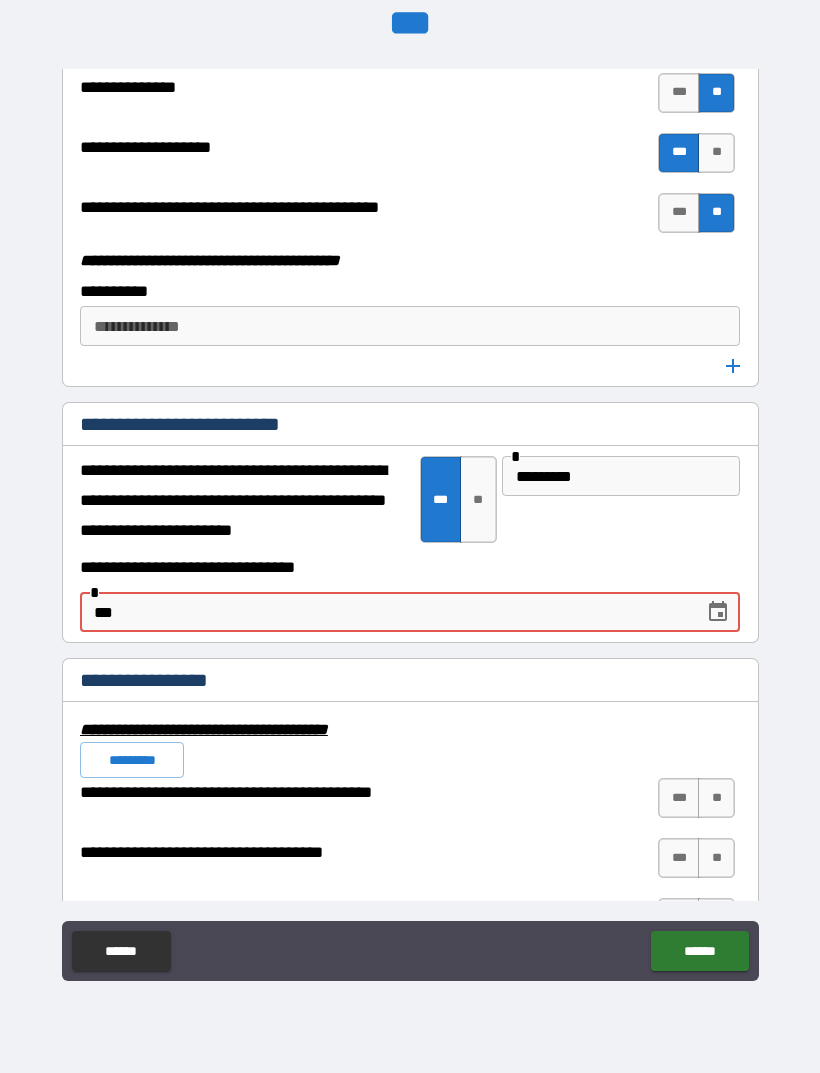 type on "*" 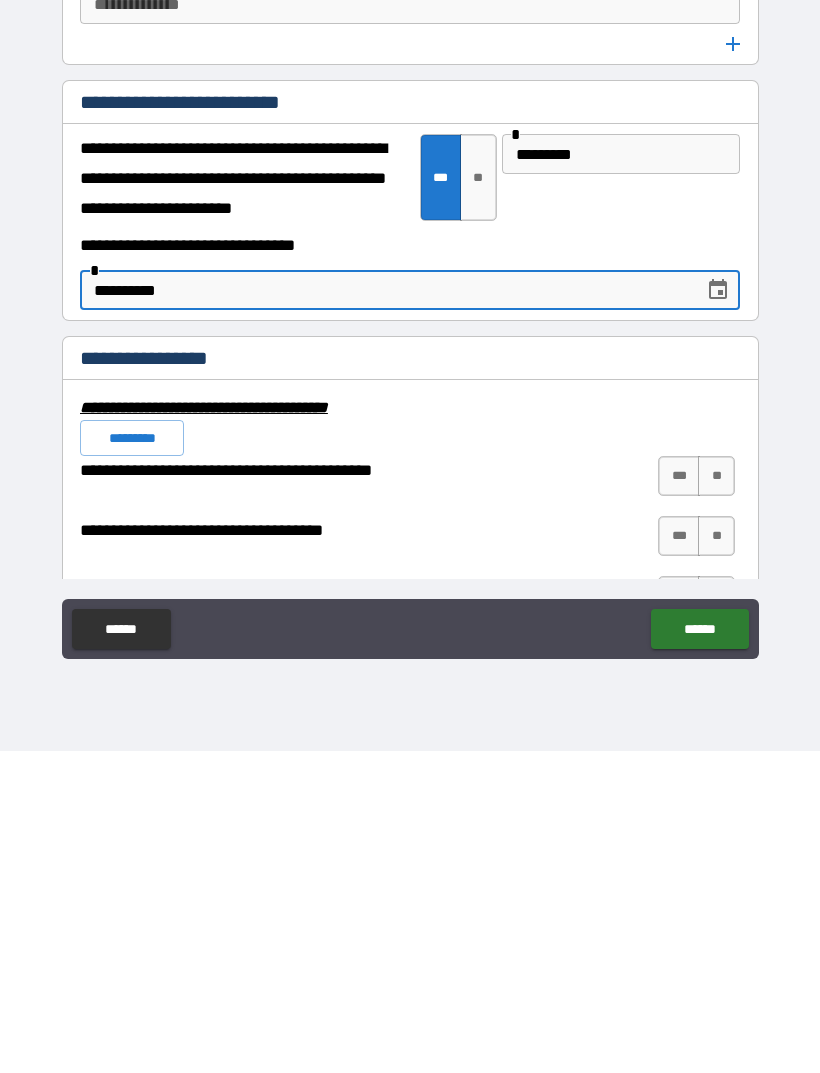 type on "**********" 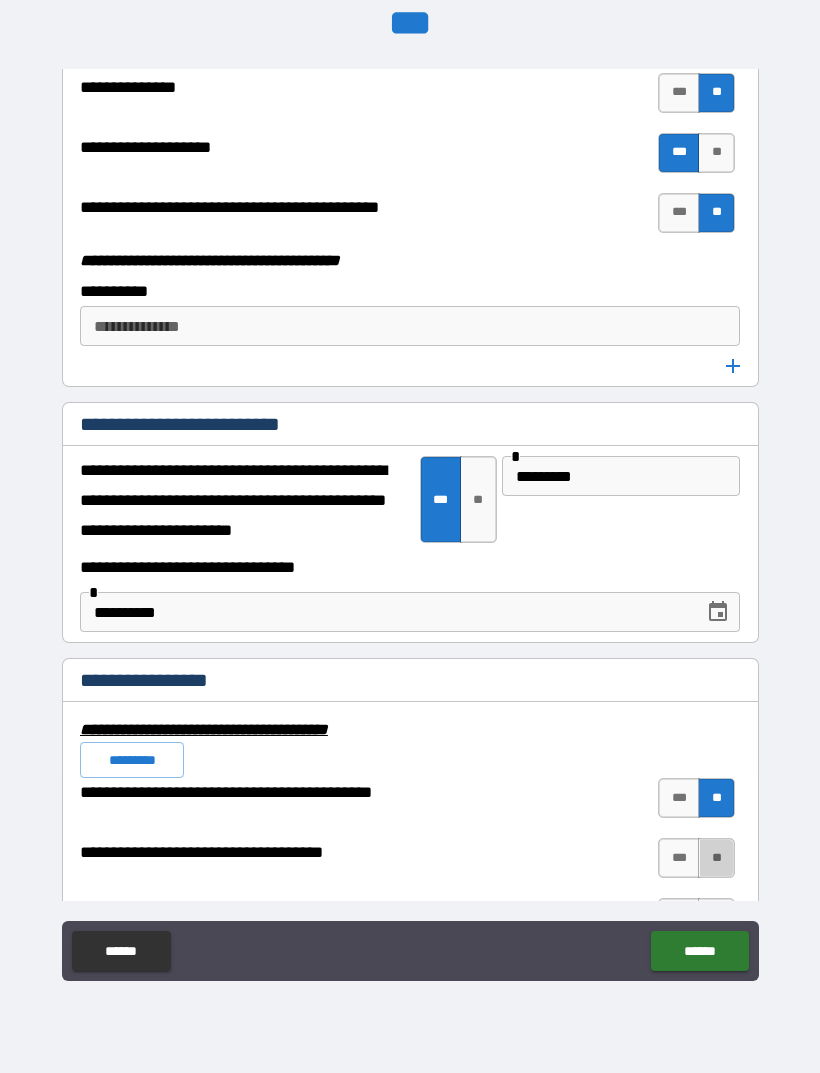 click on "**" at bounding box center [716, 858] 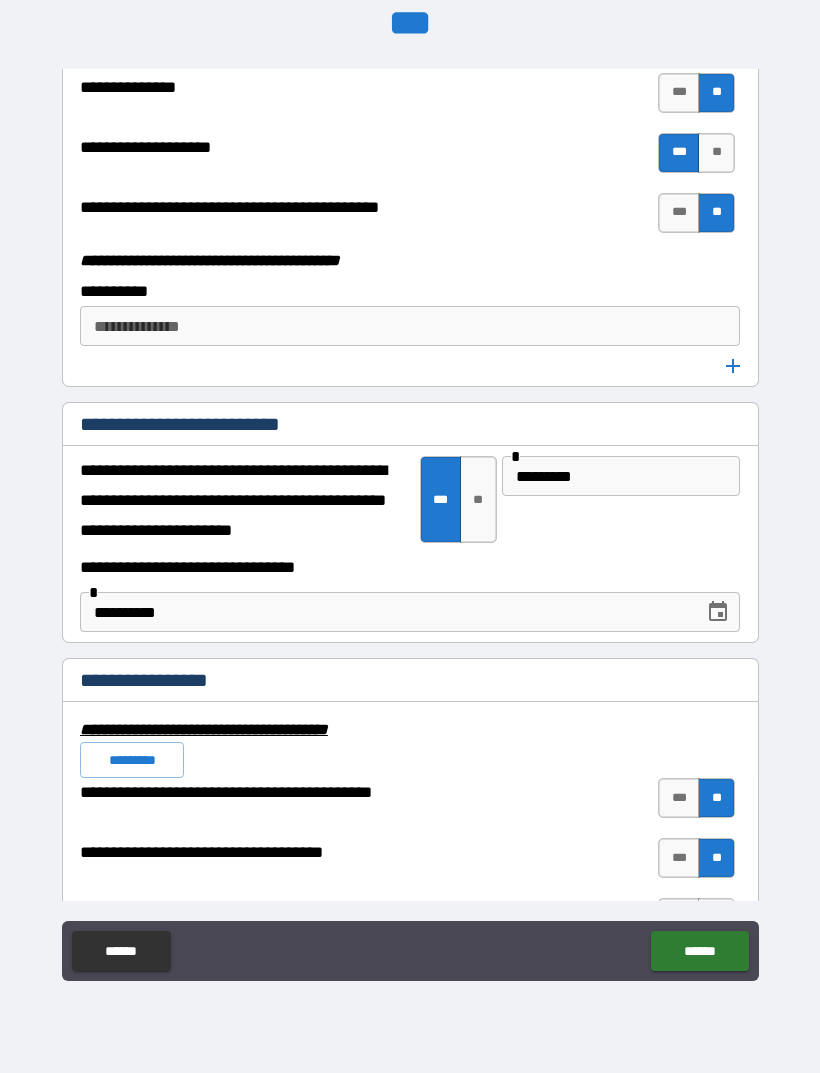 click on "**********" at bounding box center (410, 507) 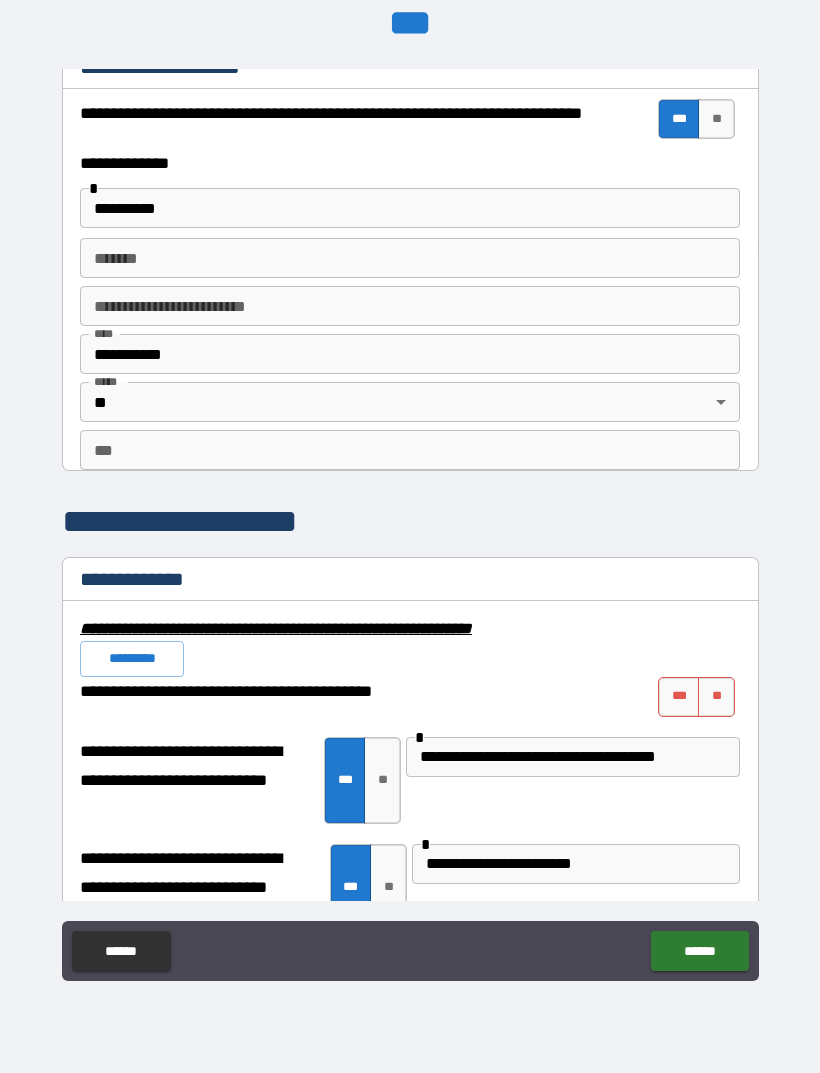 scroll, scrollTop: 1525, scrollLeft: 0, axis: vertical 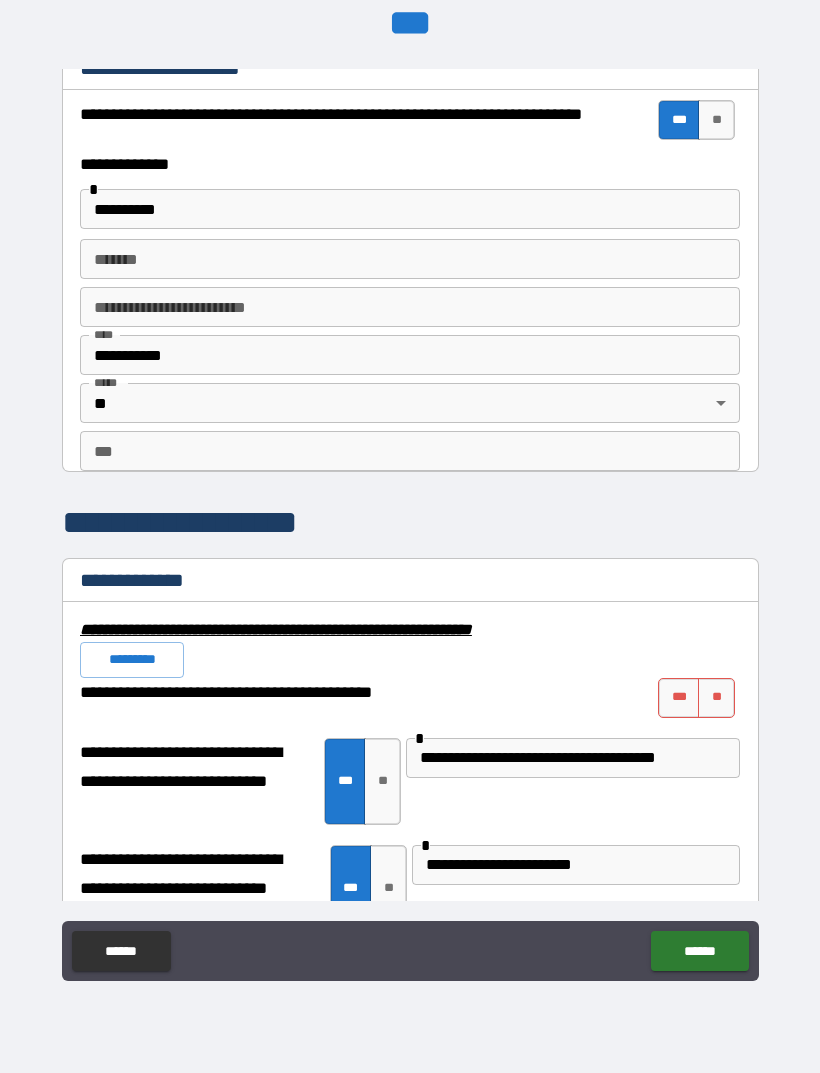 click on "**" at bounding box center (716, 698) 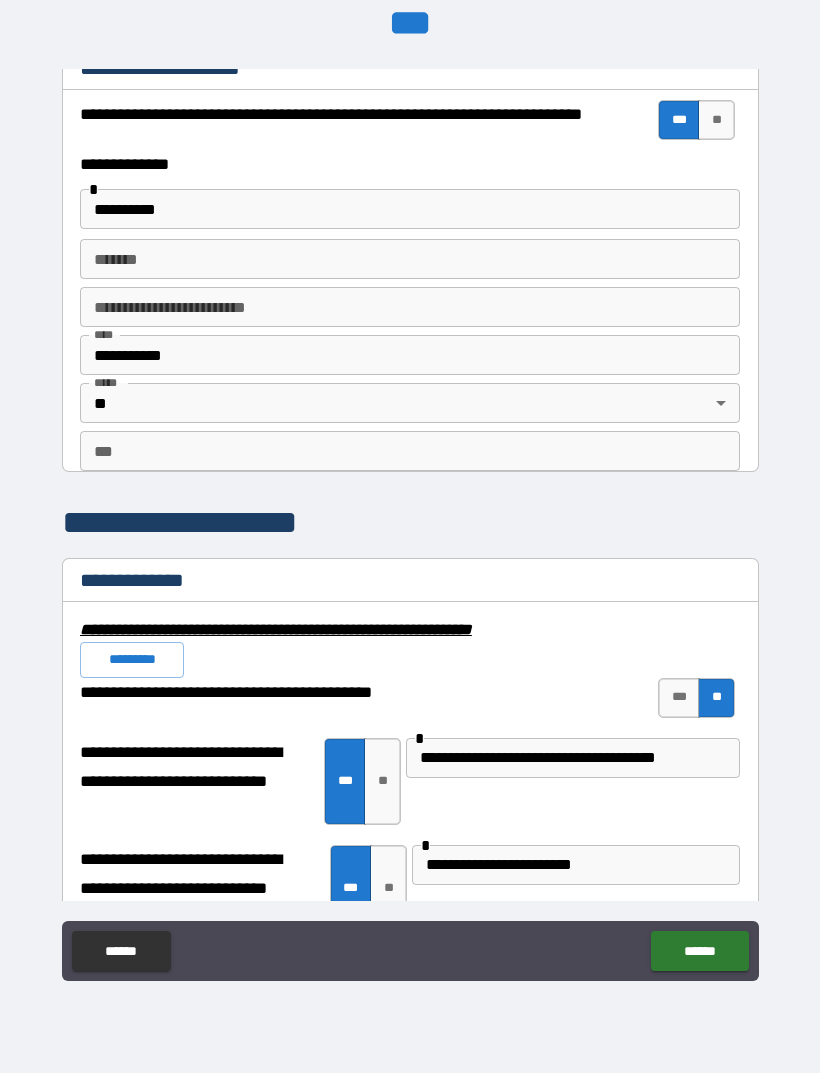 click on "***" at bounding box center [679, 698] 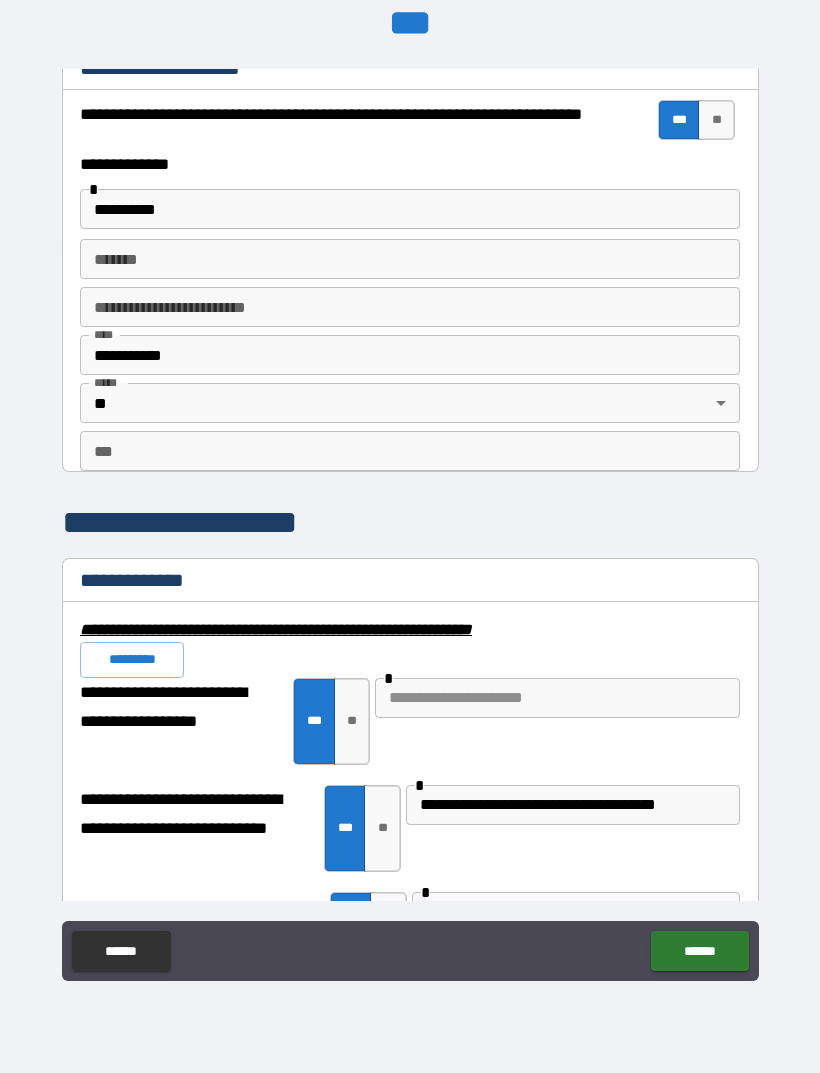 click at bounding box center (557, 698) 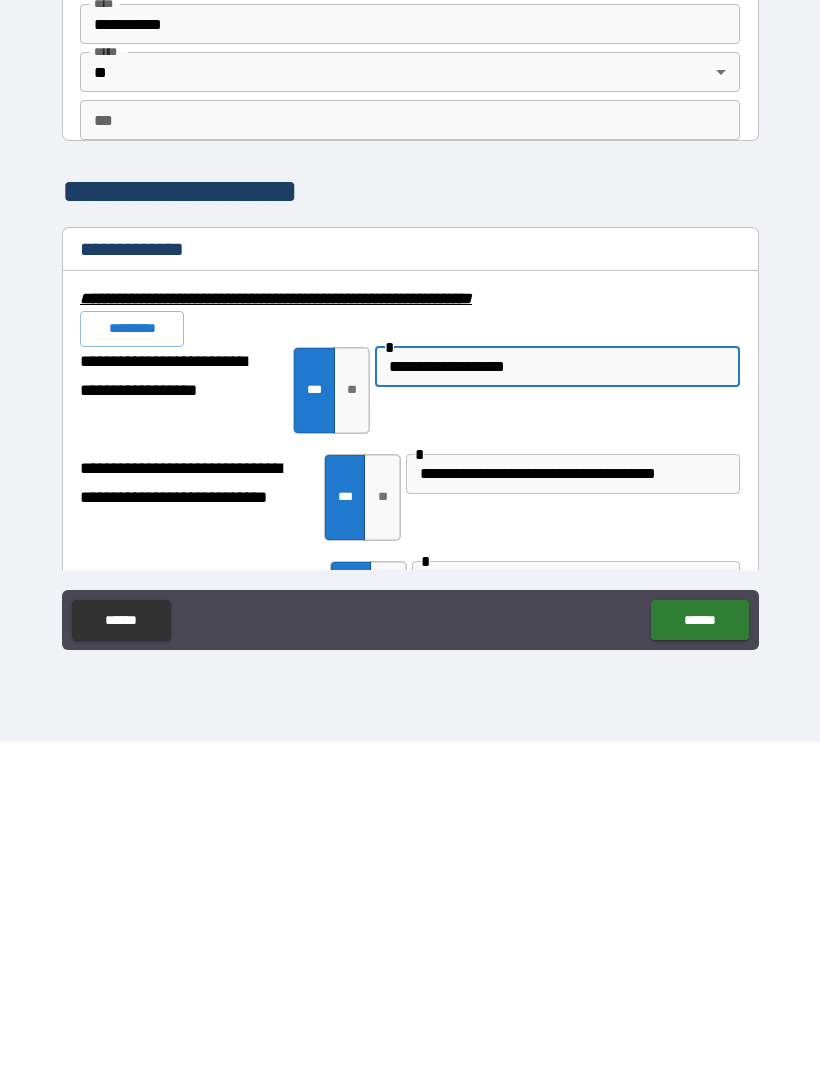 type on "**********" 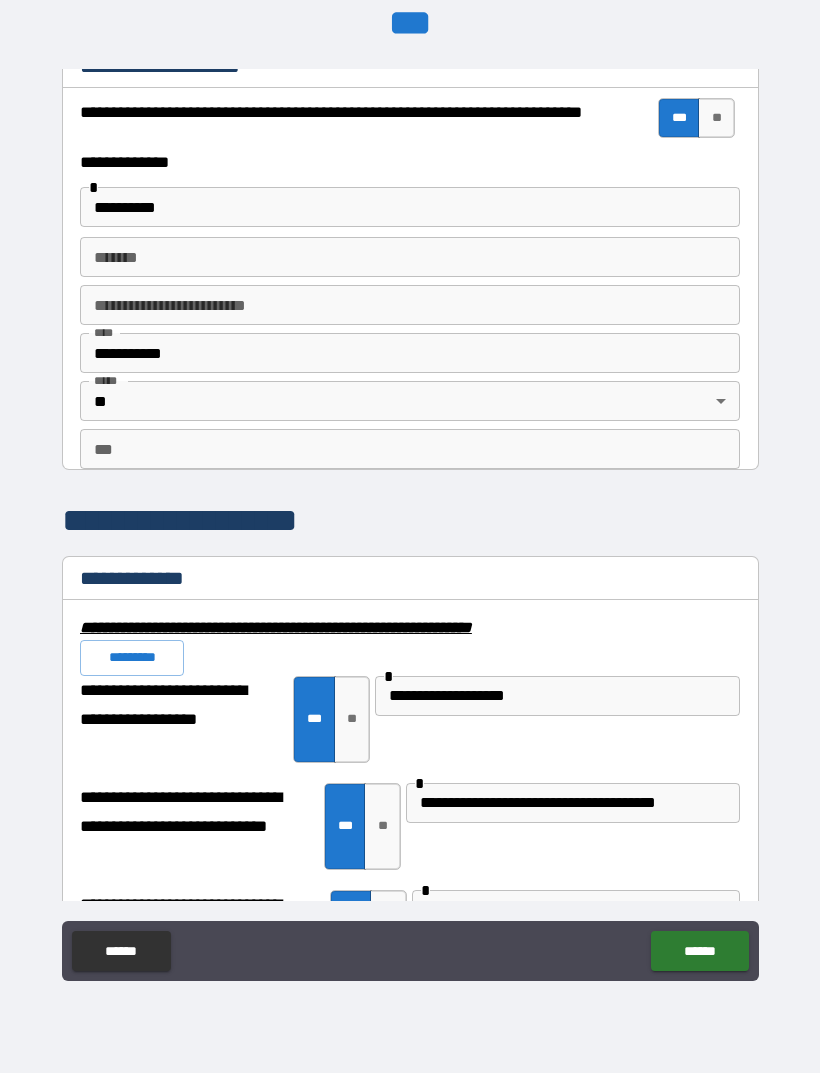 scroll, scrollTop: 1528, scrollLeft: 0, axis: vertical 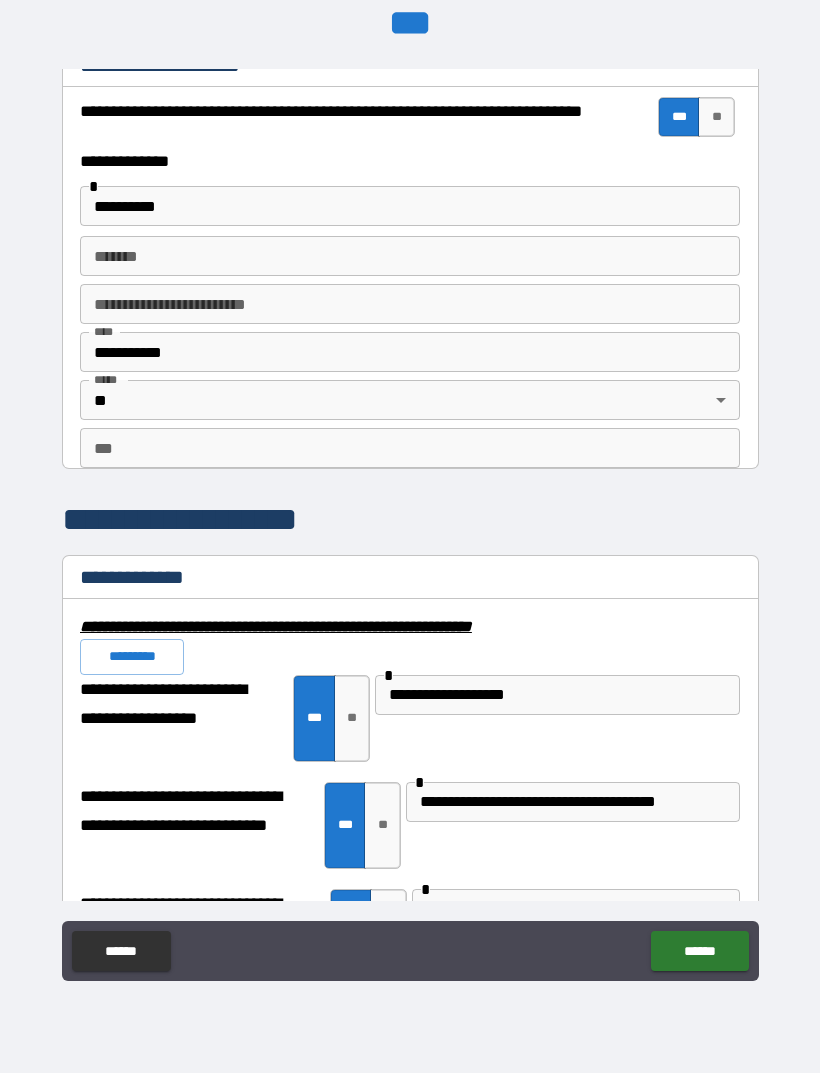 click on "*******" at bounding box center [410, 256] 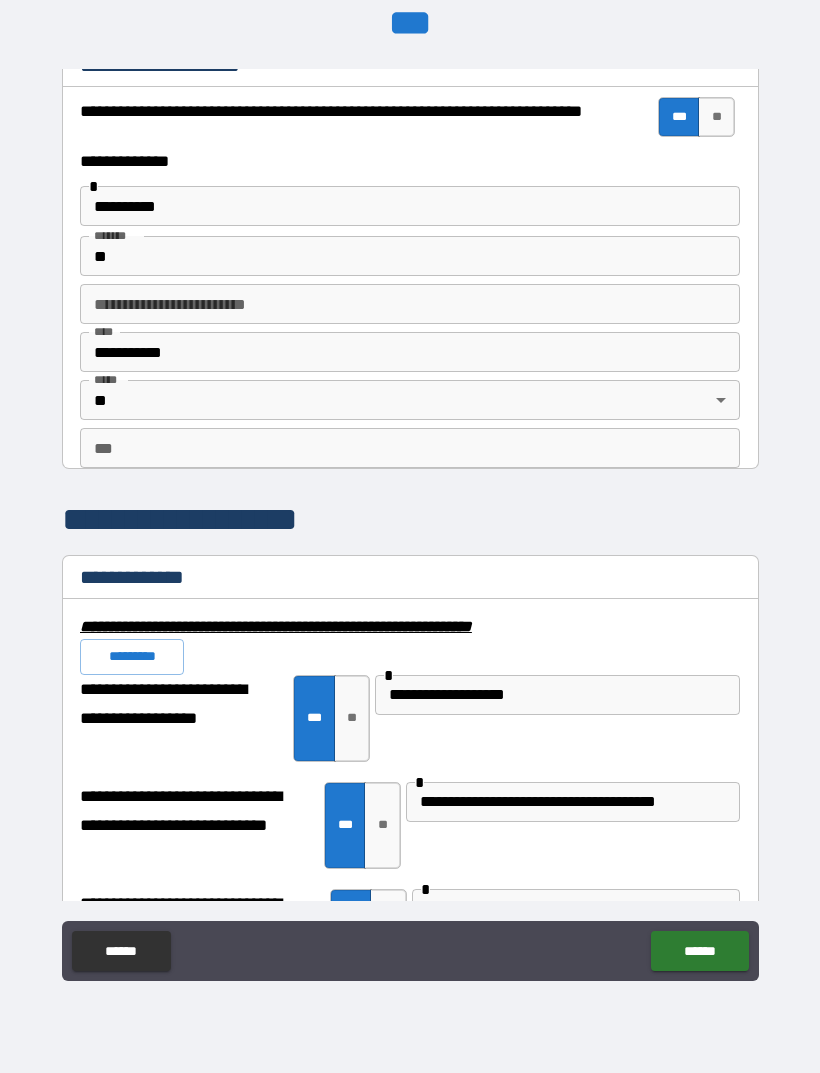 click on "**" at bounding box center (410, 256) 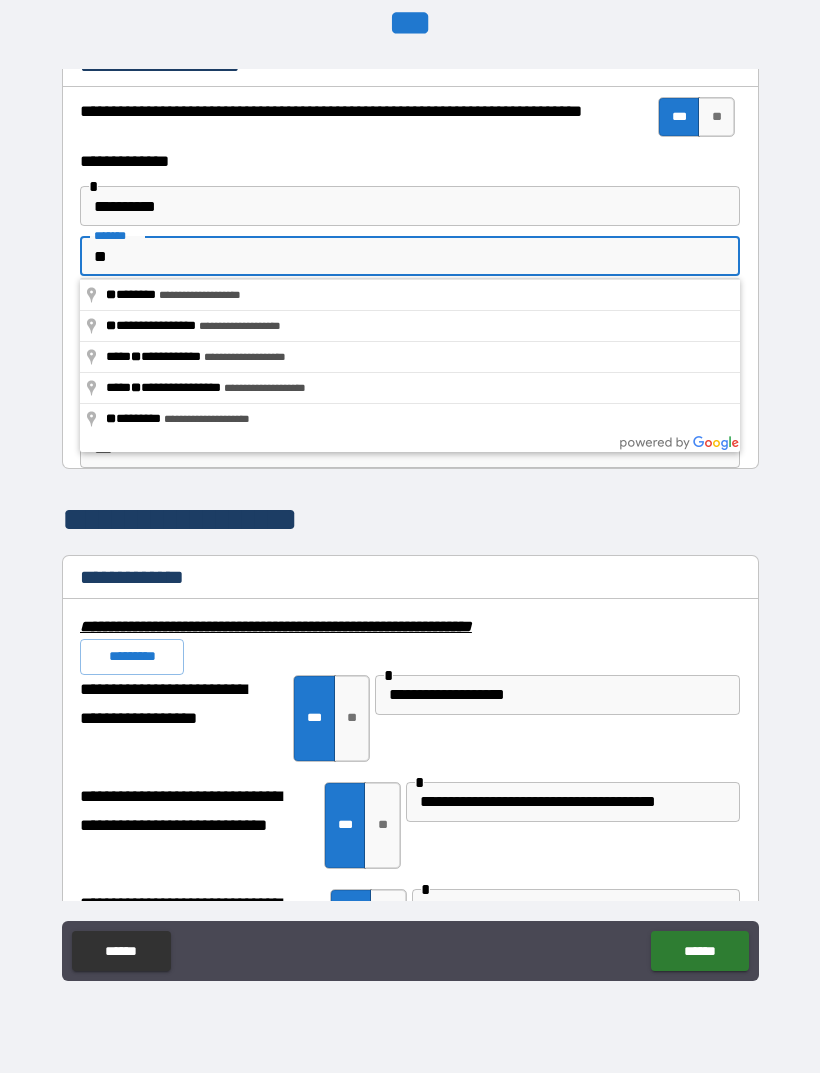 type on "**" 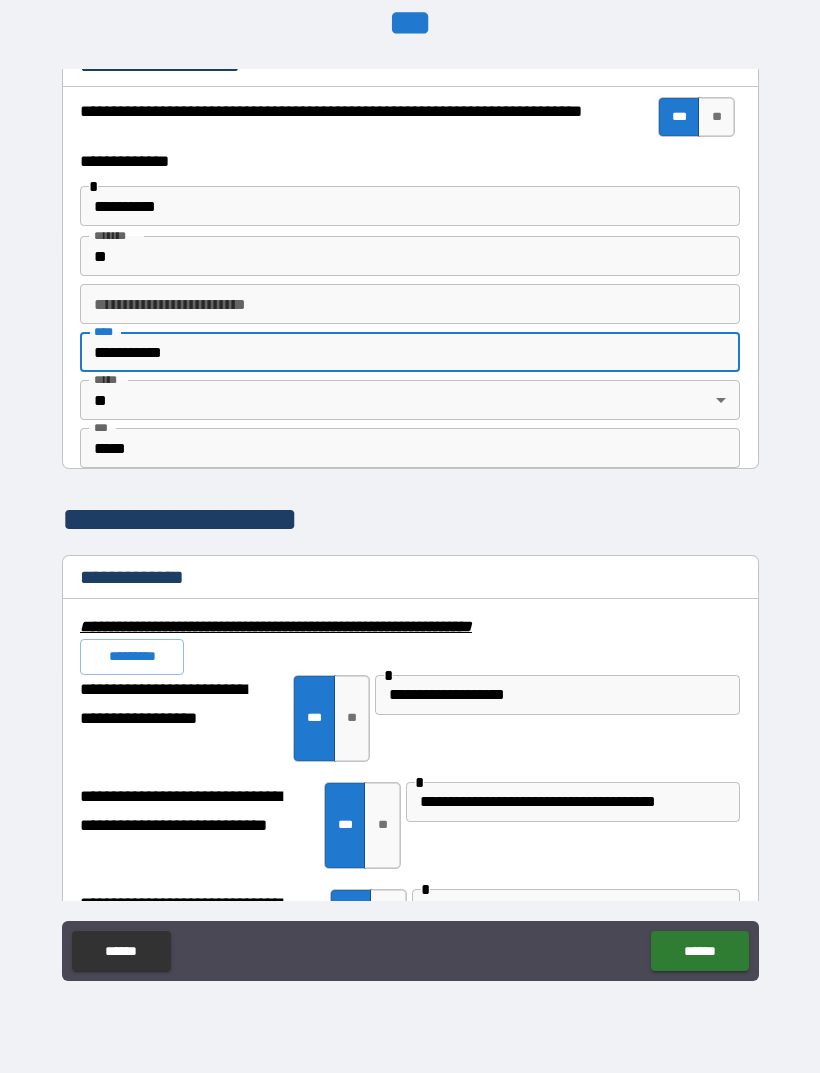 type on "*****" 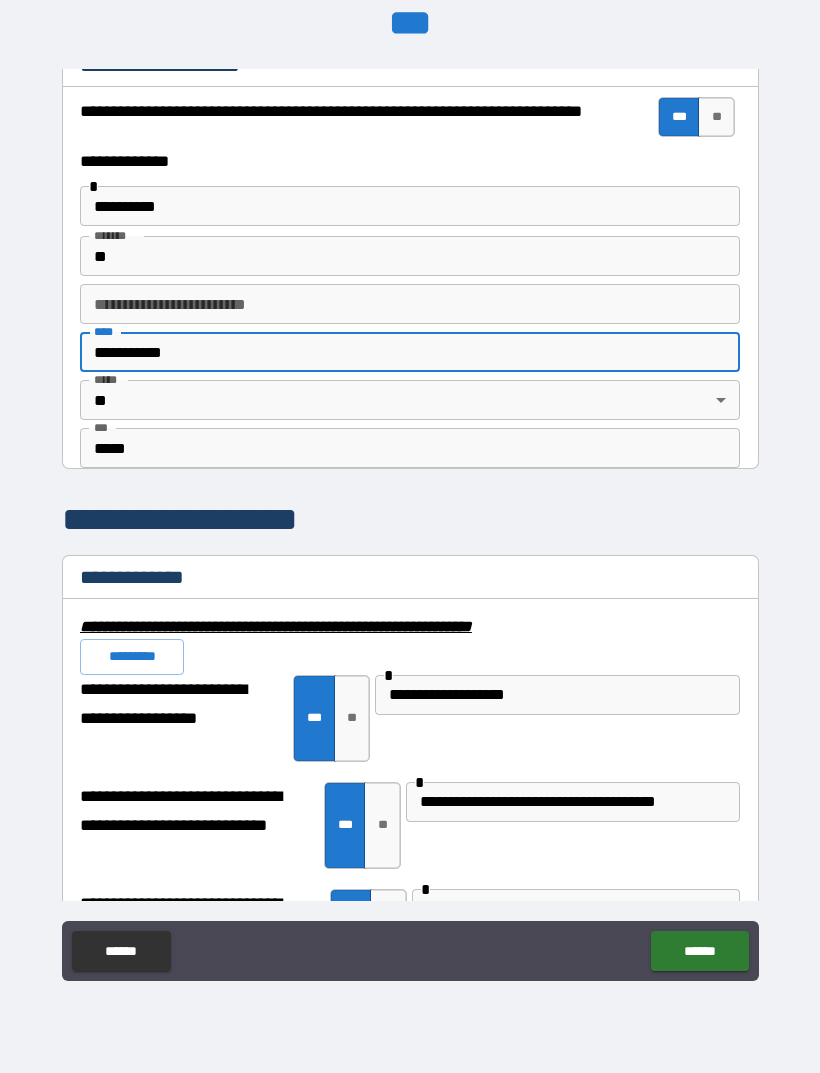 click on "**" at bounding box center (410, 256) 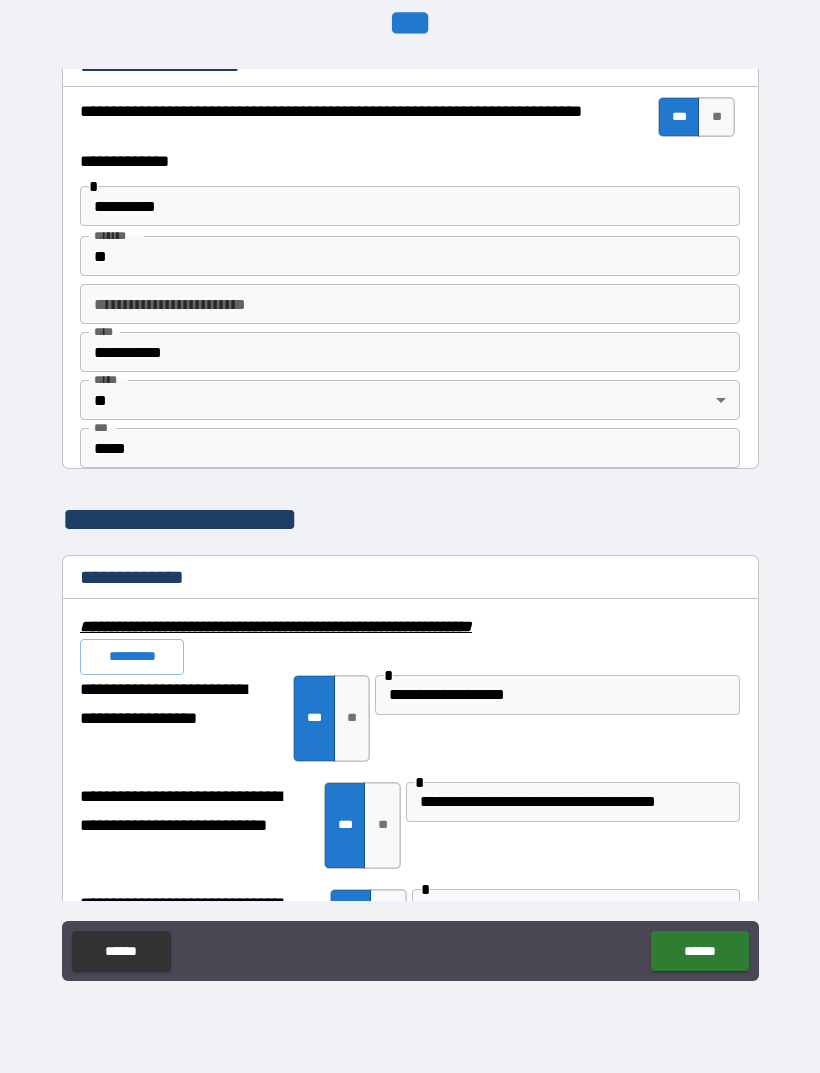 click on "**" at bounding box center [410, 256] 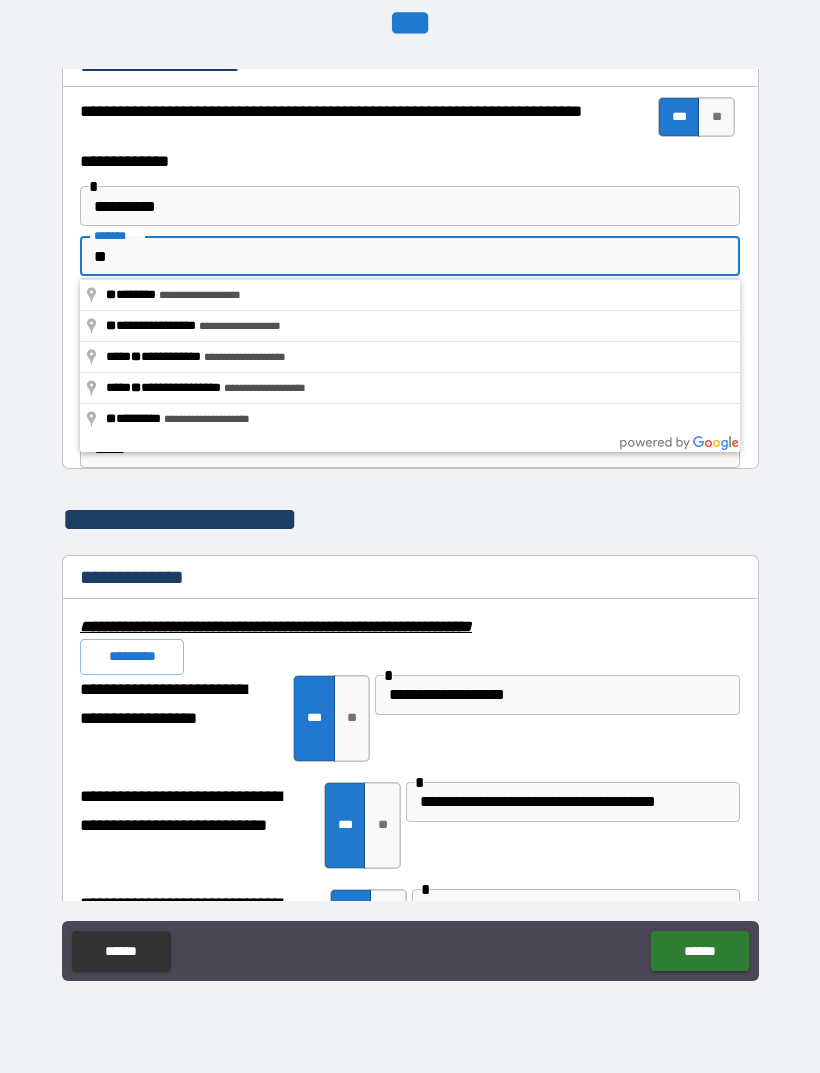 click on "**" at bounding box center (410, 256) 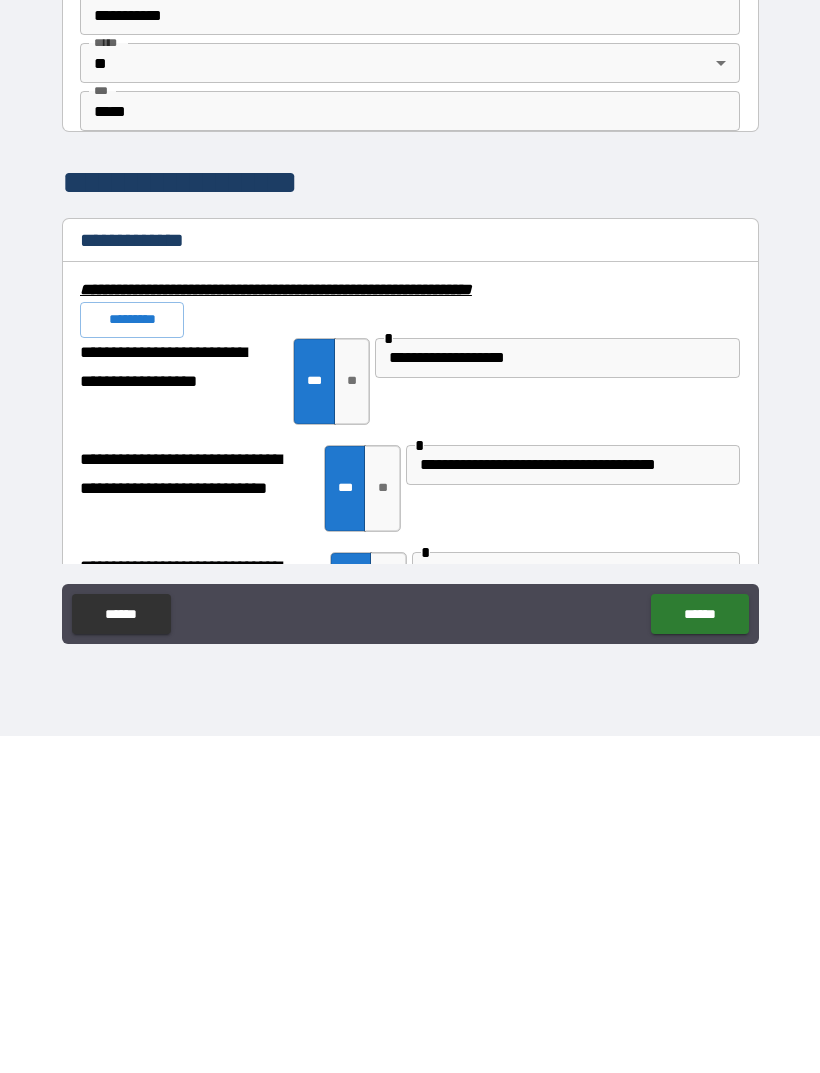 type 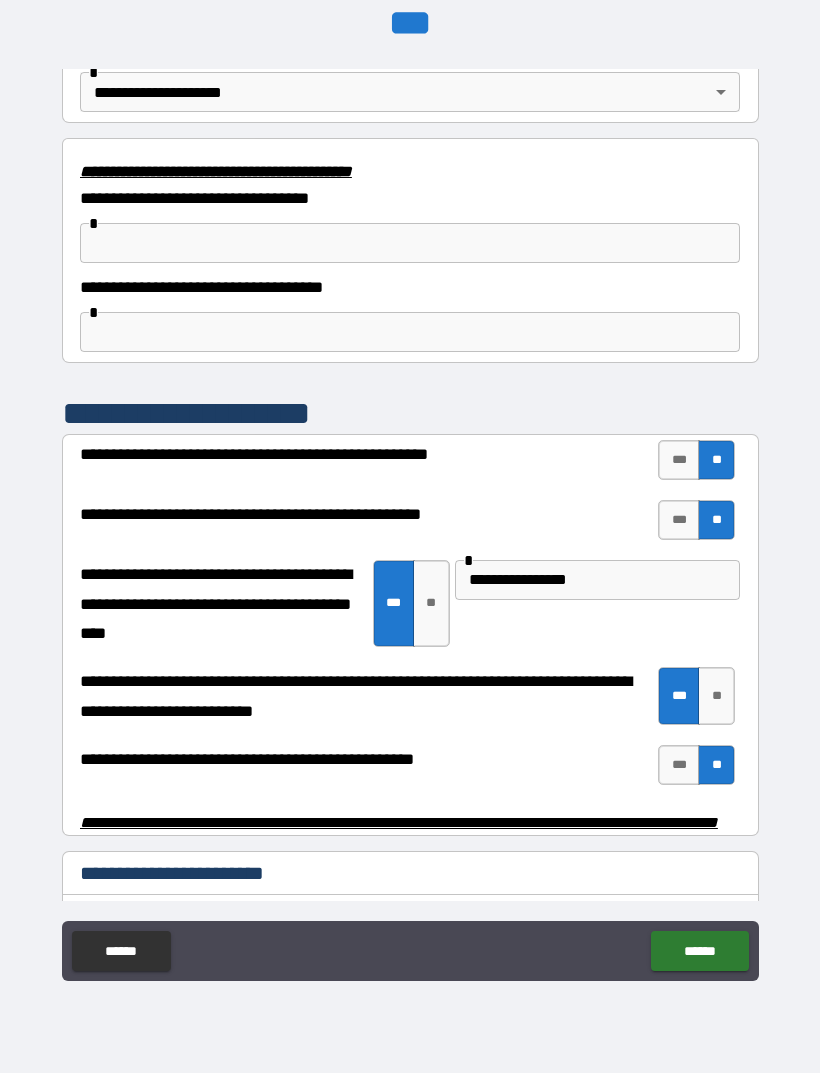 scroll, scrollTop: 3656, scrollLeft: 0, axis: vertical 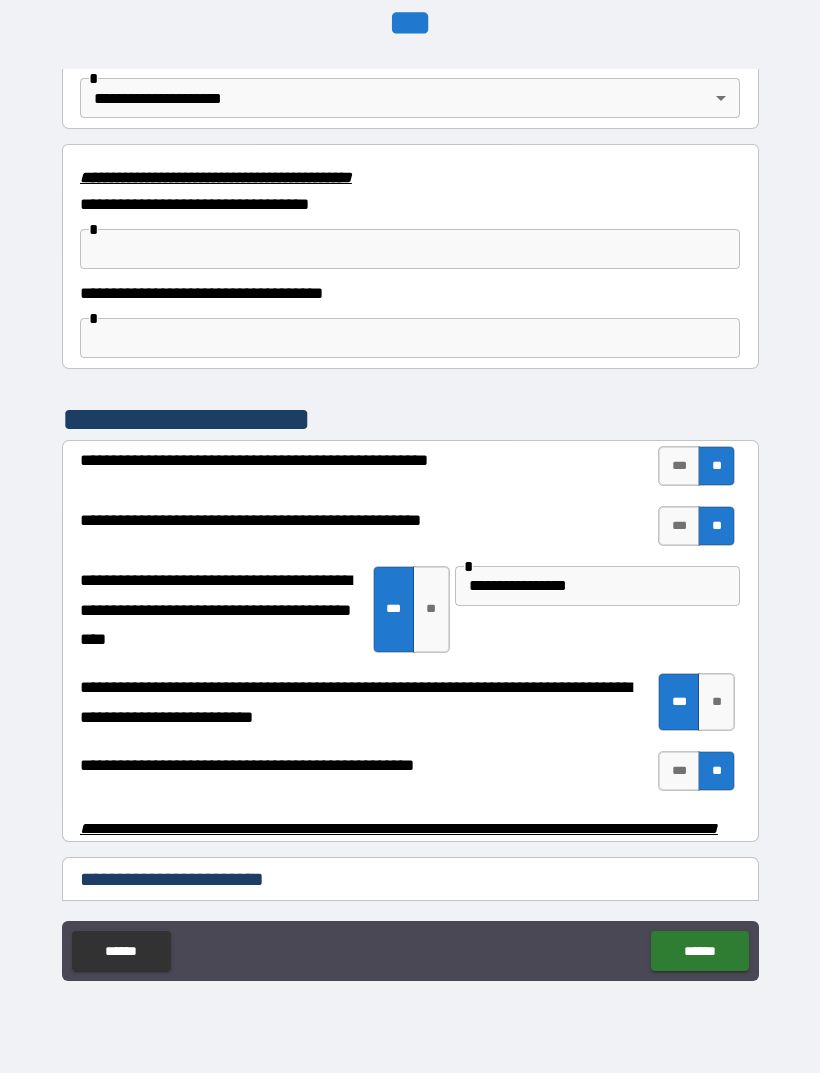click at bounding box center (410, 249) 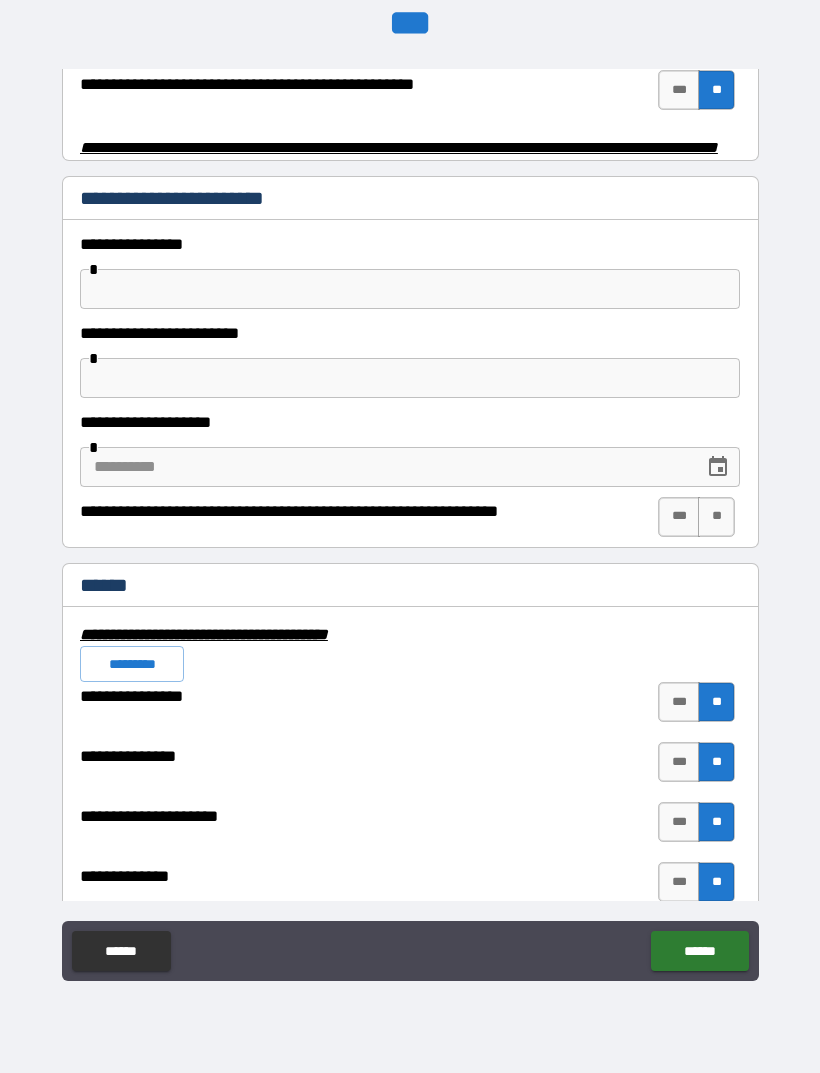scroll, scrollTop: 4320, scrollLeft: 0, axis: vertical 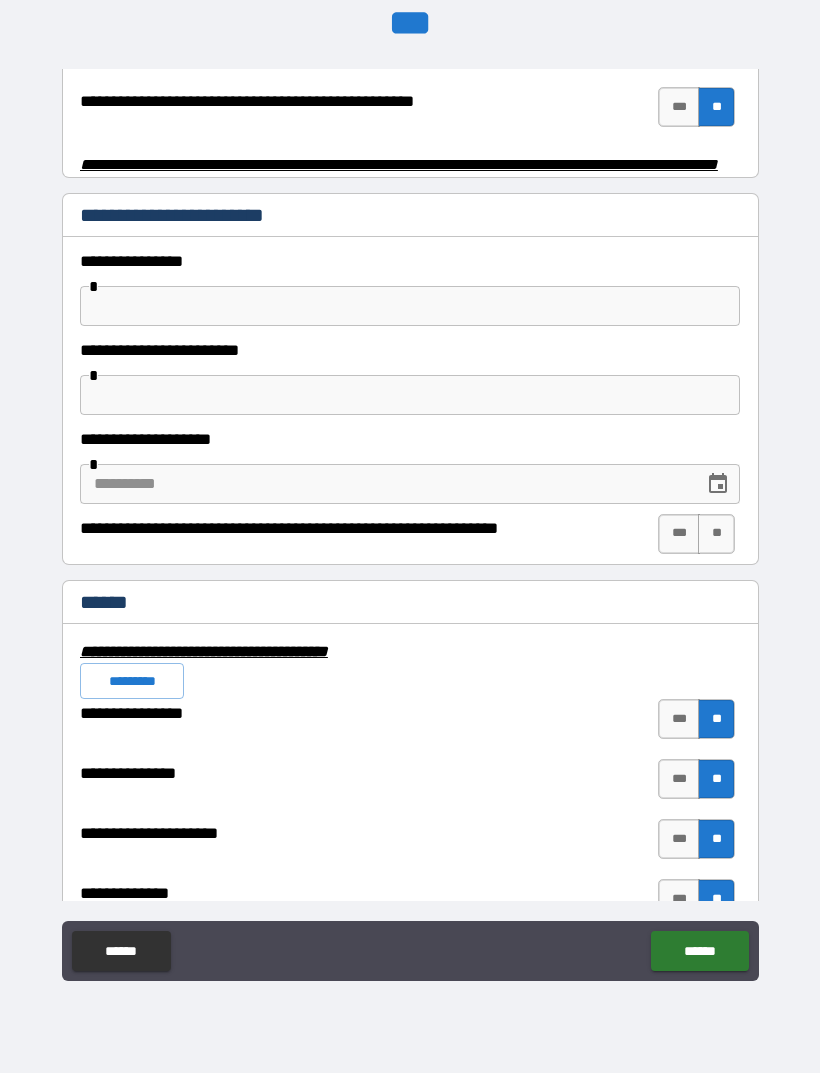 type on "******" 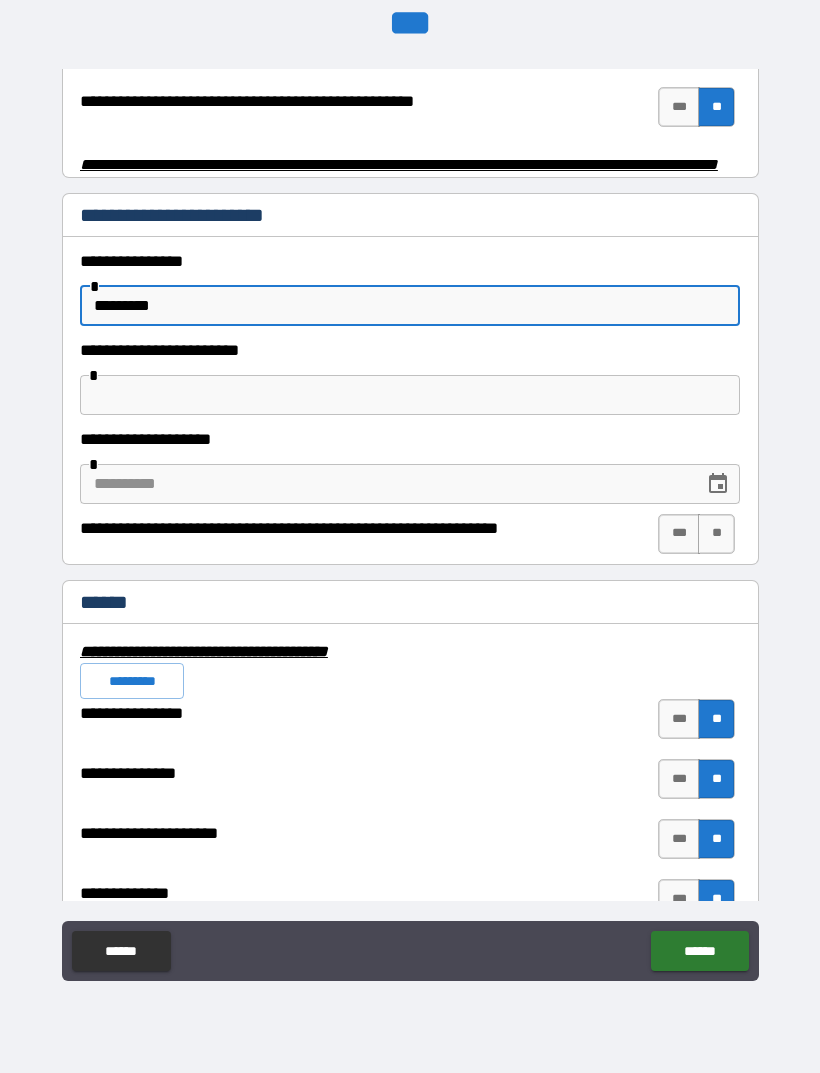 type on "*********" 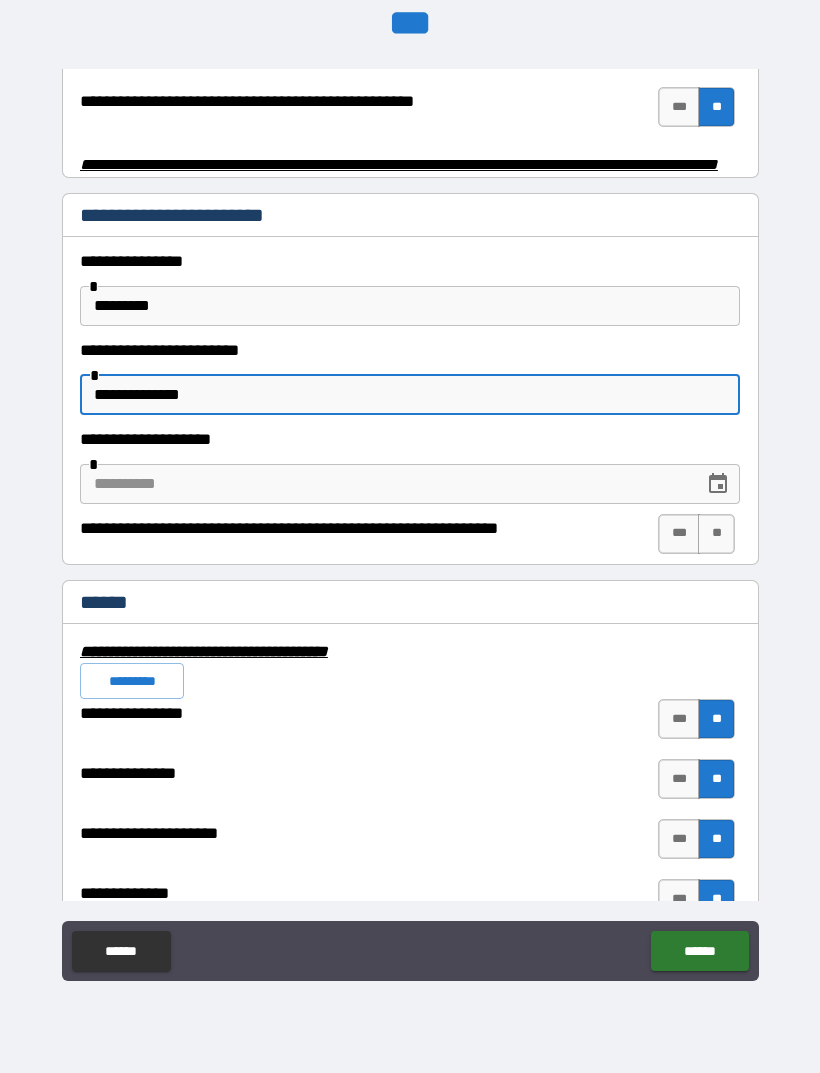 type on "**********" 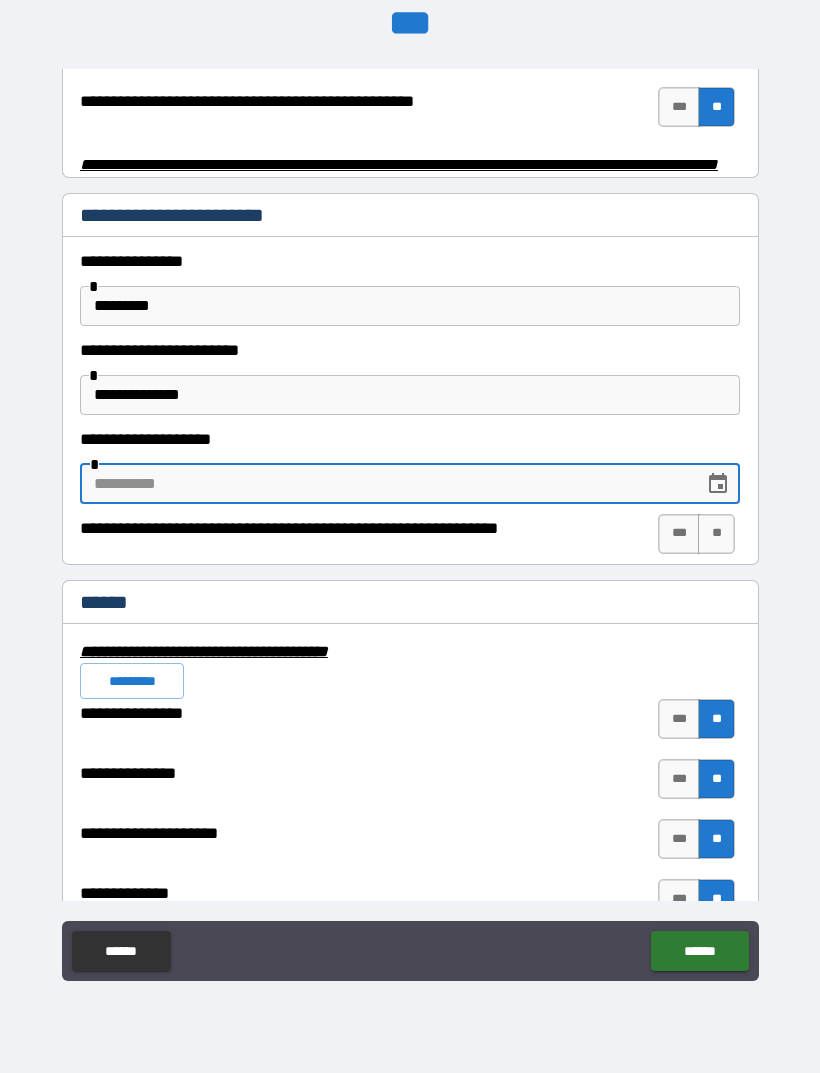 click on "***" at bounding box center [679, 534] 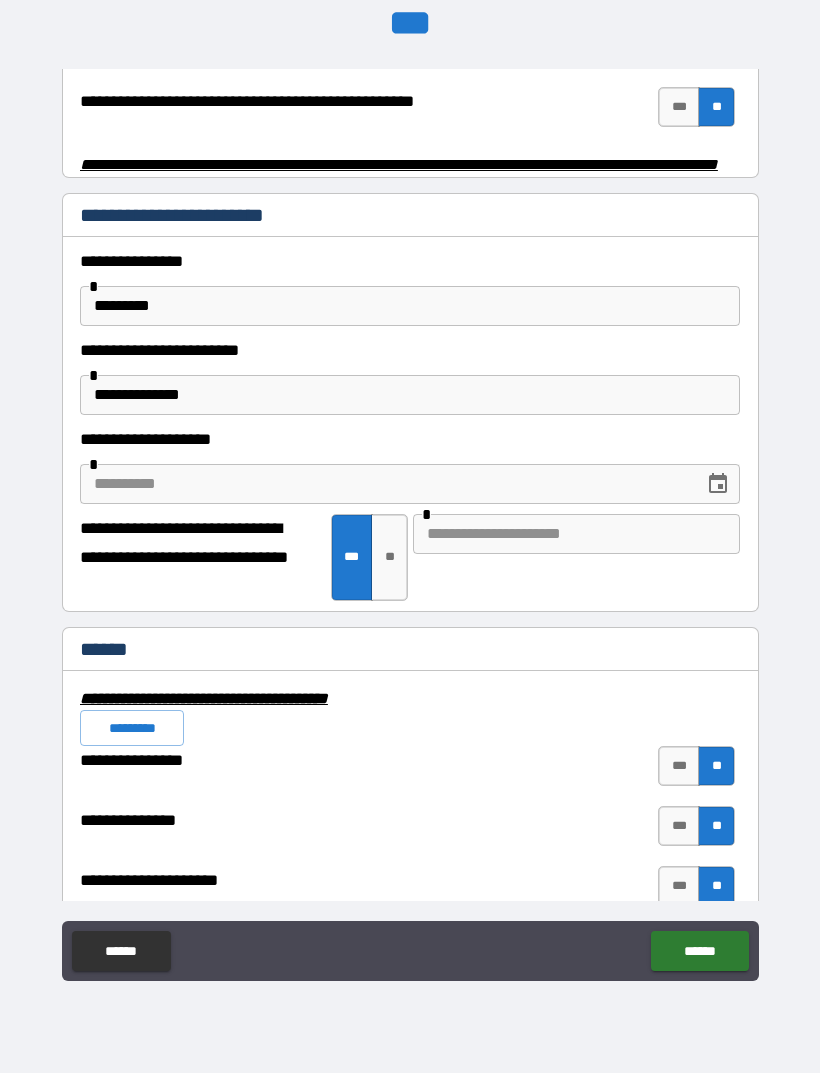 click at bounding box center (576, 534) 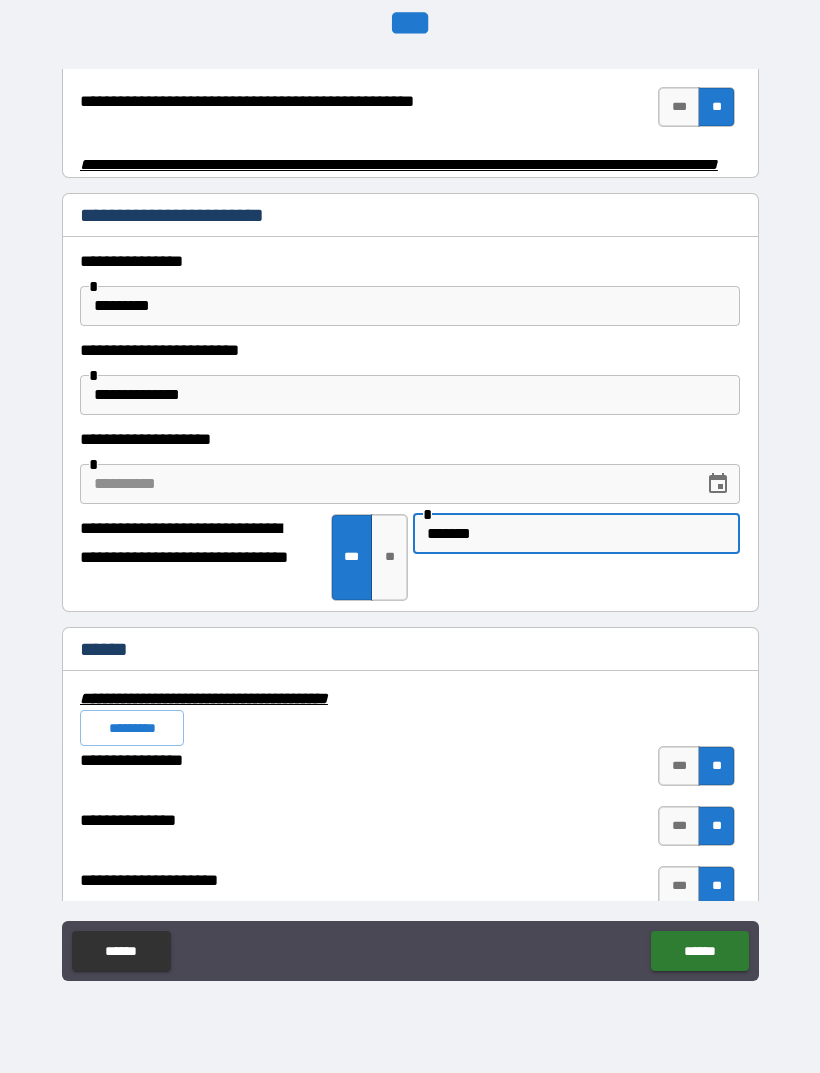 type on "*******" 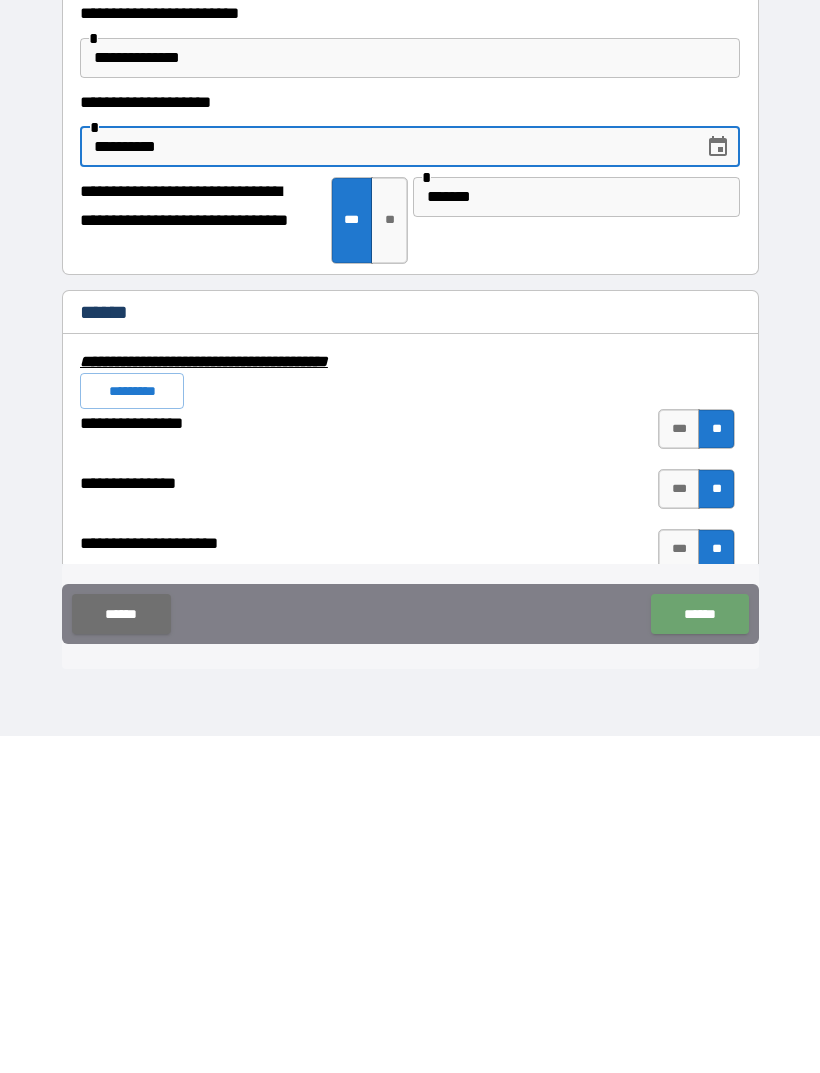 type on "**********" 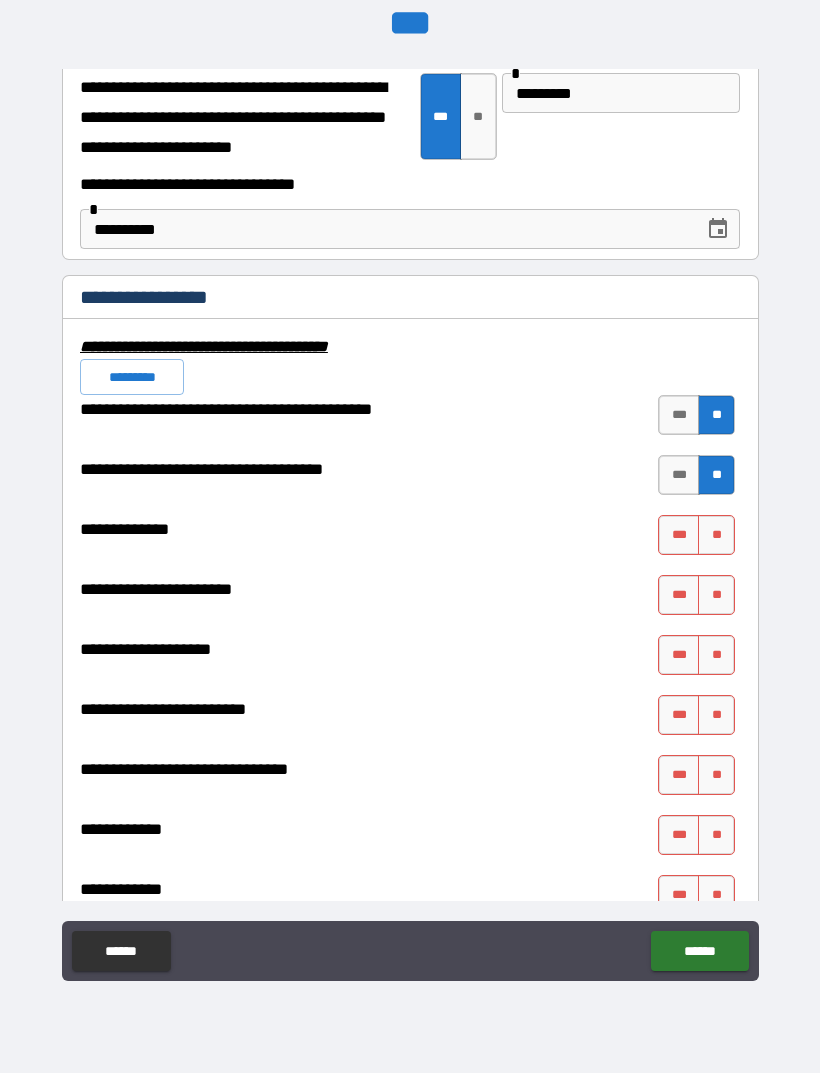 scroll, scrollTop: 7088, scrollLeft: 0, axis: vertical 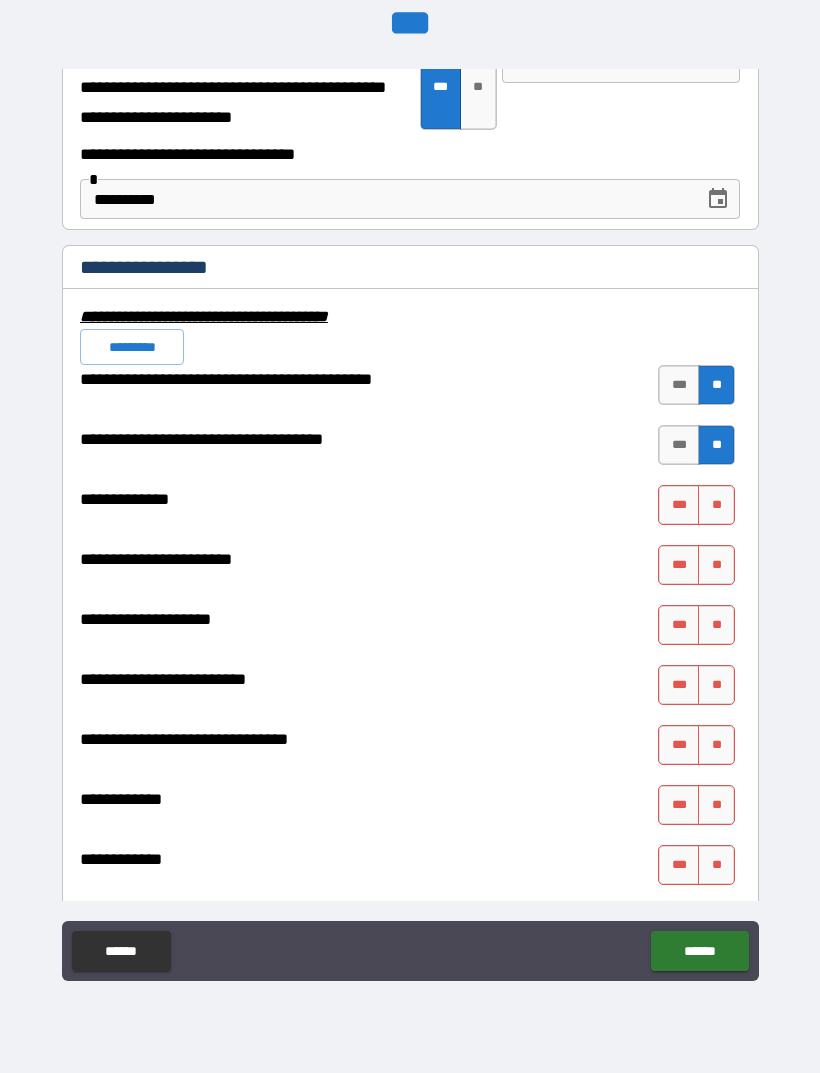 click on "*********" at bounding box center (132, 347) 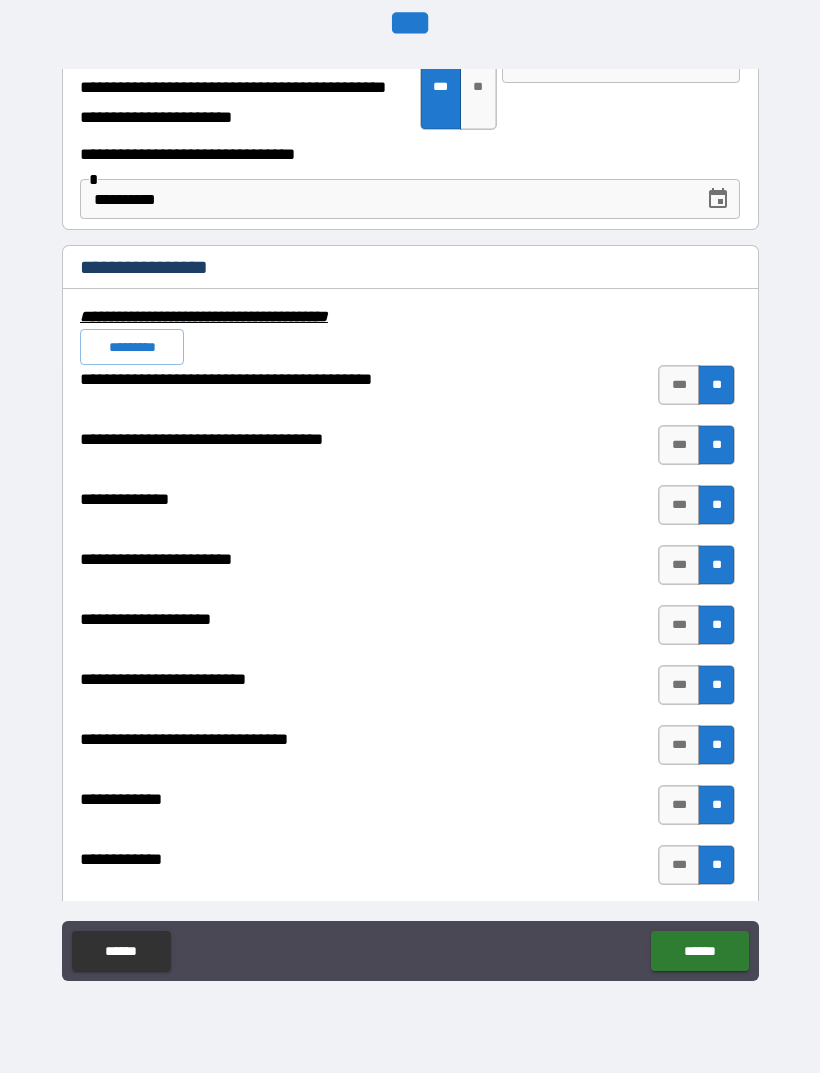 click on "******" at bounding box center (699, 951) 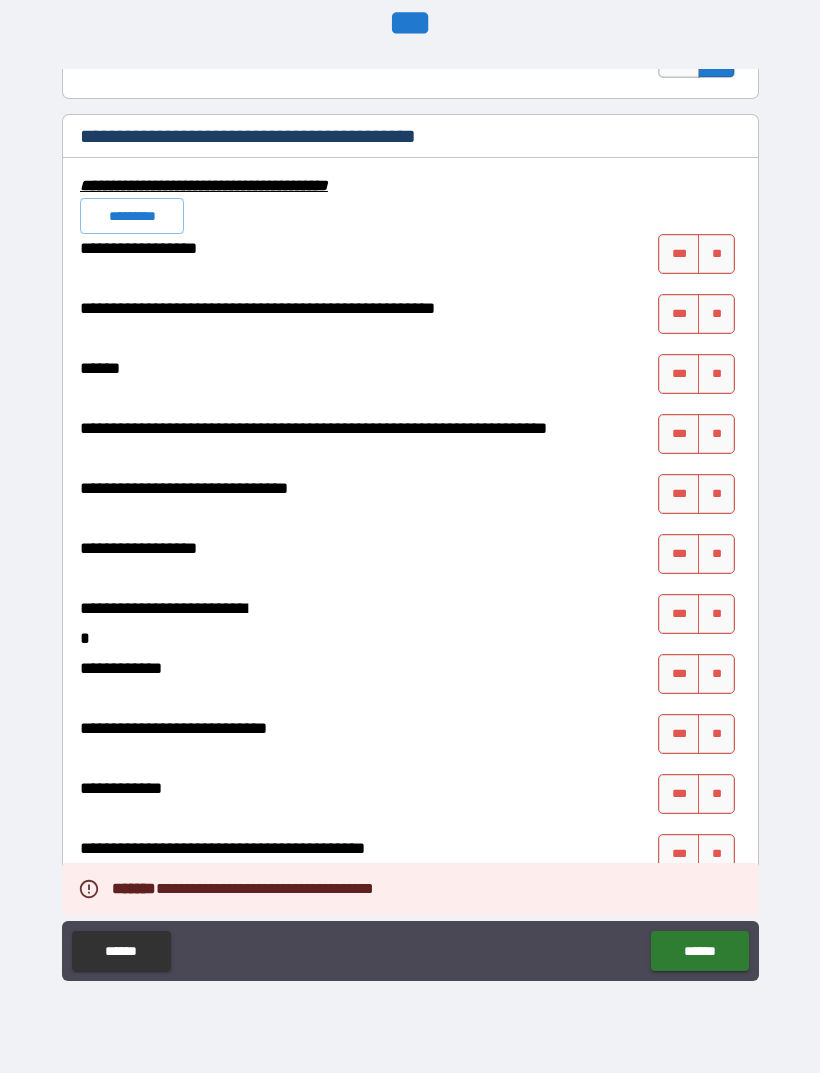 scroll, scrollTop: 8176, scrollLeft: 0, axis: vertical 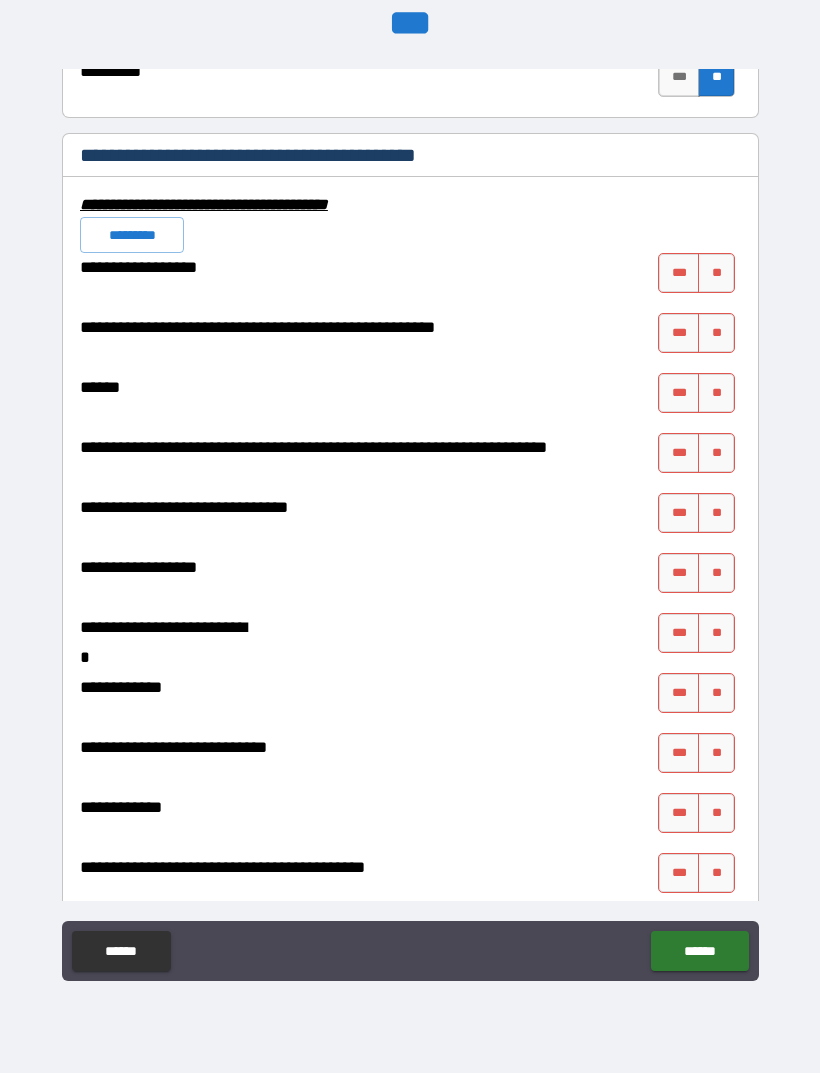 click on "***" at bounding box center (679, 633) 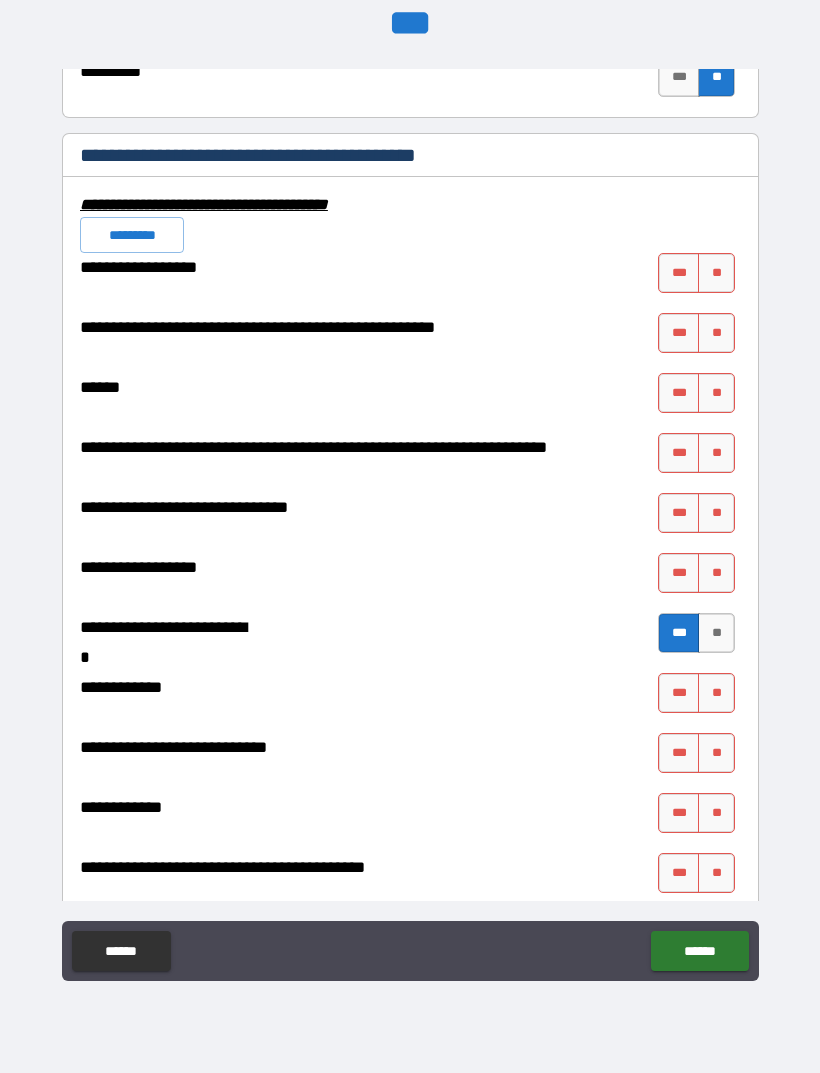 click on "**" at bounding box center [716, 573] 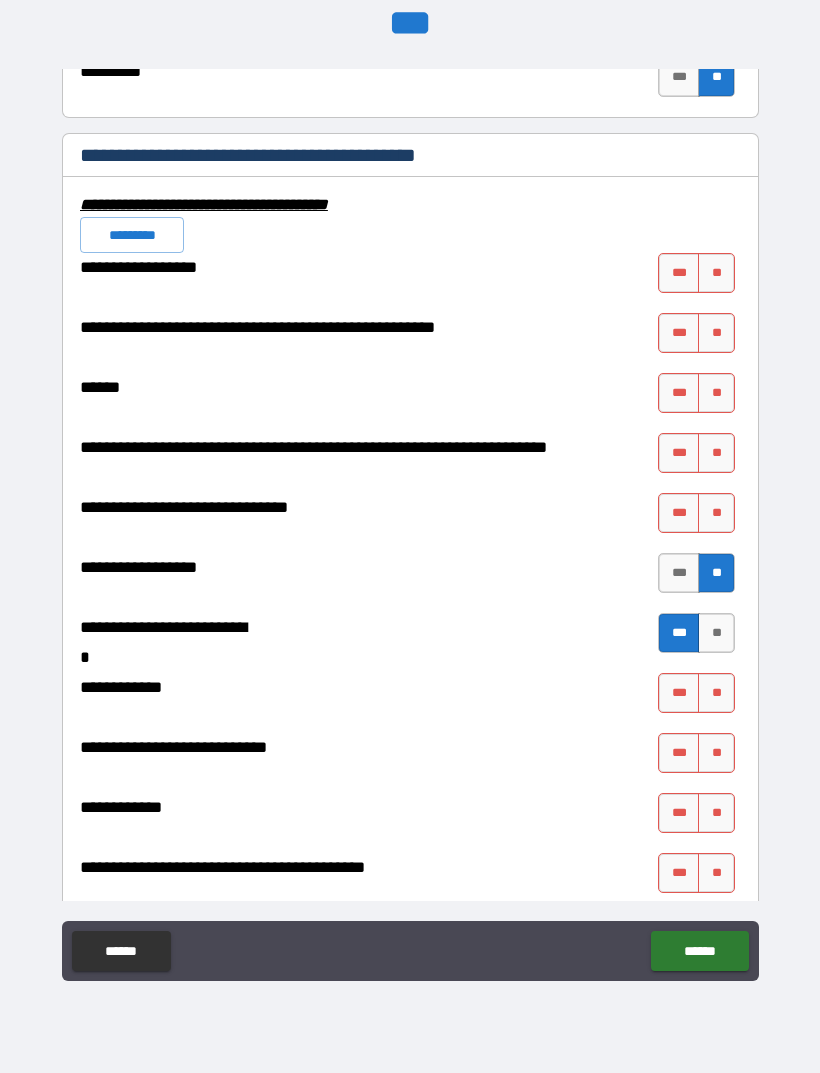 click on "**" at bounding box center [716, 513] 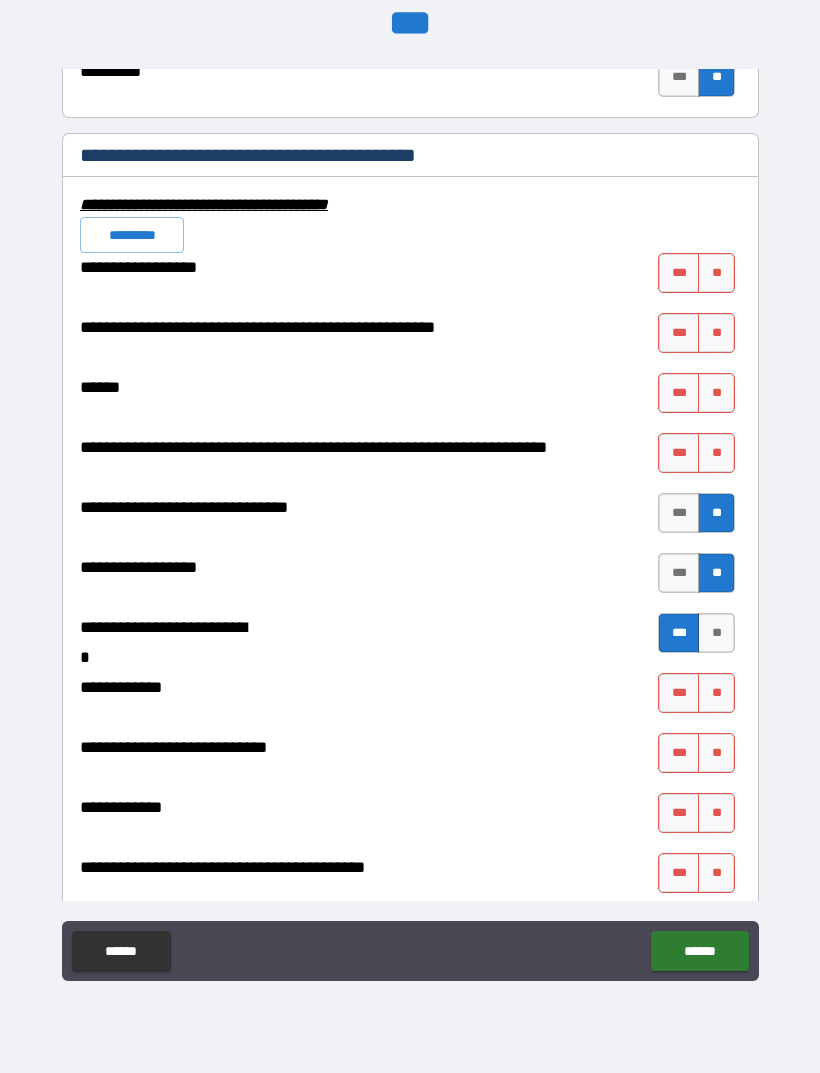 click on "**" at bounding box center (716, 453) 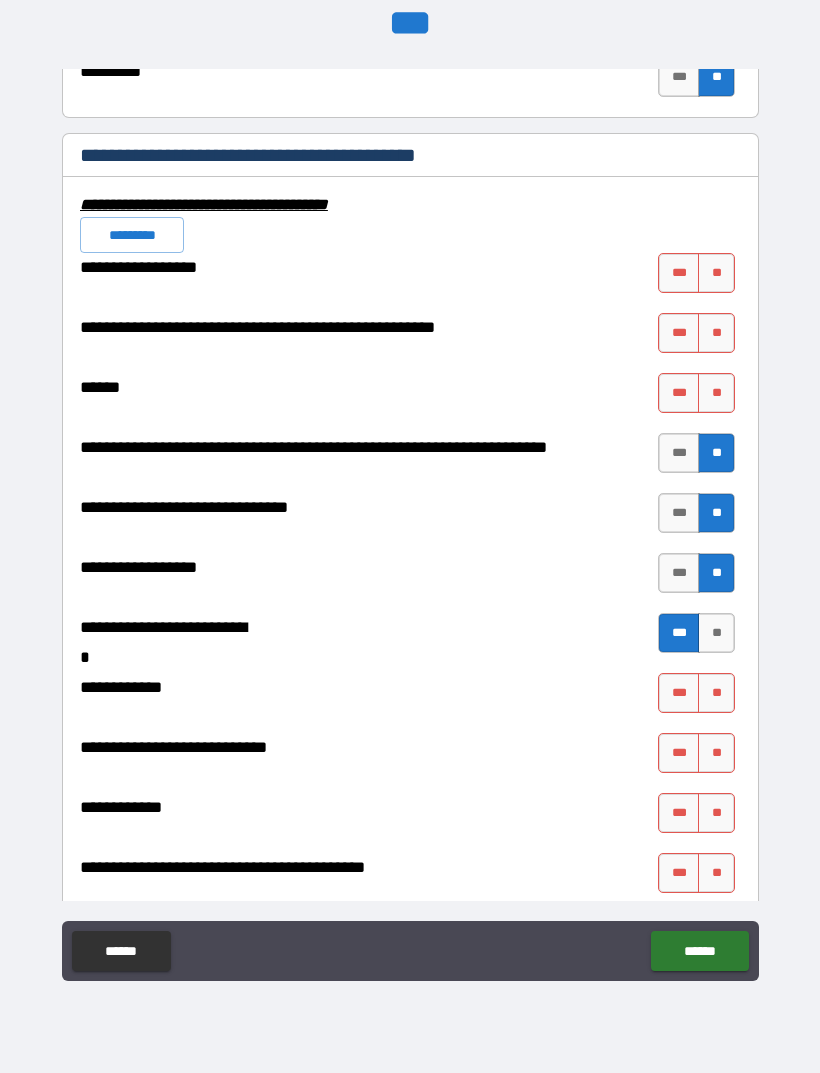 click on "**" at bounding box center (716, 393) 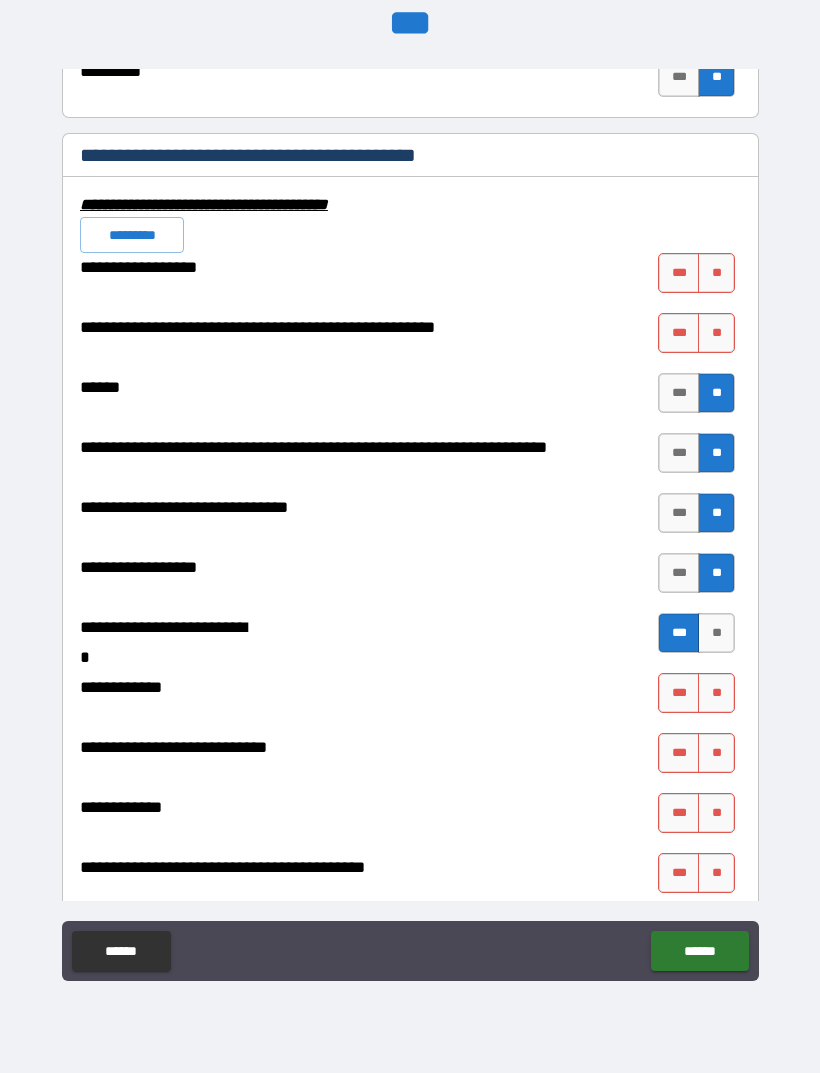 click on "**" at bounding box center [716, 333] 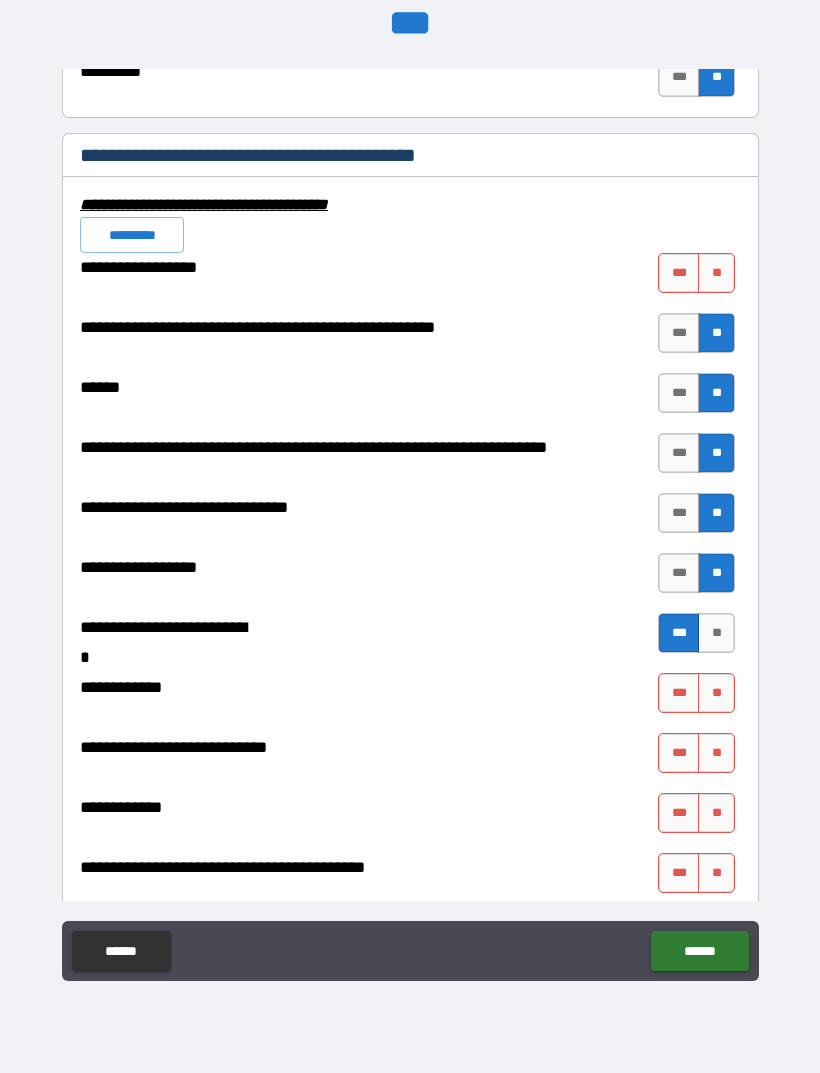 click on "**" at bounding box center [716, 273] 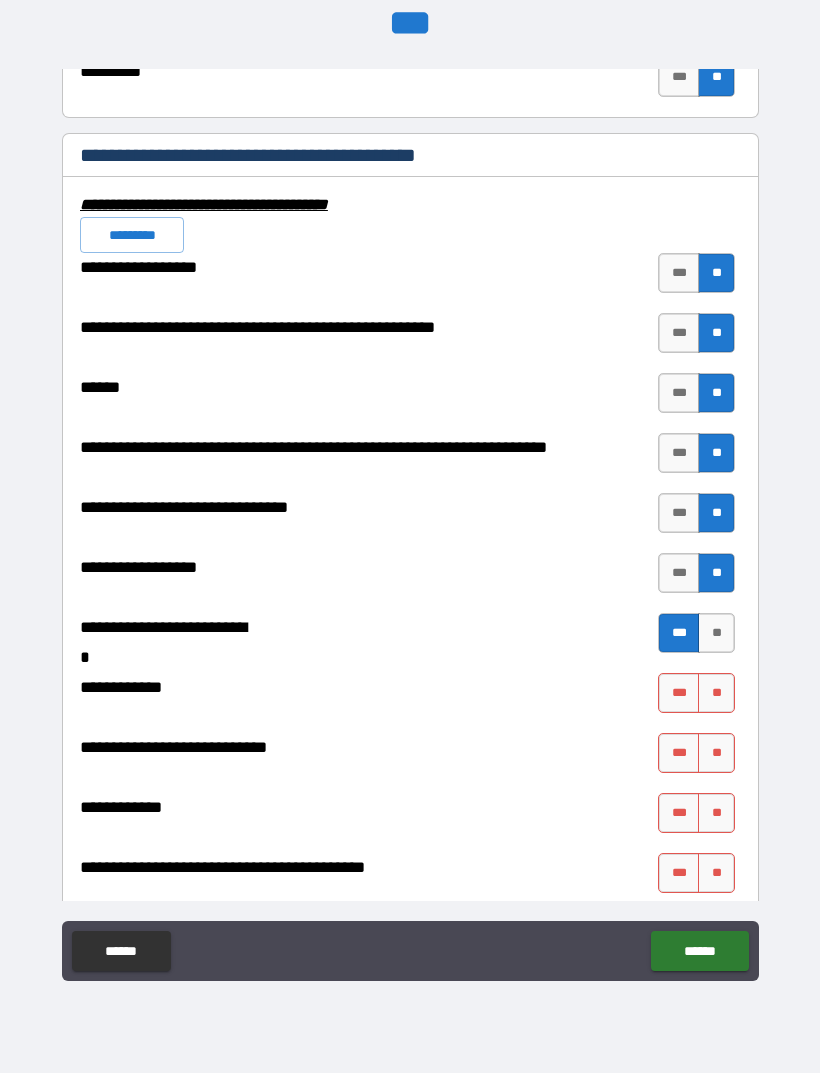 click on "**" at bounding box center [716, 693] 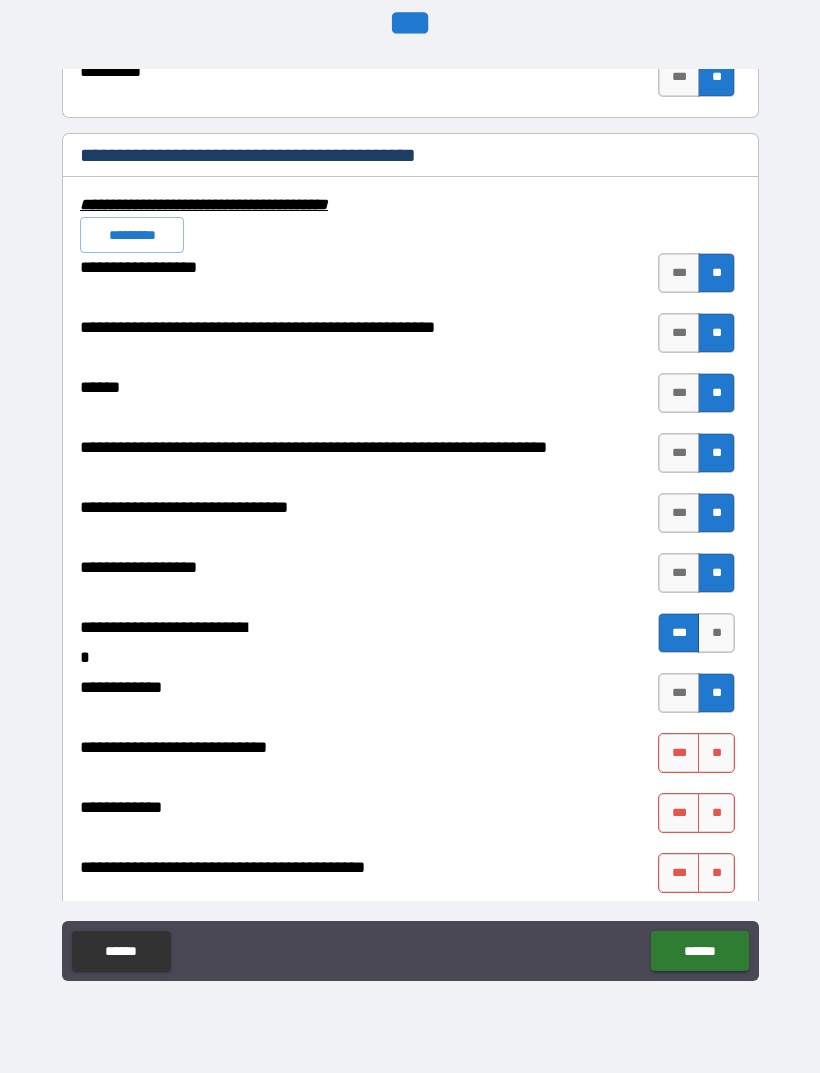 click on "***" at bounding box center [679, 753] 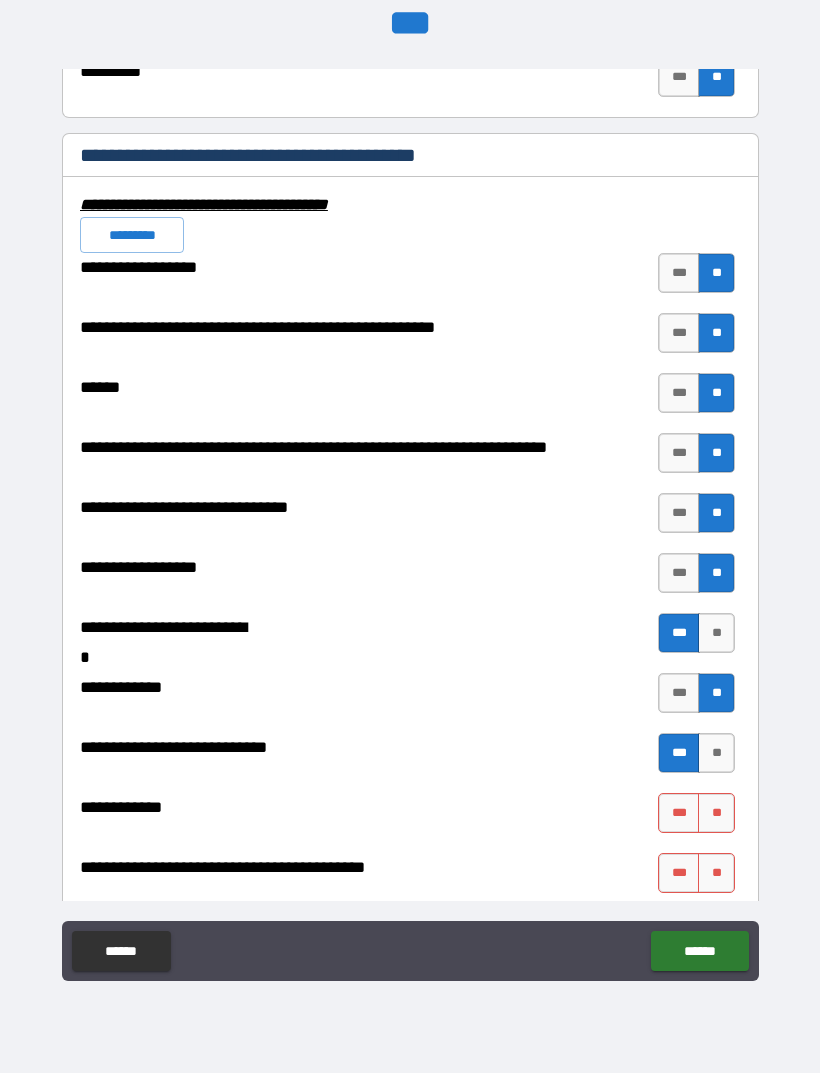 click on "**" at bounding box center (716, 813) 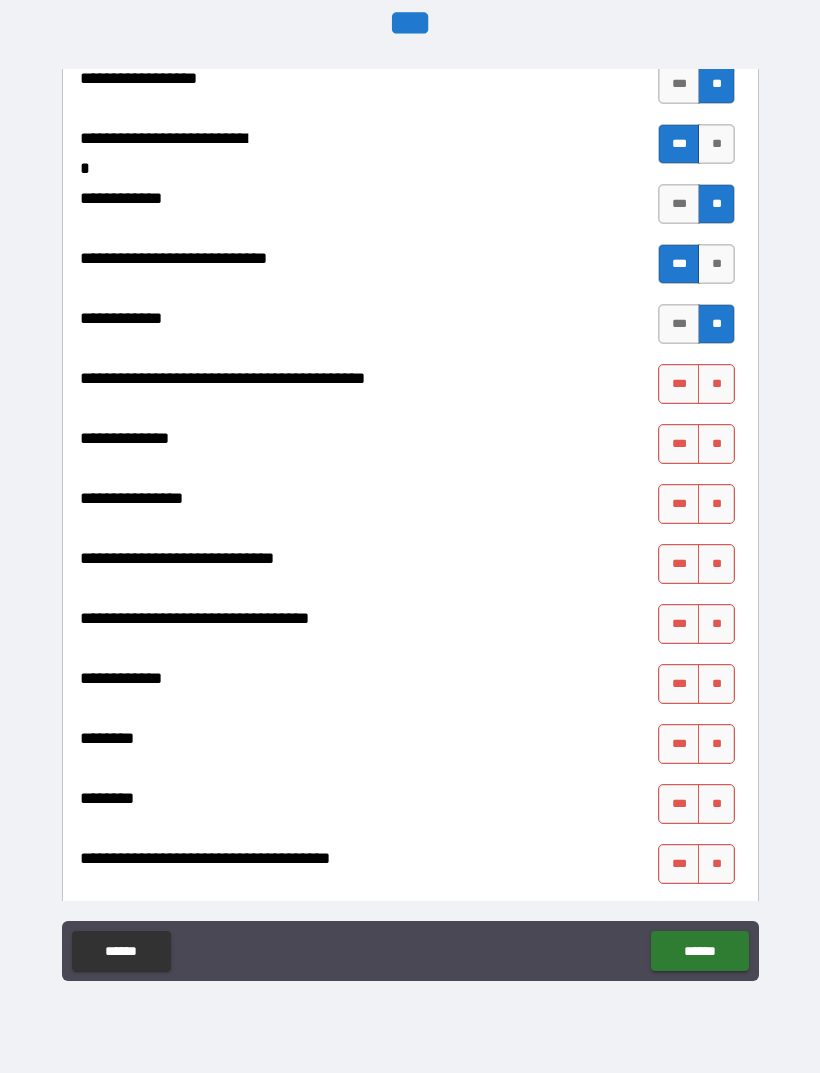 scroll, scrollTop: 8673, scrollLeft: 0, axis: vertical 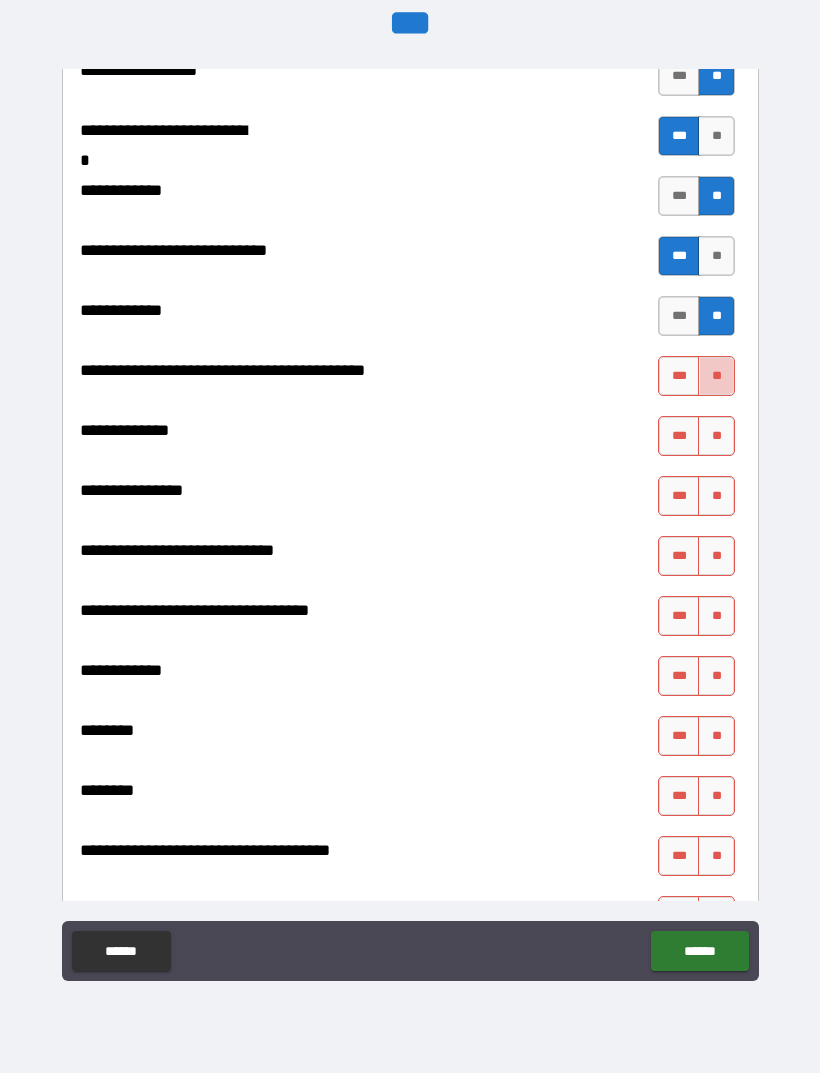 click on "**" at bounding box center [716, 376] 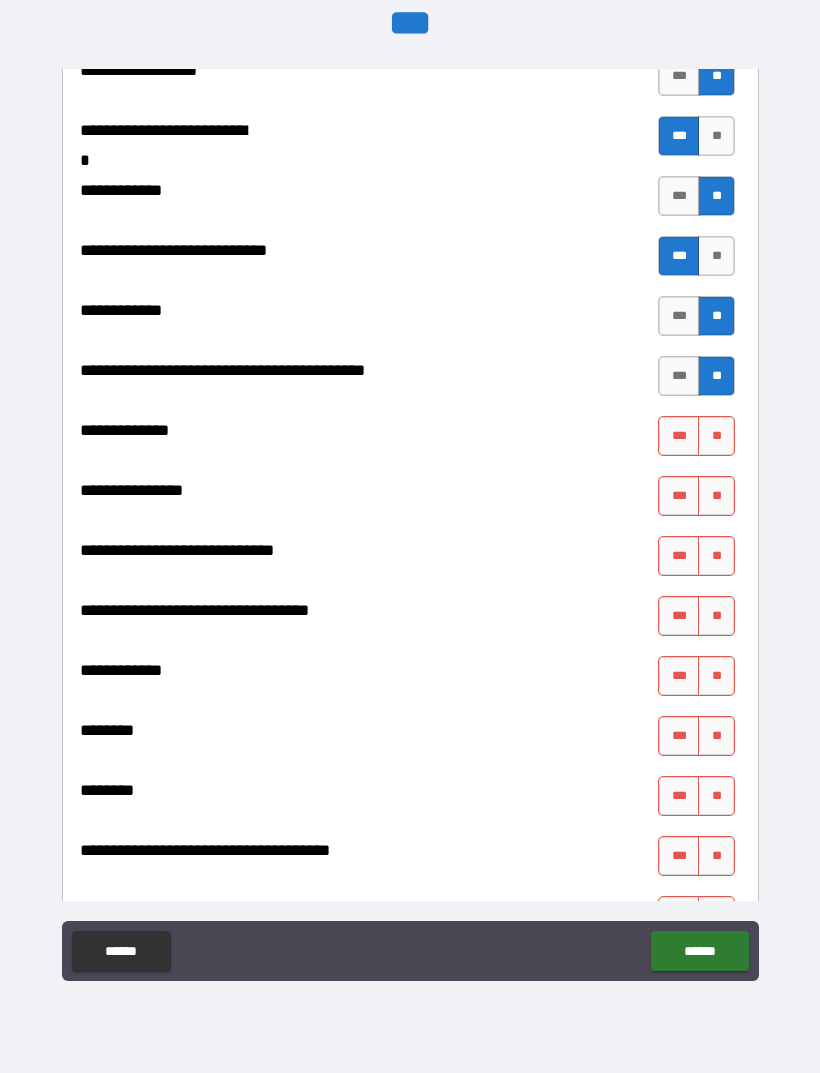 click on "***" at bounding box center (679, 436) 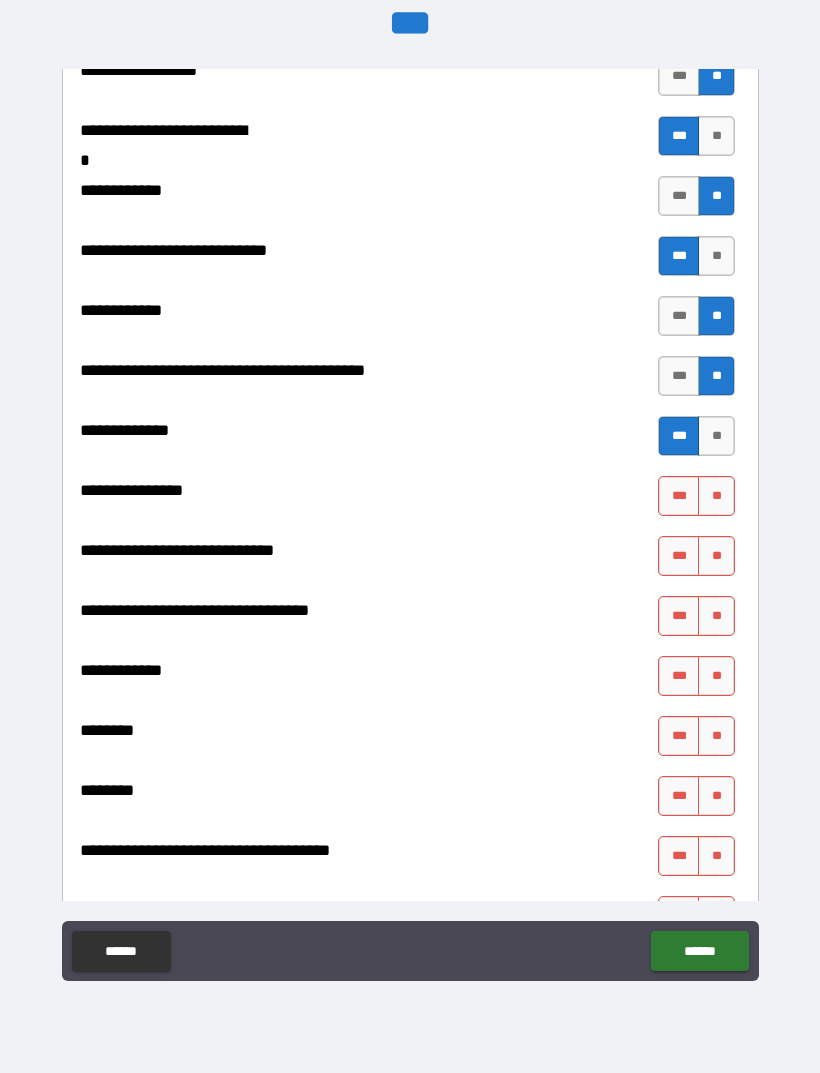 click on "**" at bounding box center (716, 496) 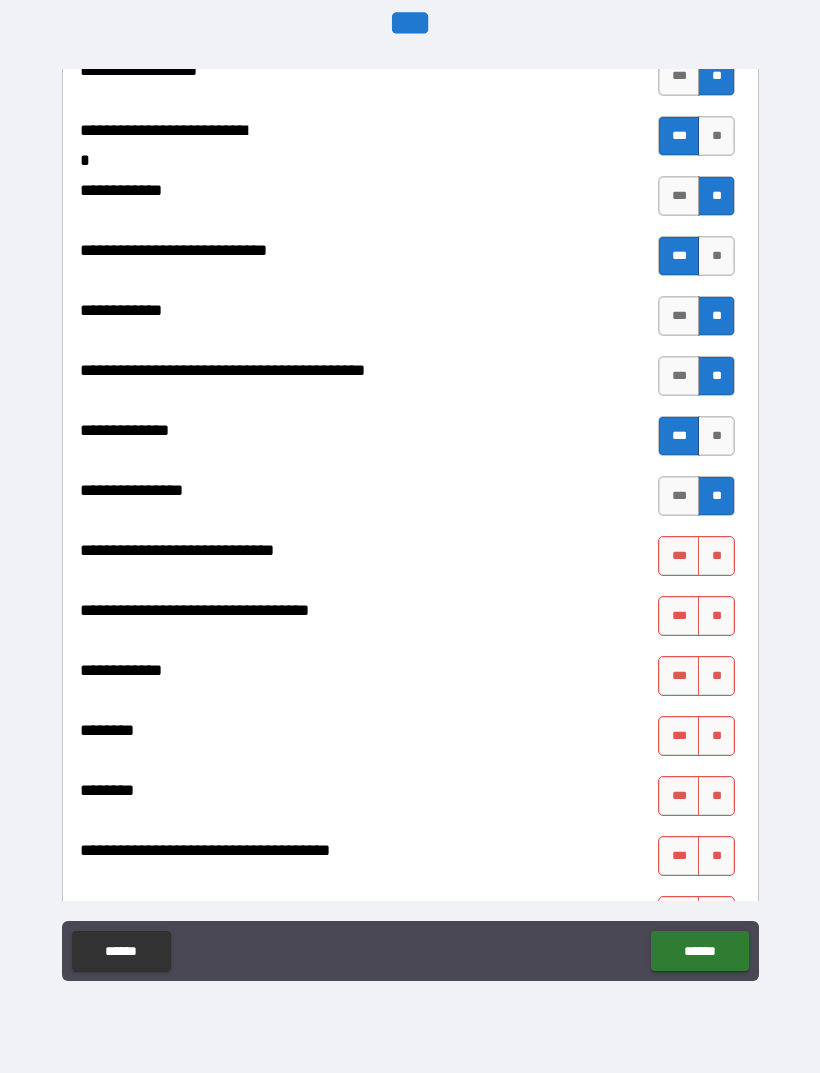 click on "**" at bounding box center [716, 556] 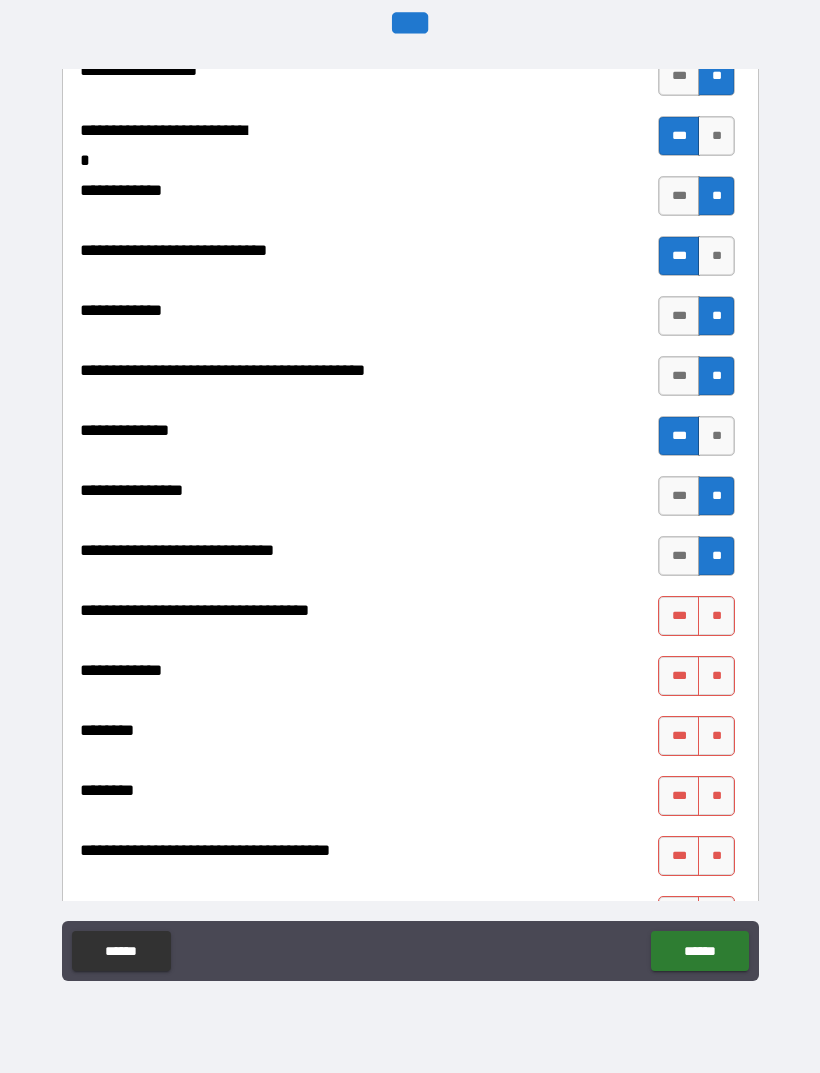 click on "**" at bounding box center (716, 616) 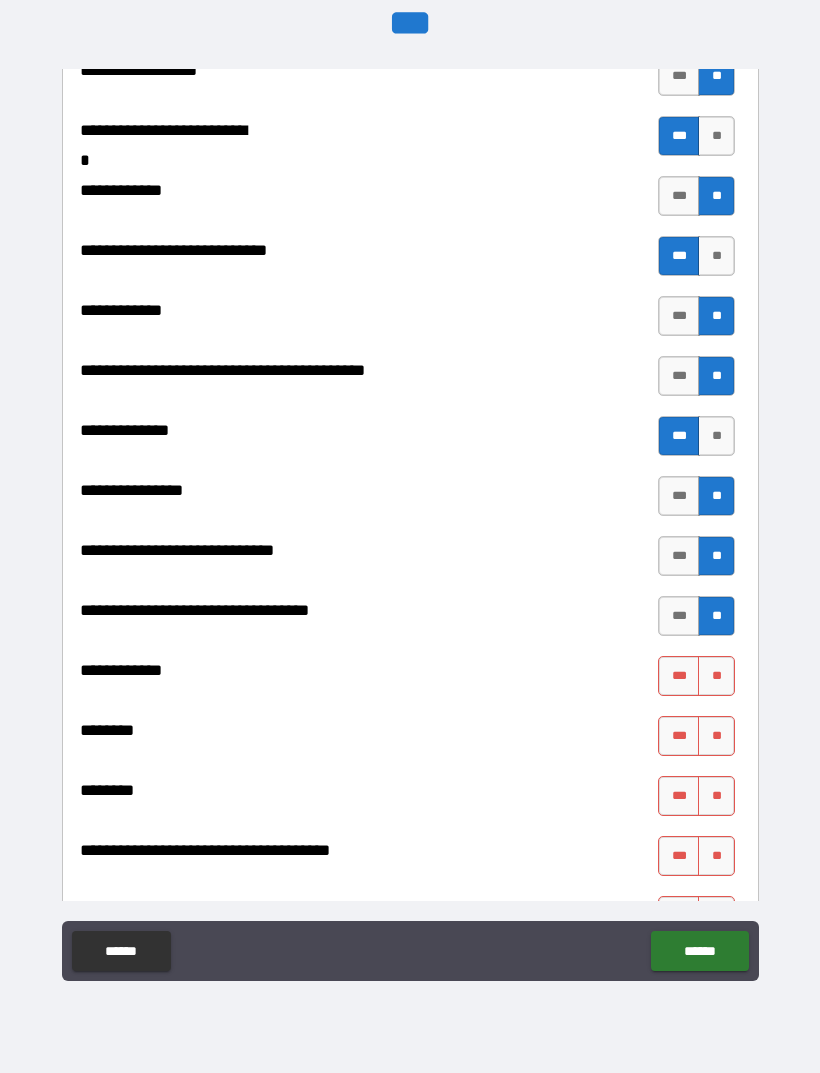 click on "**" at bounding box center (716, 676) 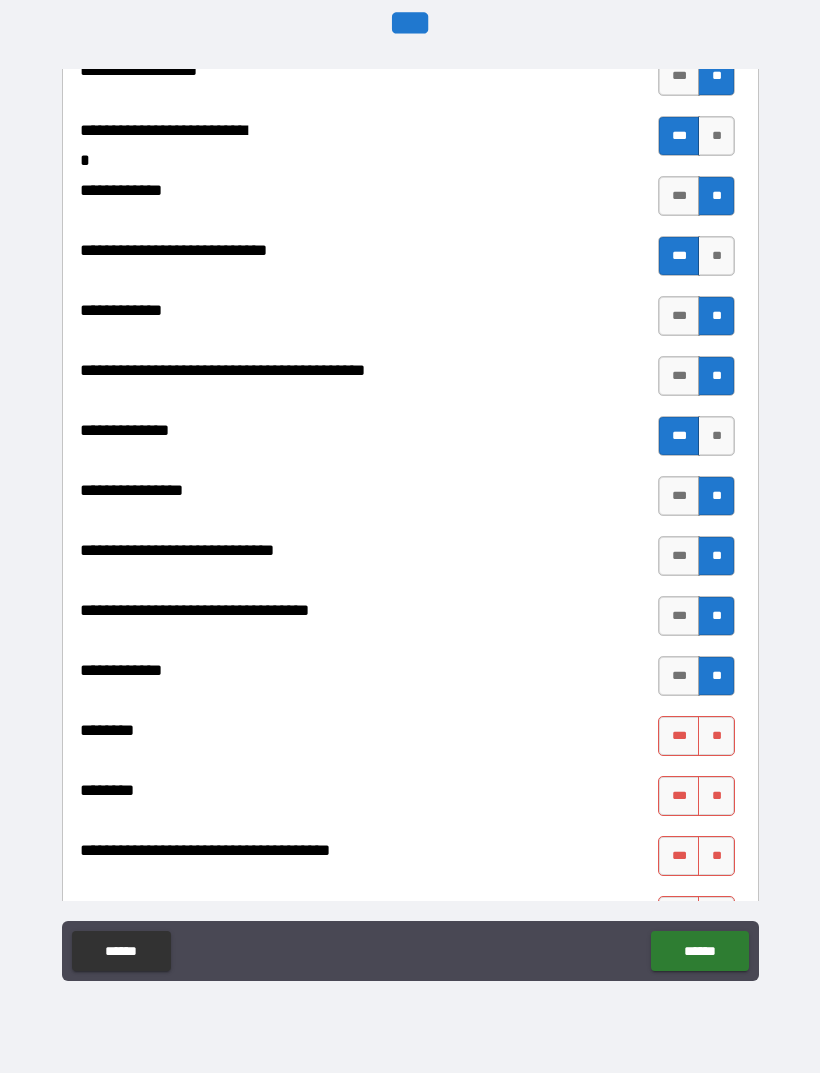 click on "**" at bounding box center (716, 736) 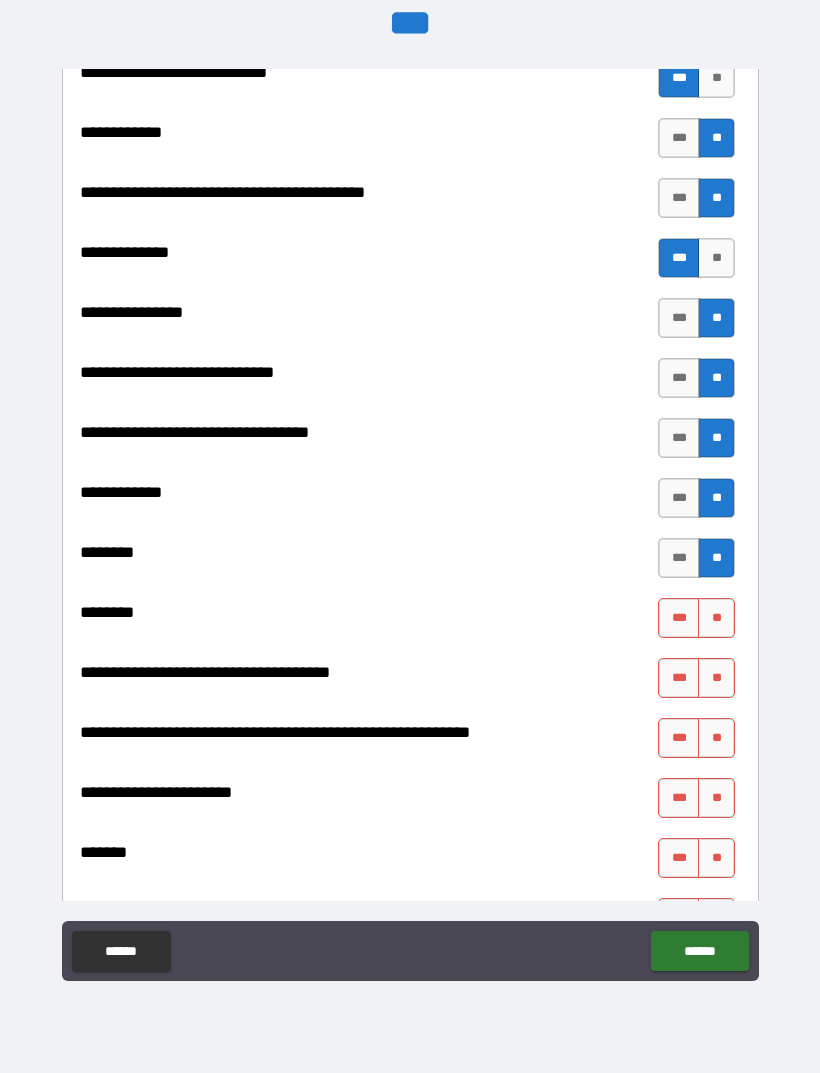 scroll, scrollTop: 8861, scrollLeft: 0, axis: vertical 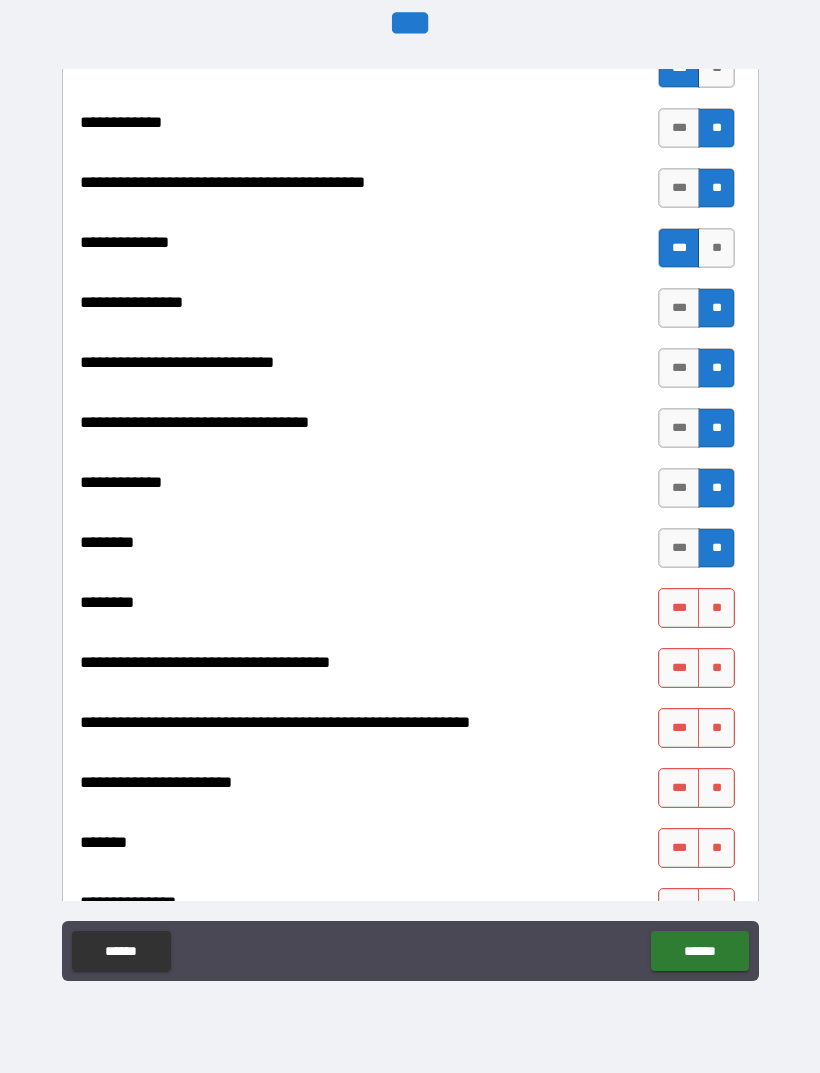 click on "**" at bounding box center [716, 608] 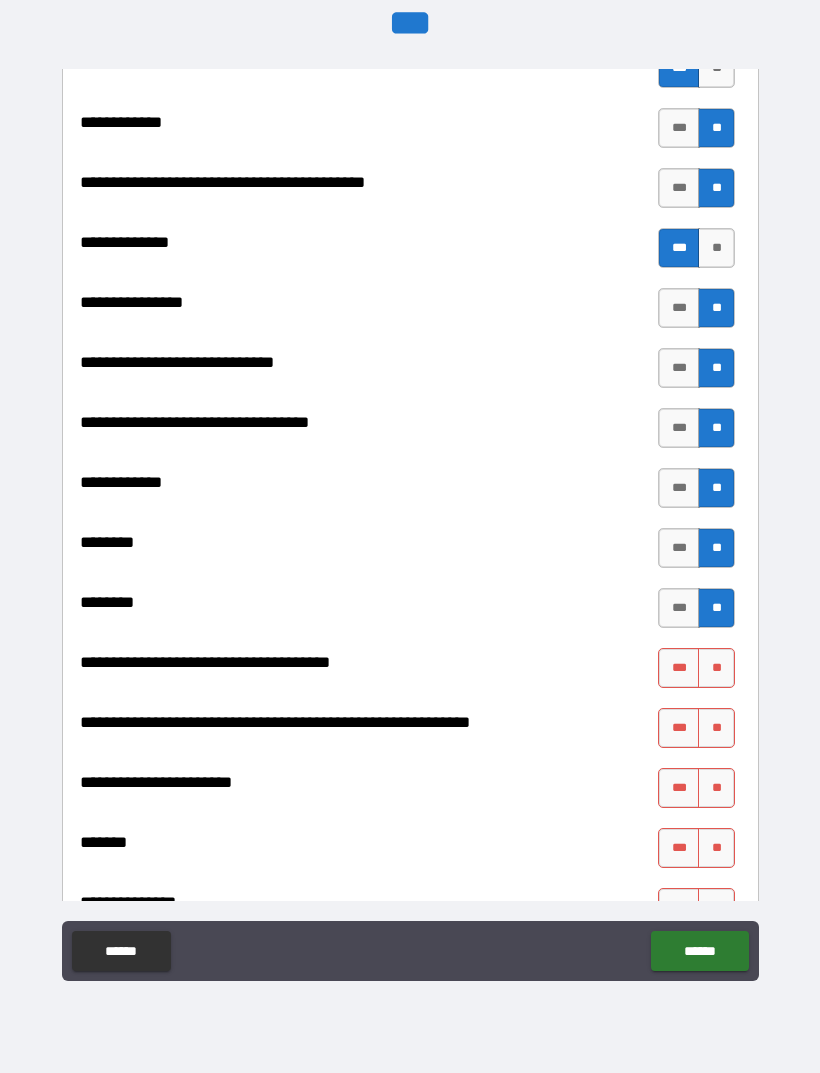 click on "**" at bounding box center [716, 668] 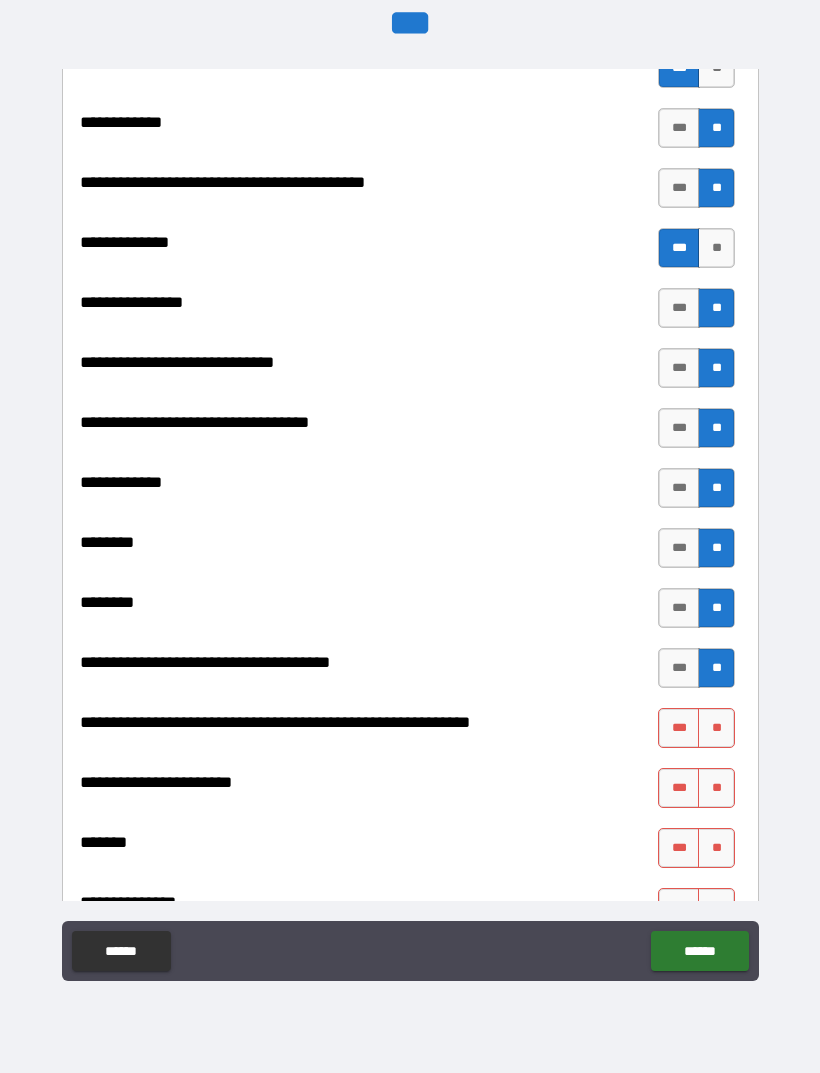 click on "**" at bounding box center [716, 728] 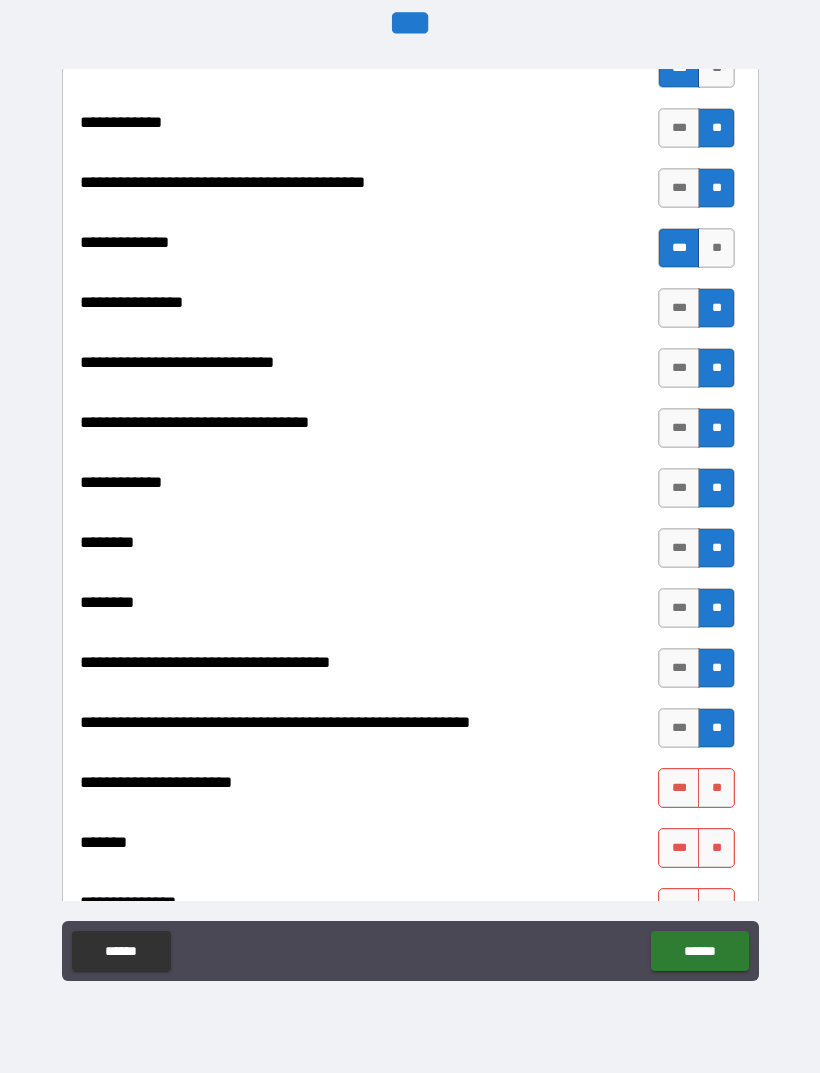 click on "**" at bounding box center (716, 788) 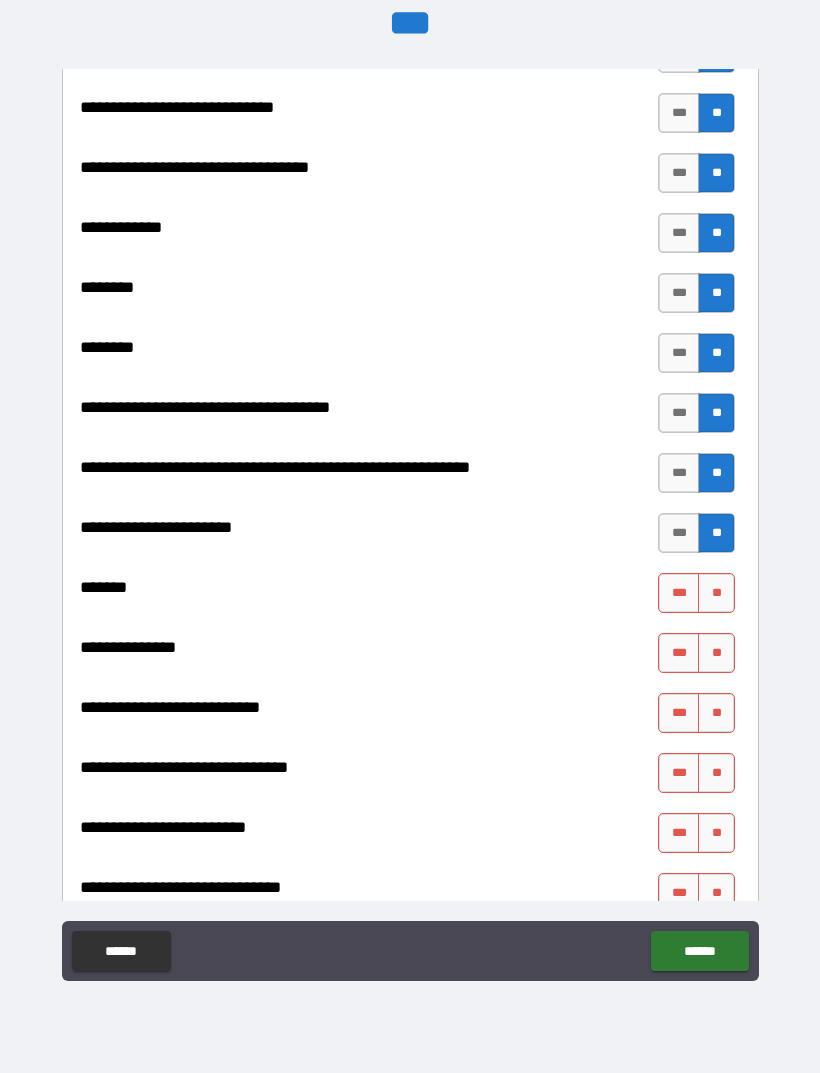 scroll, scrollTop: 9122, scrollLeft: 0, axis: vertical 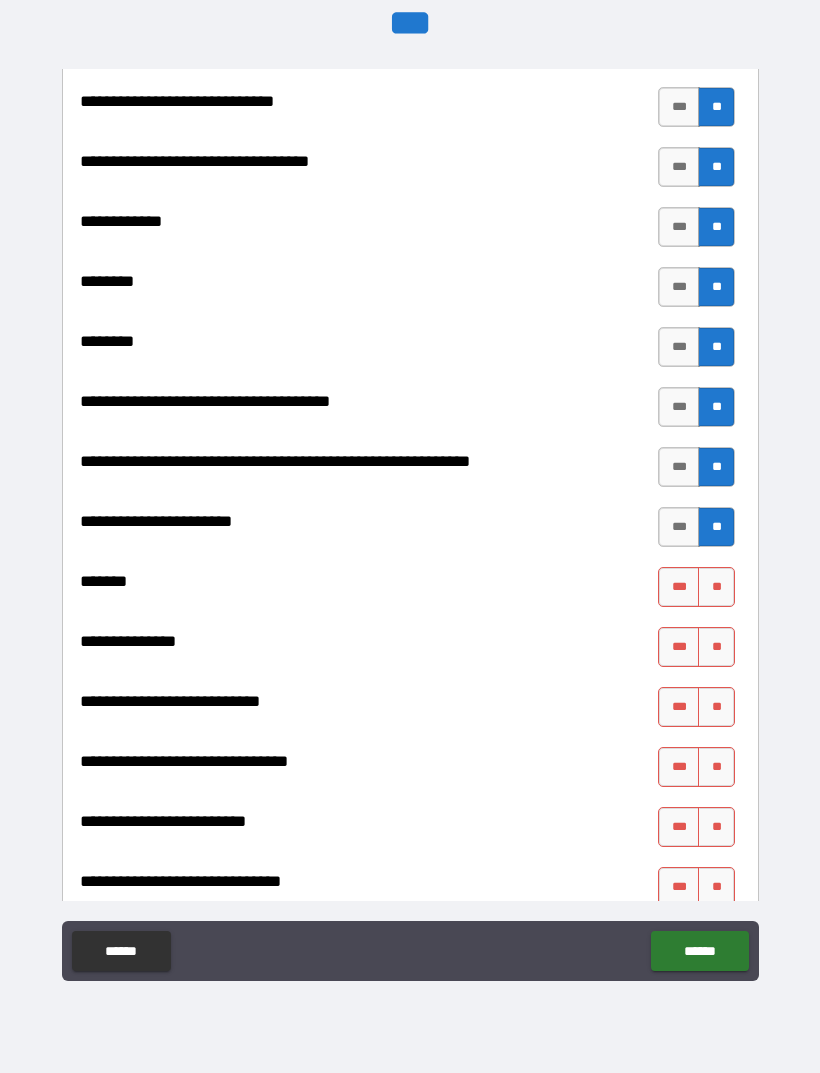 click on "**" at bounding box center [716, 587] 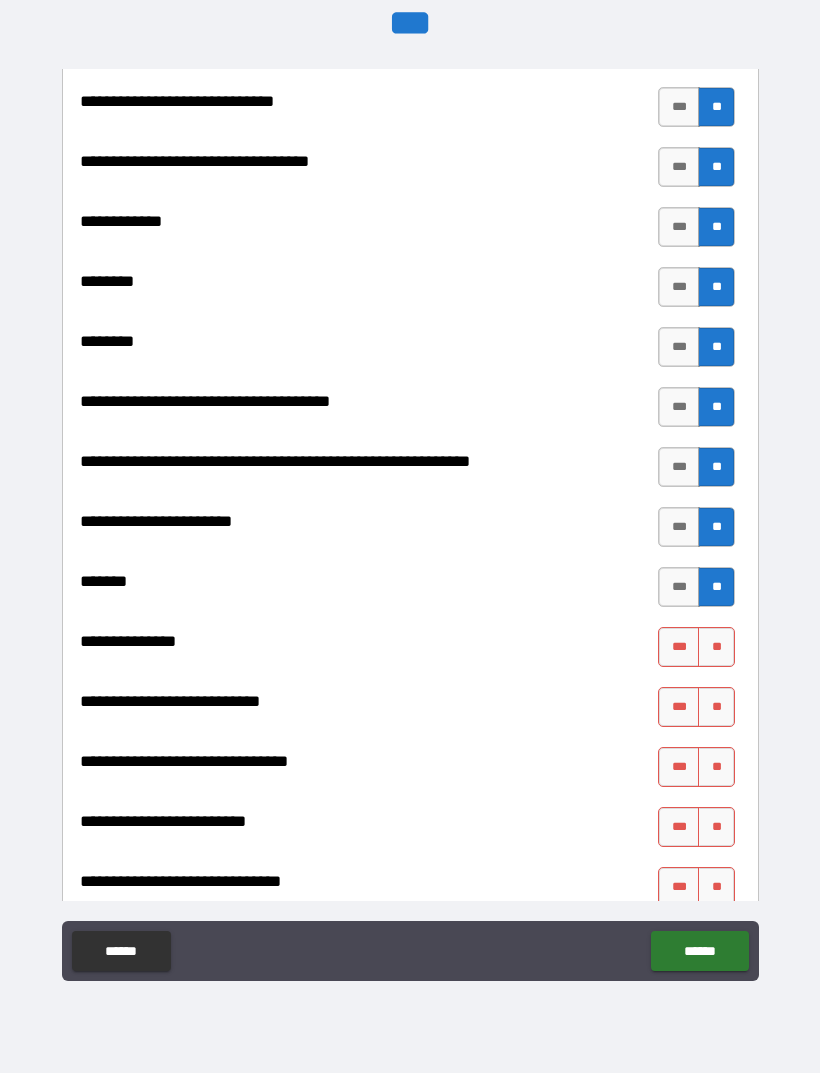 click on "**" at bounding box center [716, 647] 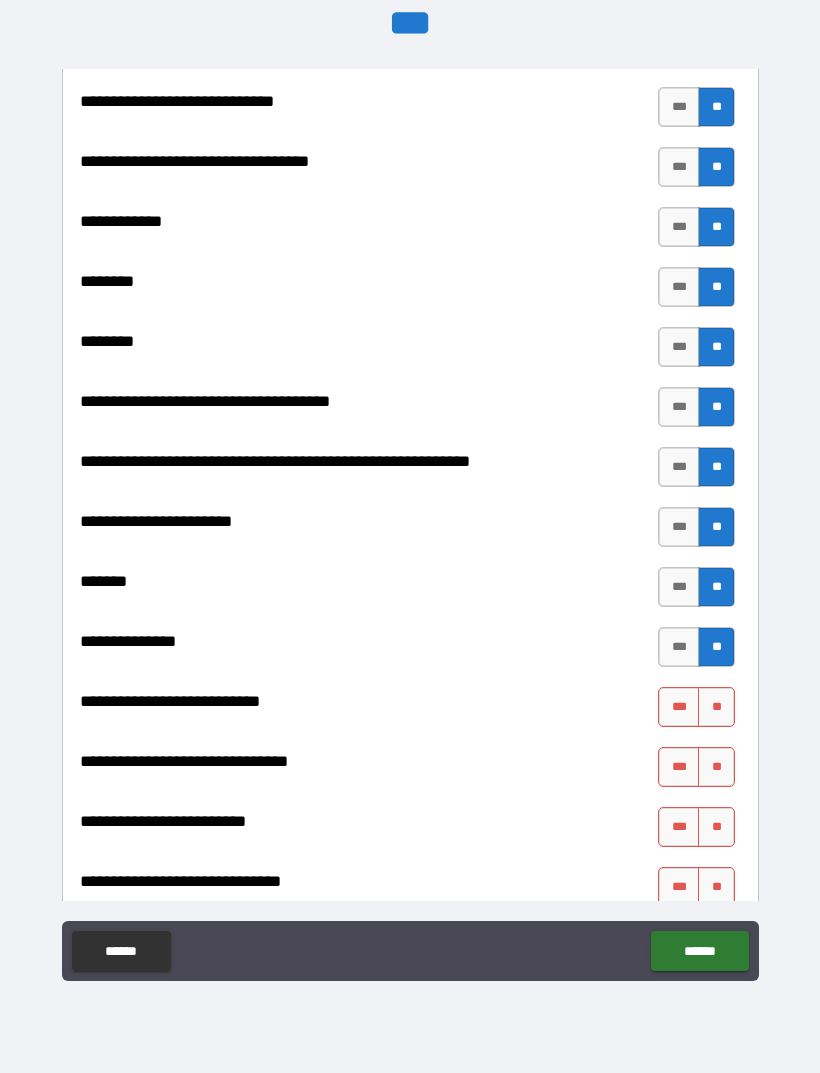 click on "**" at bounding box center (716, 707) 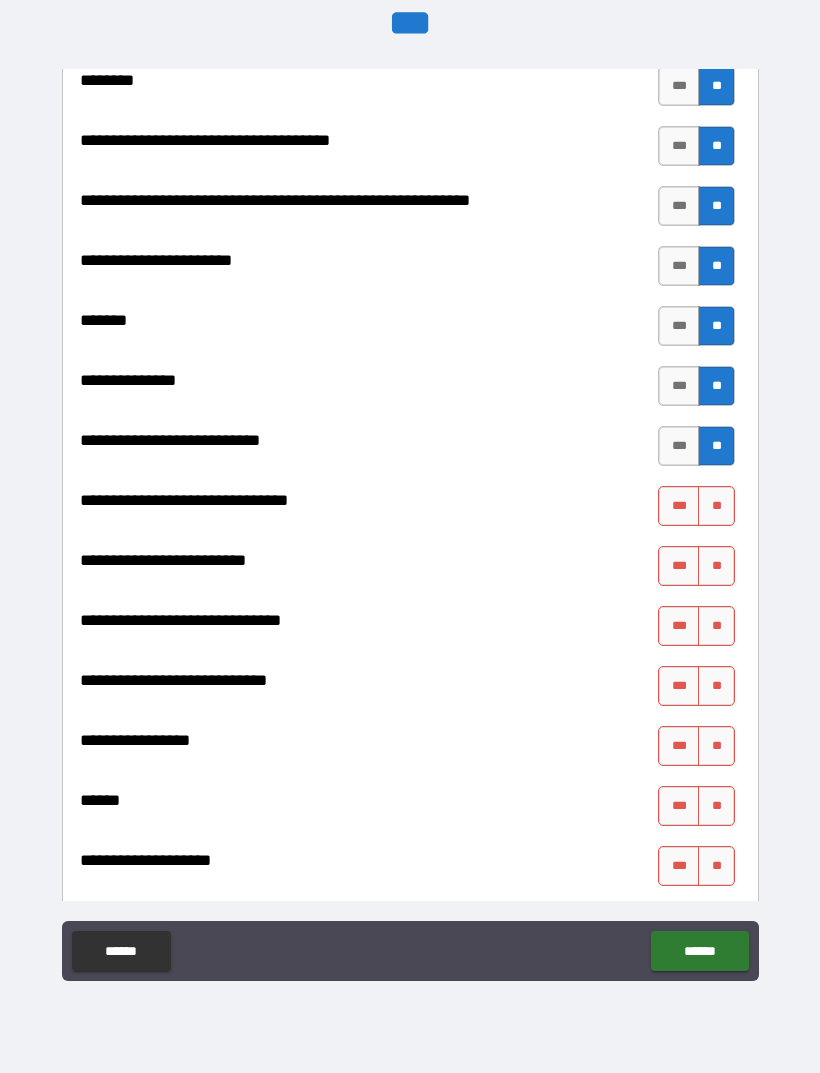 scroll, scrollTop: 9385, scrollLeft: 0, axis: vertical 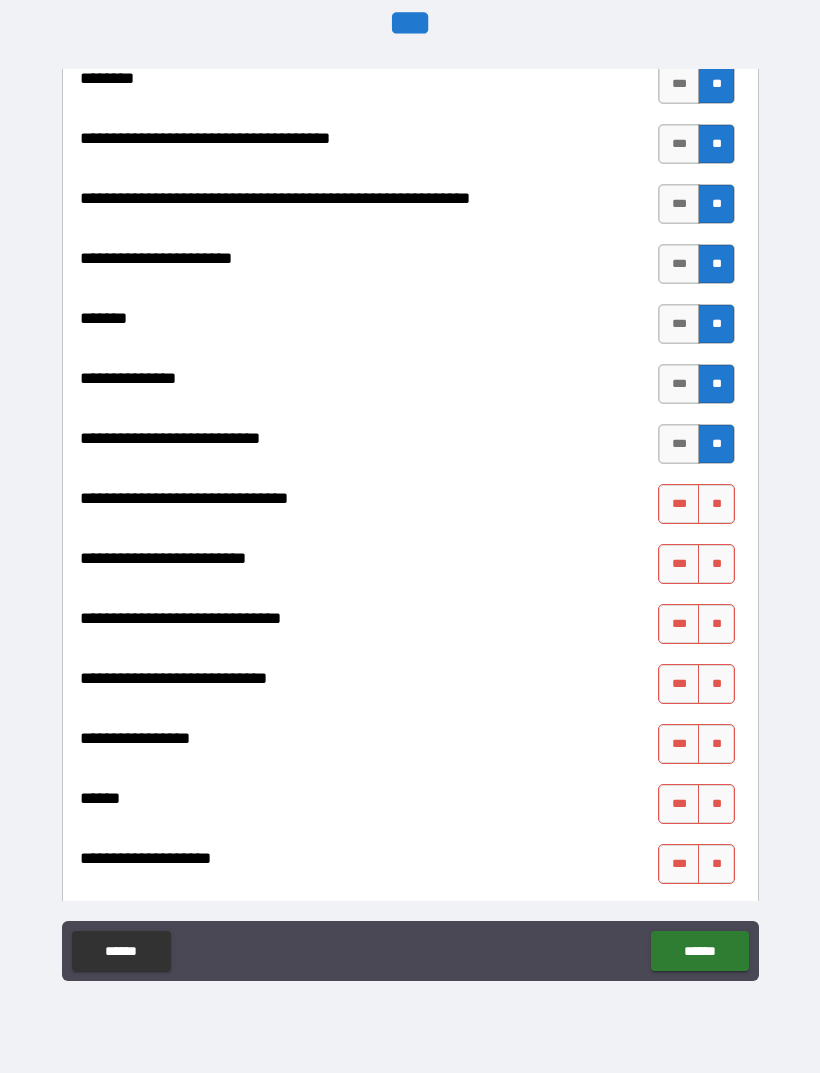 click on "**" at bounding box center [716, 504] 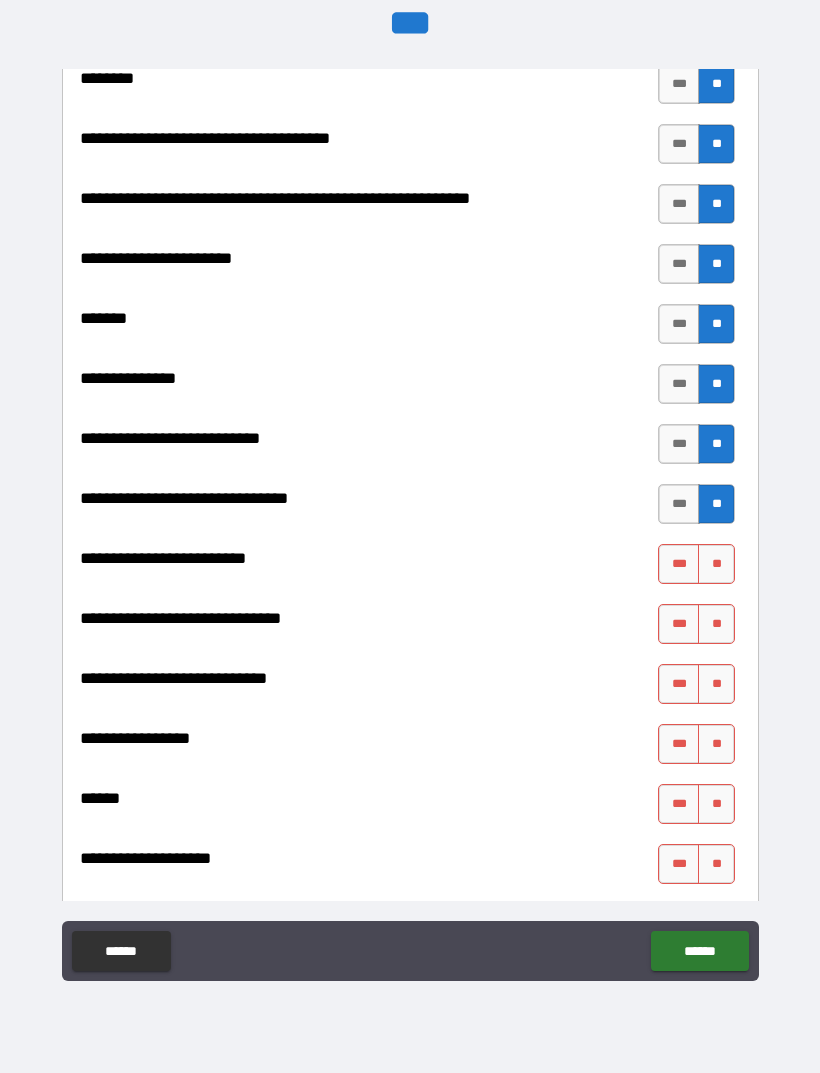 click on "**" at bounding box center [716, 564] 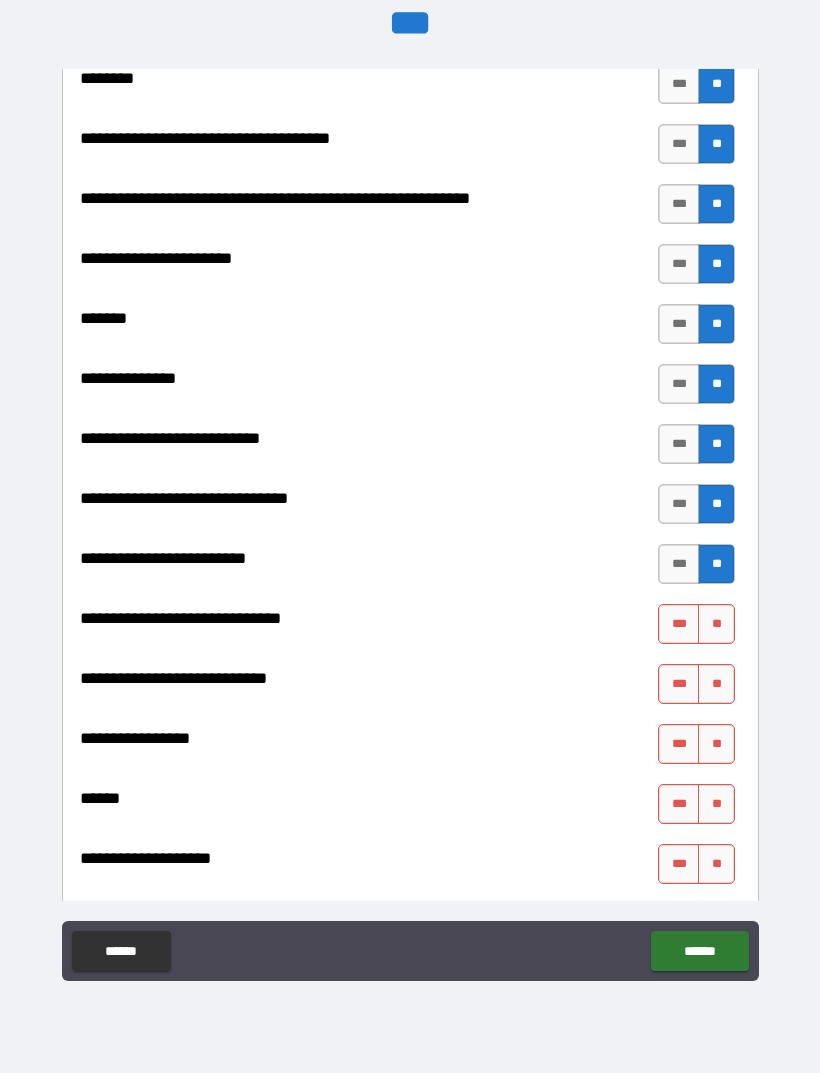 click on "***" at bounding box center (679, 624) 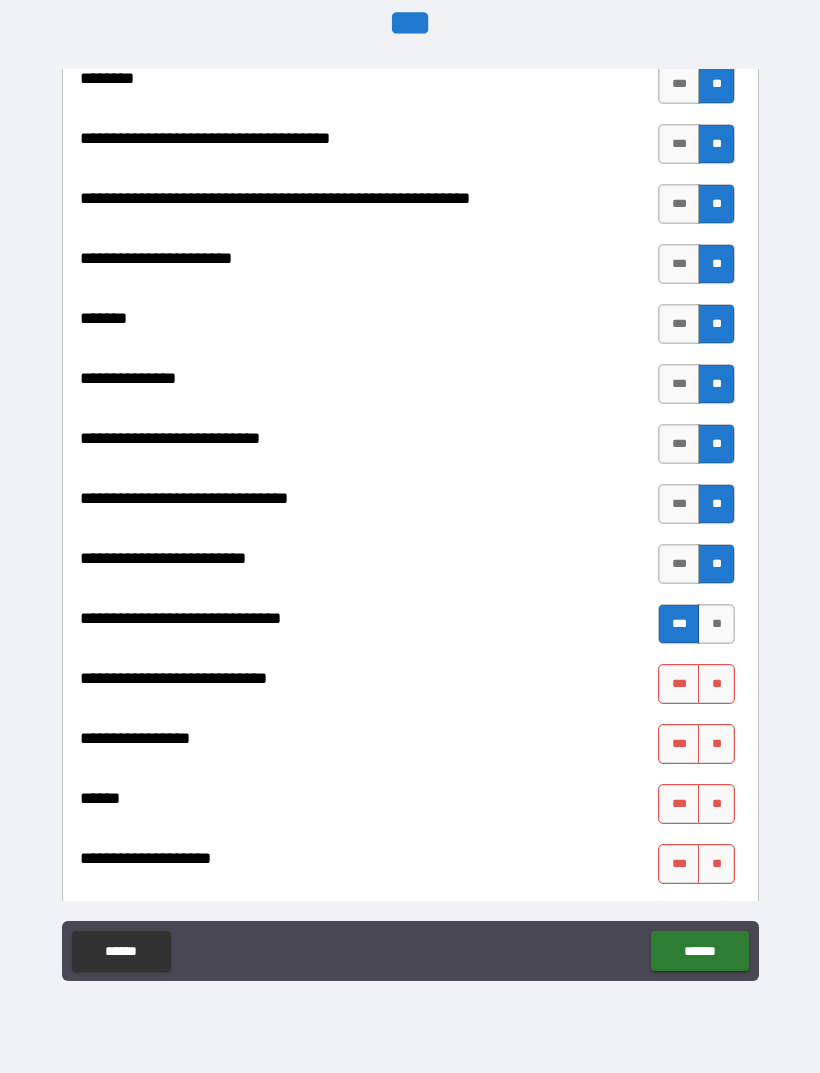 click on "**" at bounding box center (716, 684) 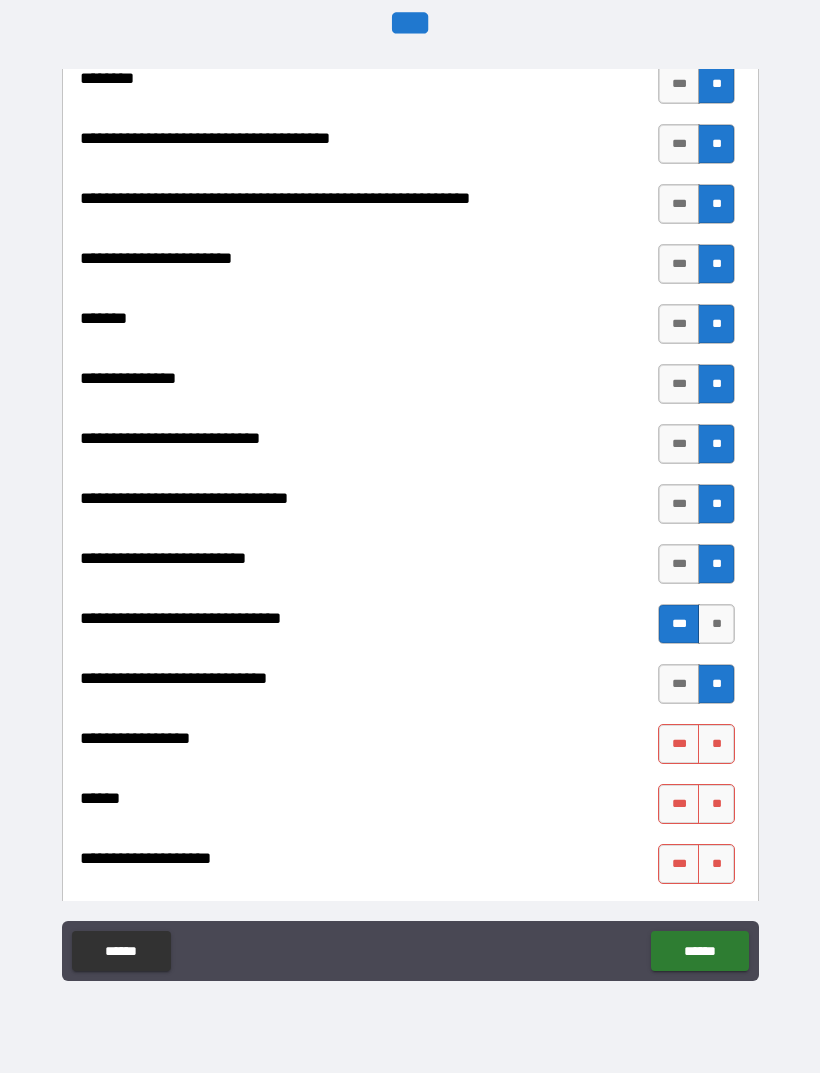click on "**" at bounding box center [716, 744] 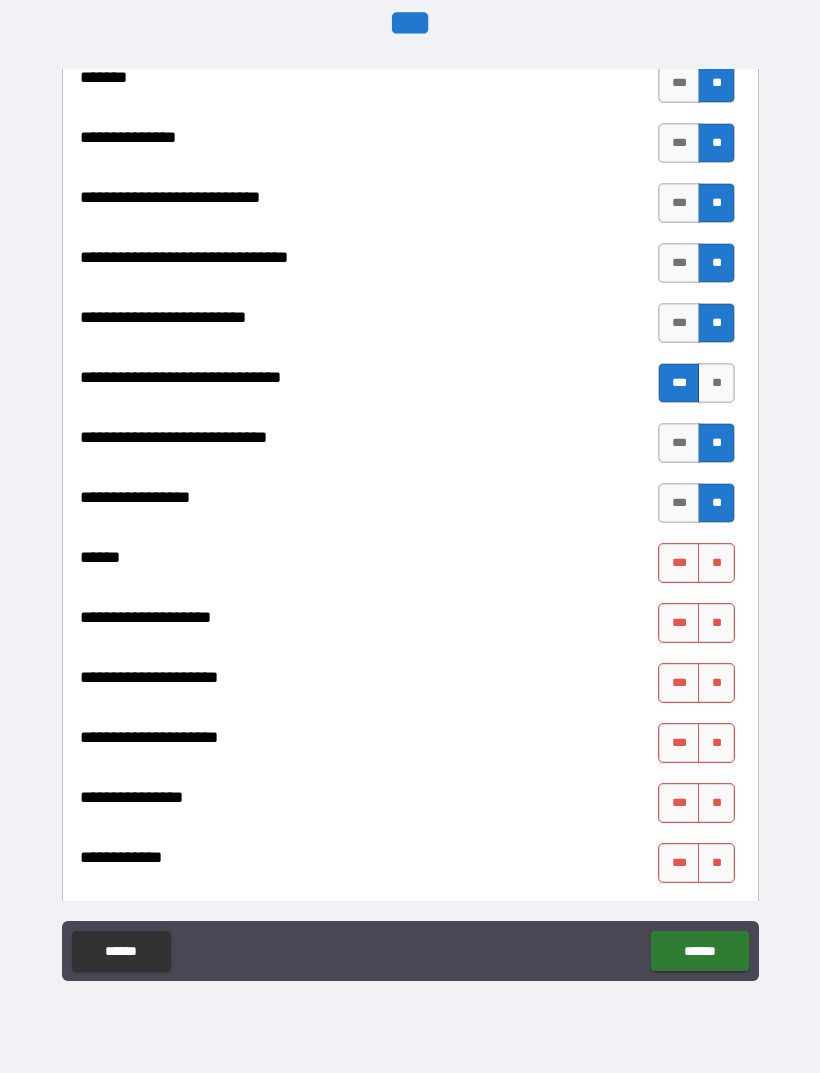 scroll, scrollTop: 9634, scrollLeft: 0, axis: vertical 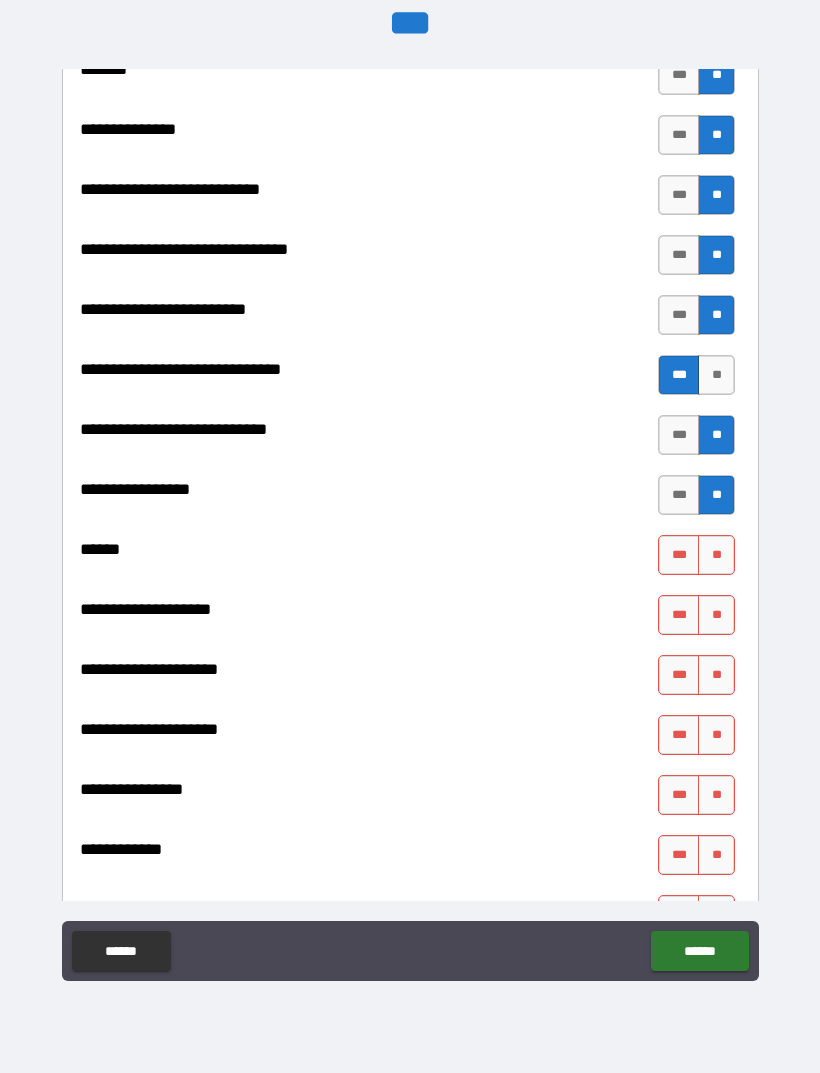 click on "**" at bounding box center (716, 555) 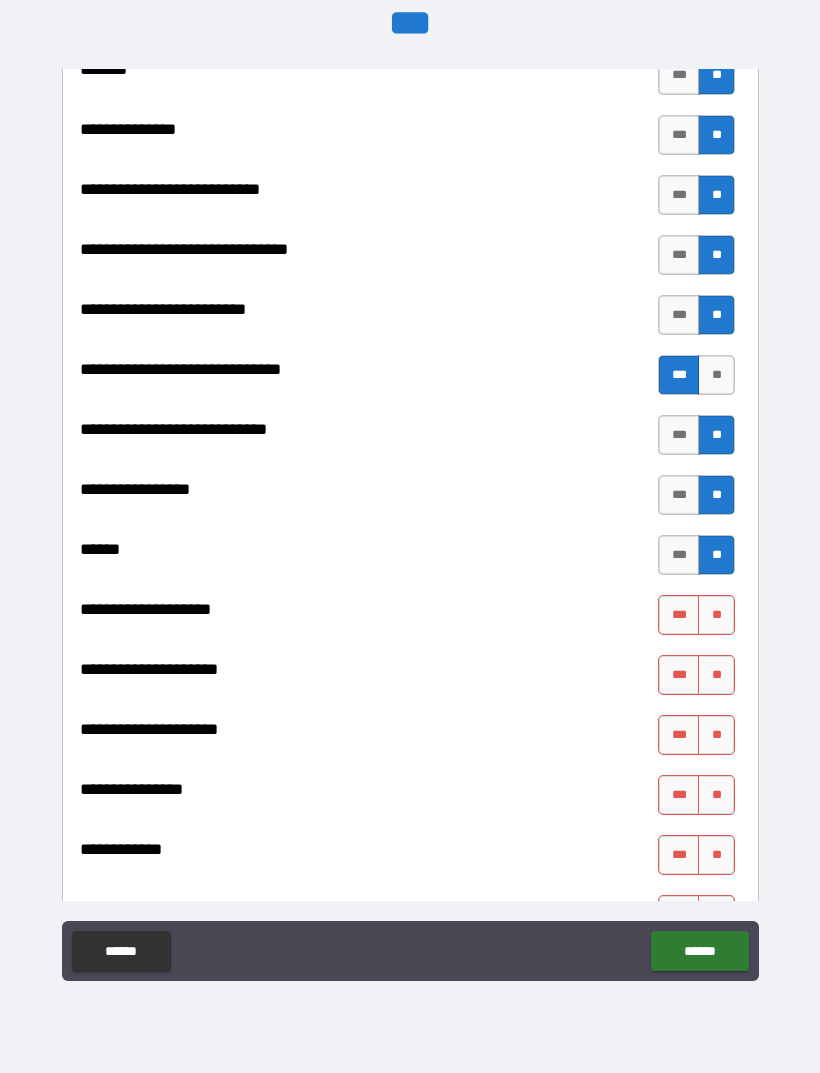 click on "**" at bounding box center (716, 855) 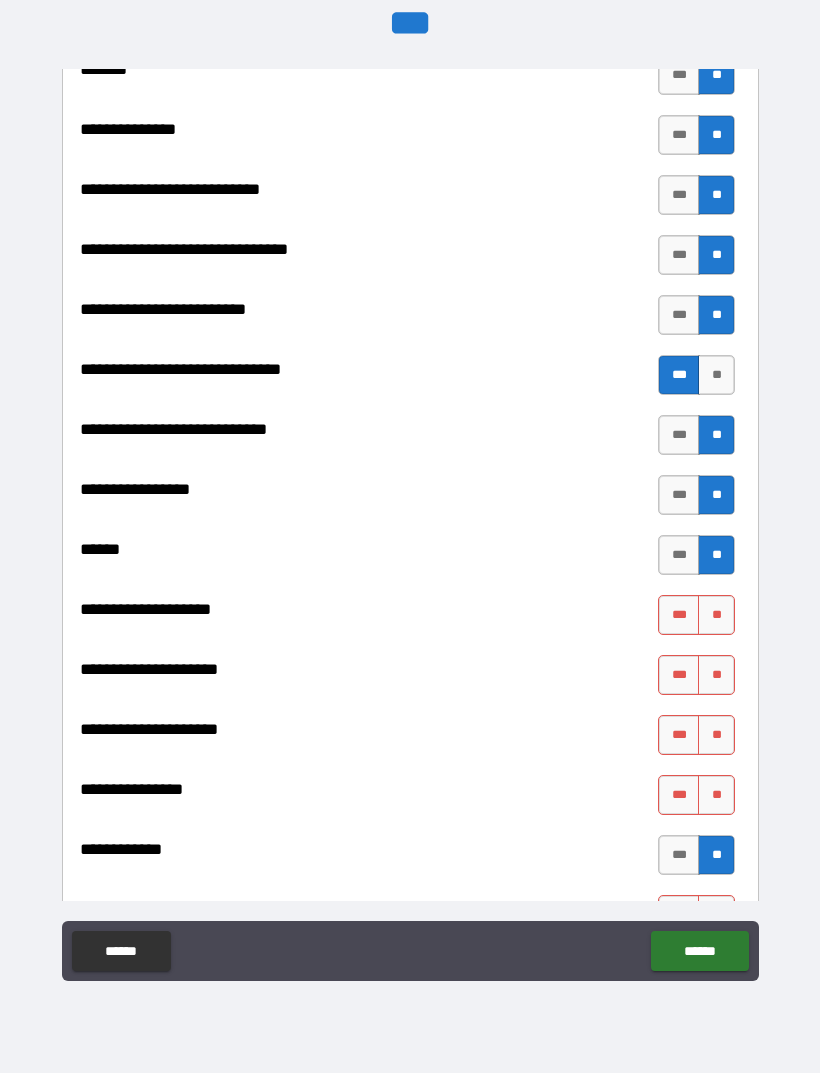 click on "**" at bounding box center (716, 795) 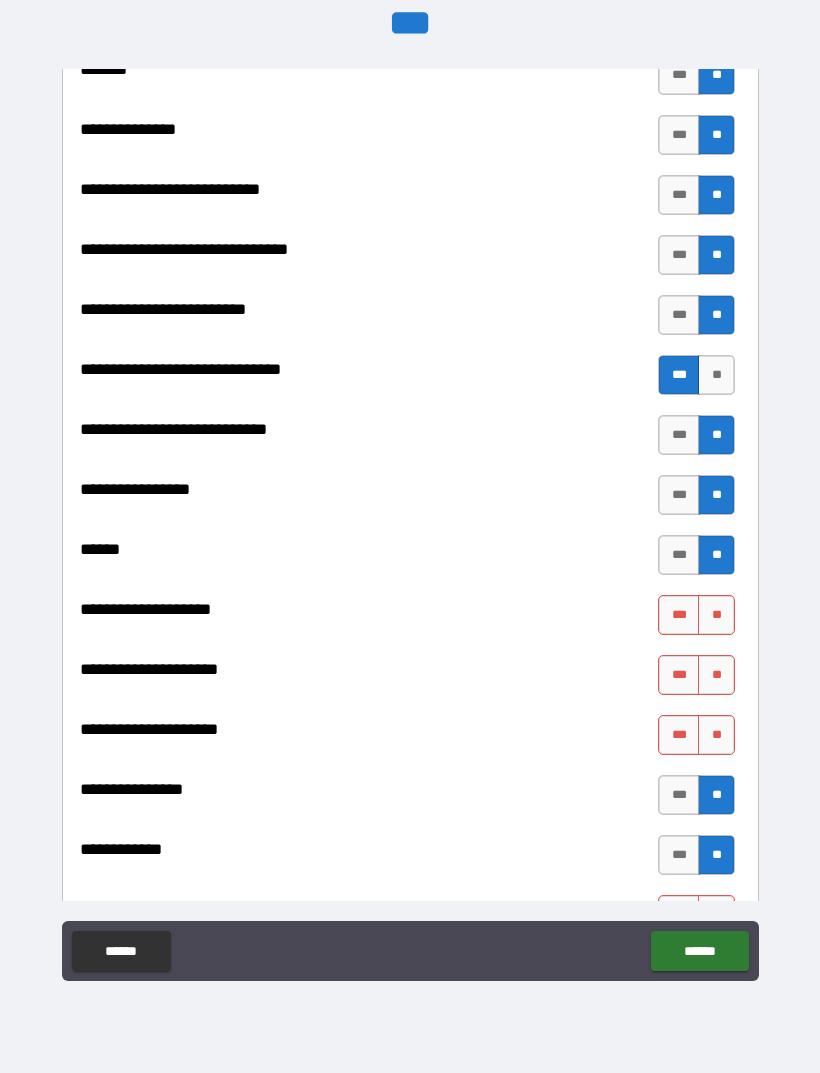 click on "**" at bounding box center [716, 735] 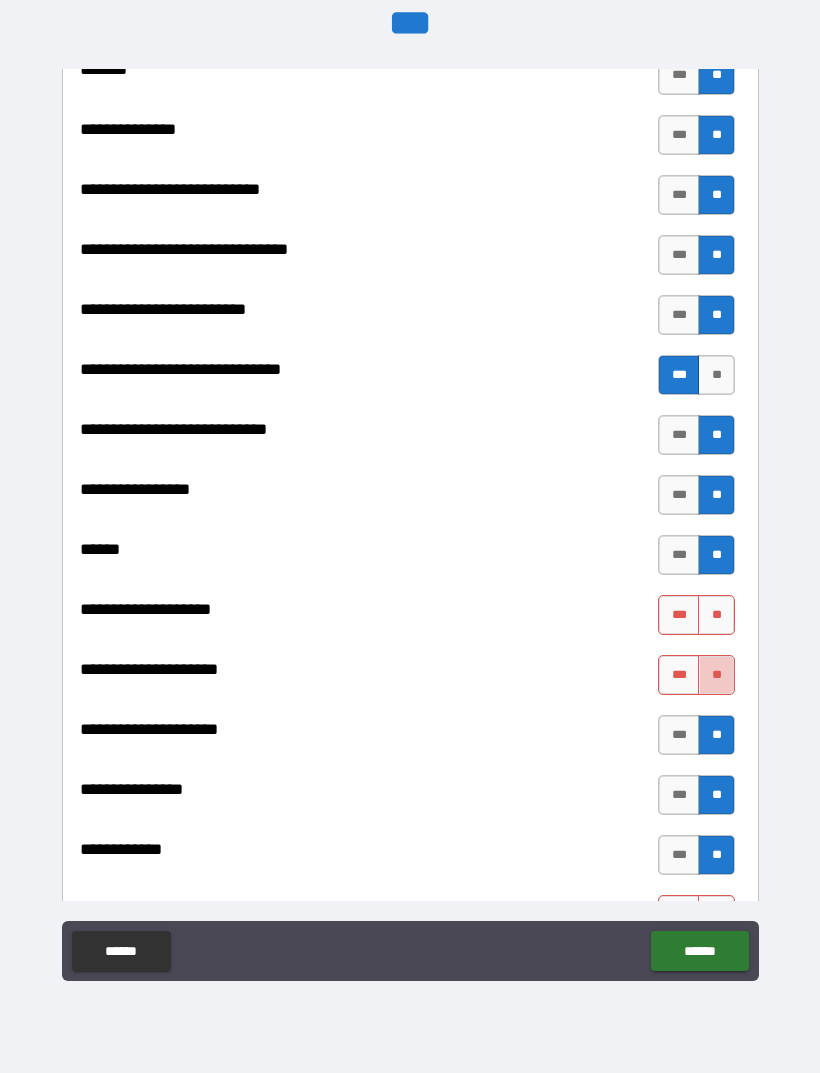 click on "**" at bounding box center (716, 675) 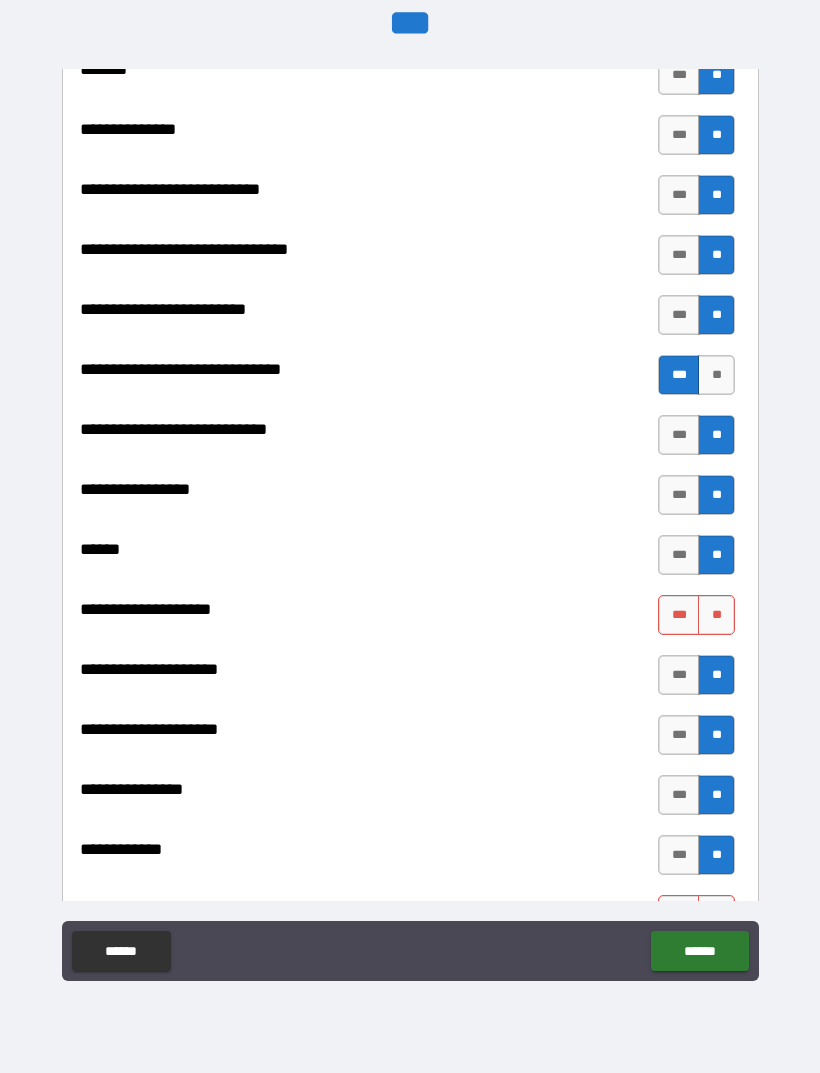 click on "**" at bounding box center (716, 615) 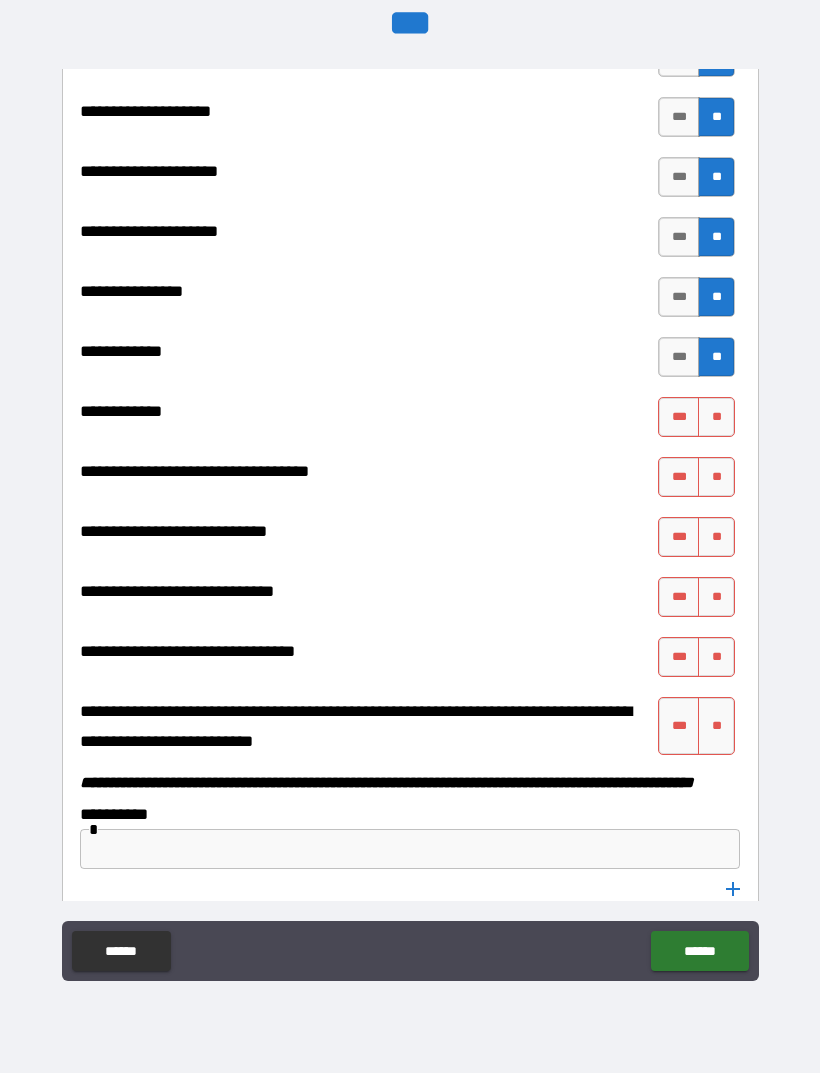 scroll, scrollTop: 10134, scrollLeft: 0, axis: vertical 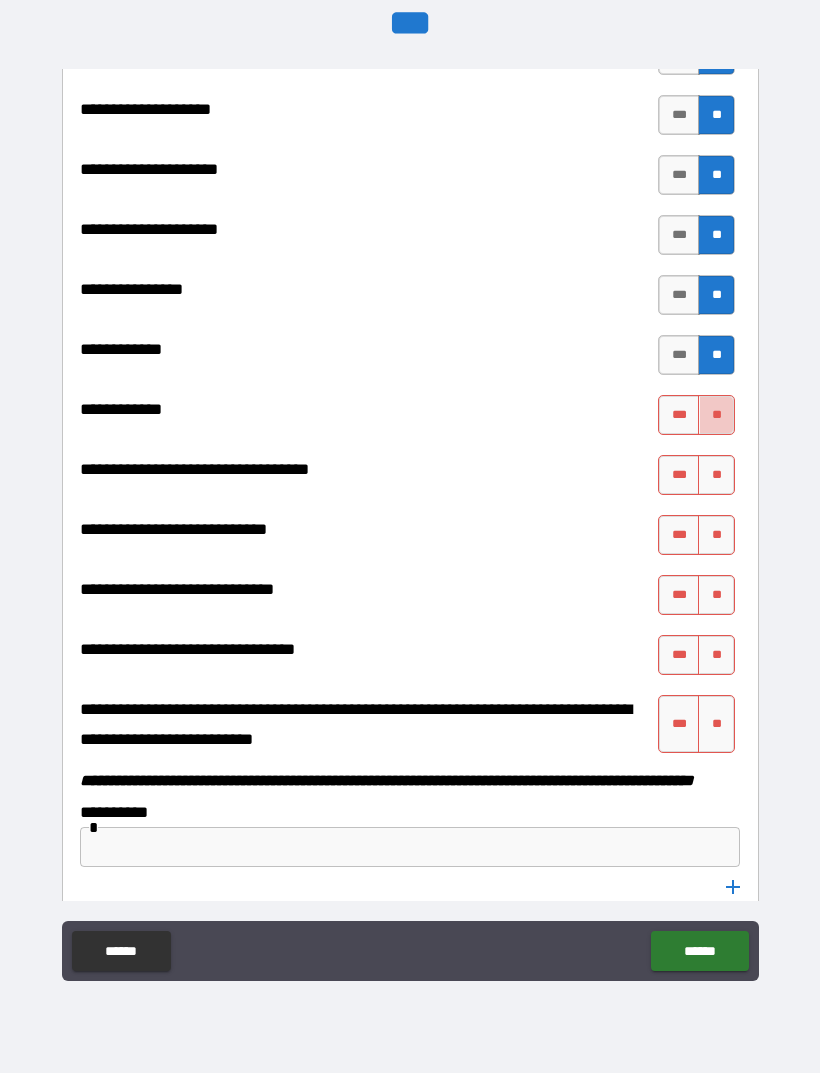 click on "**" at bounding box center [716, 415] 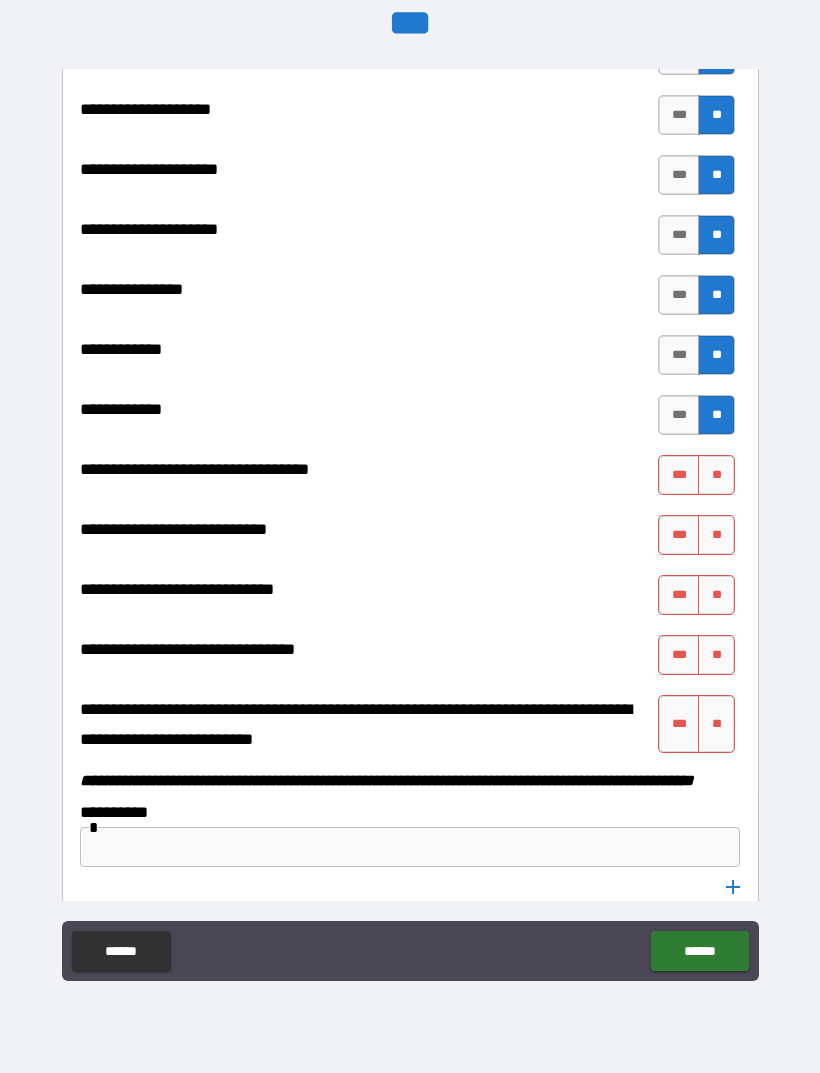 click on "**" at bounding box center [716, 475] 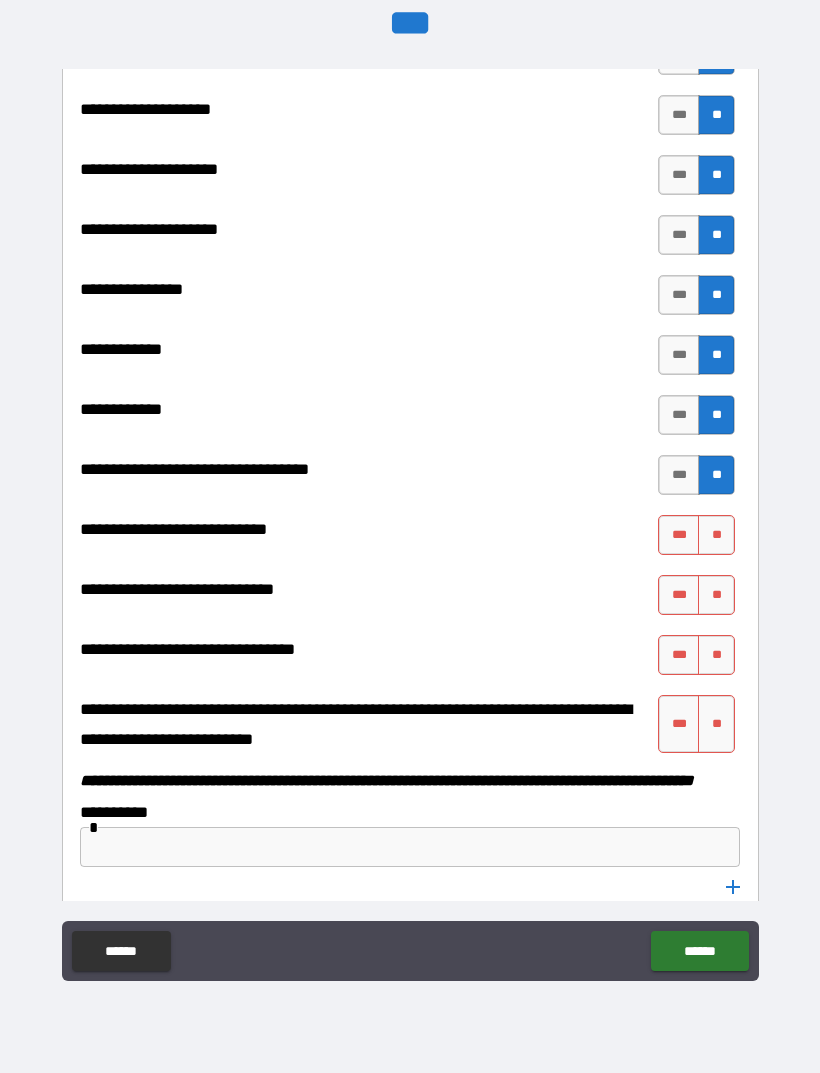 click on "***" at bounding box center [679, 535] 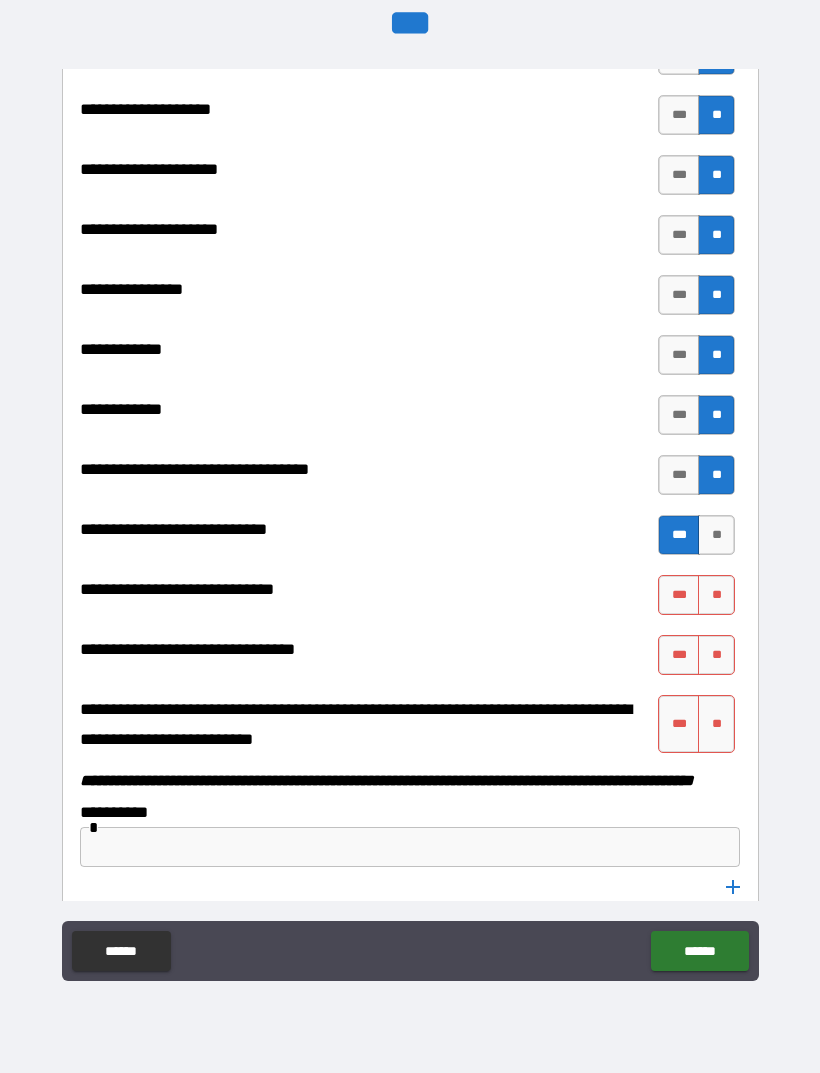 click on "**" at bounding box center (716, 595) 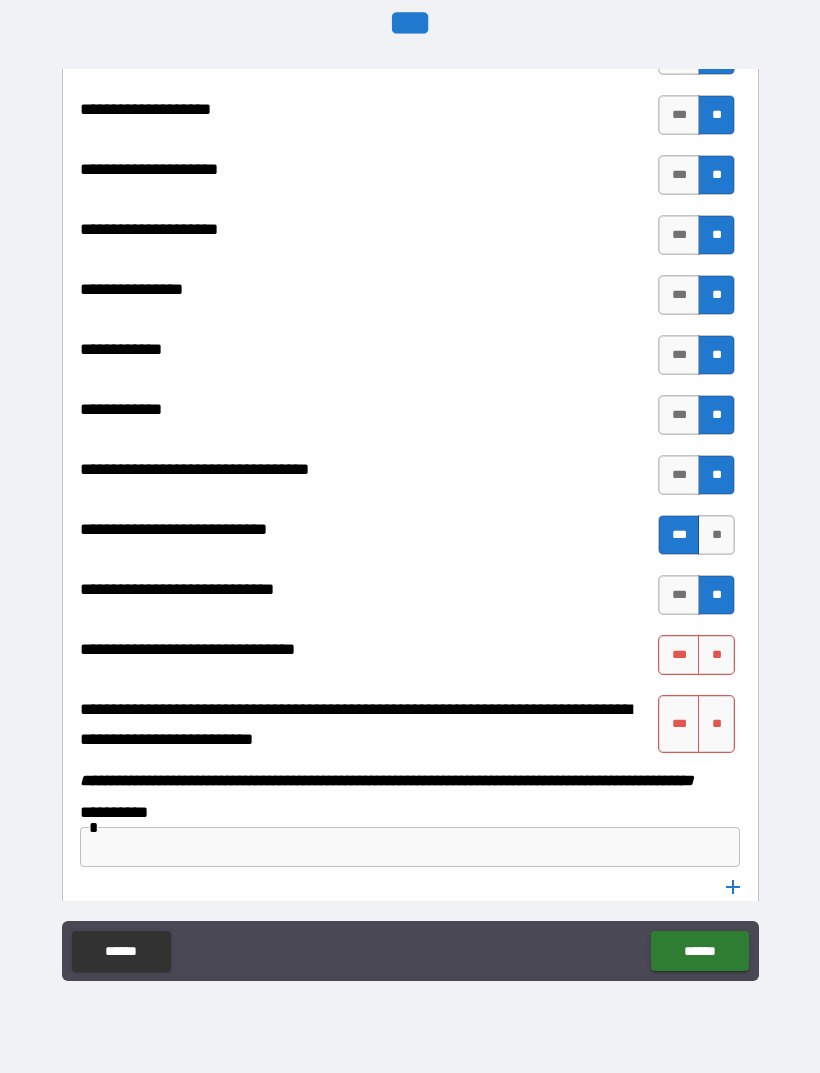 click on "**" at bounding box center [716, 655] 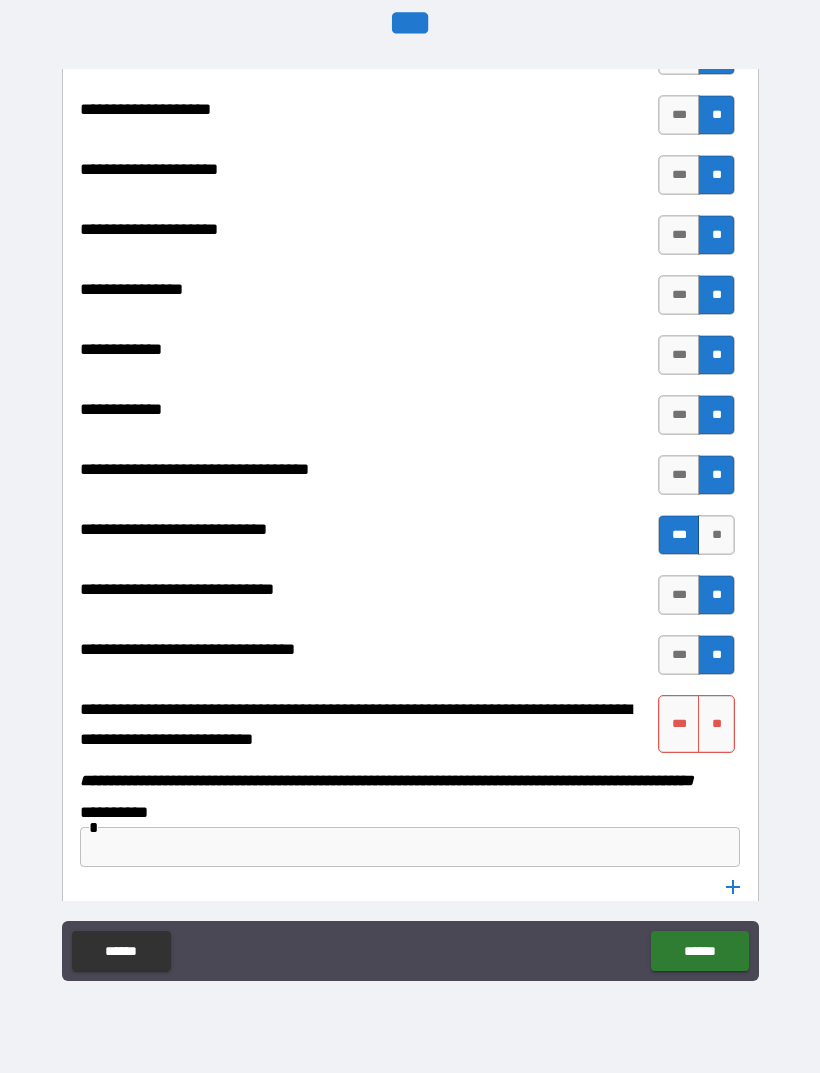 click on "**" at bounding box center (716, 724) 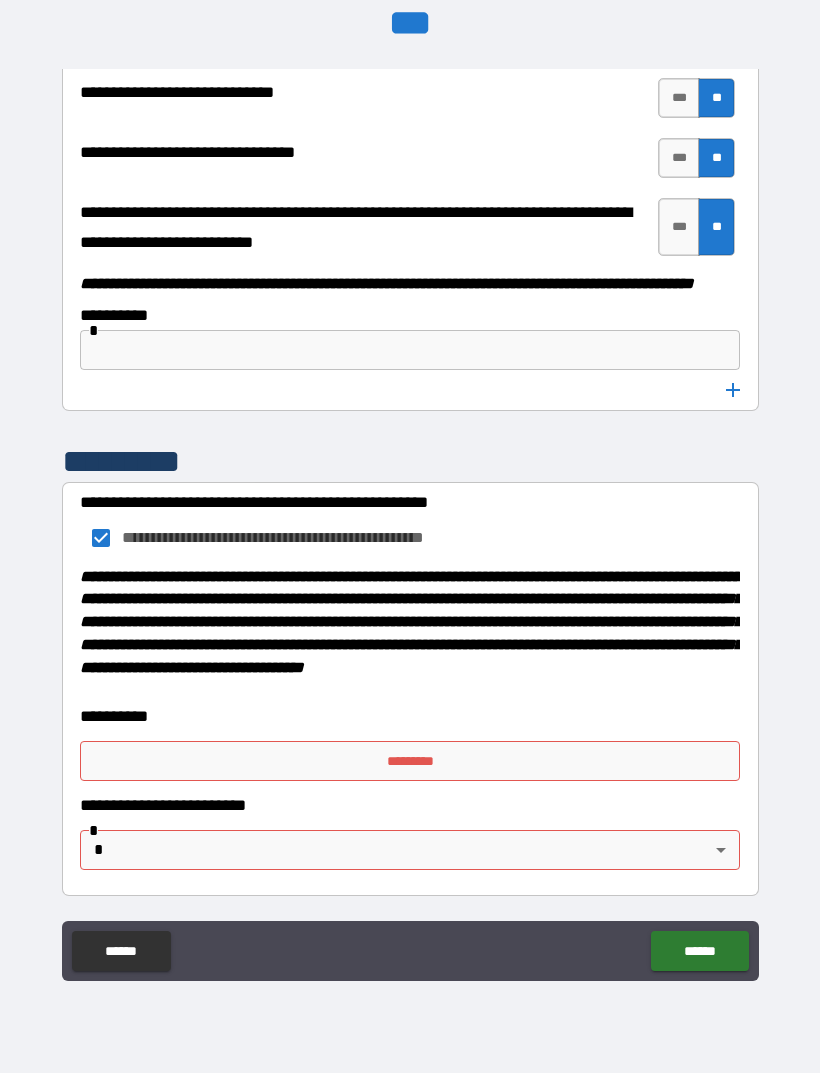 scroll, scrollTop: 10684, scrollLeft: 0, axis: vertical 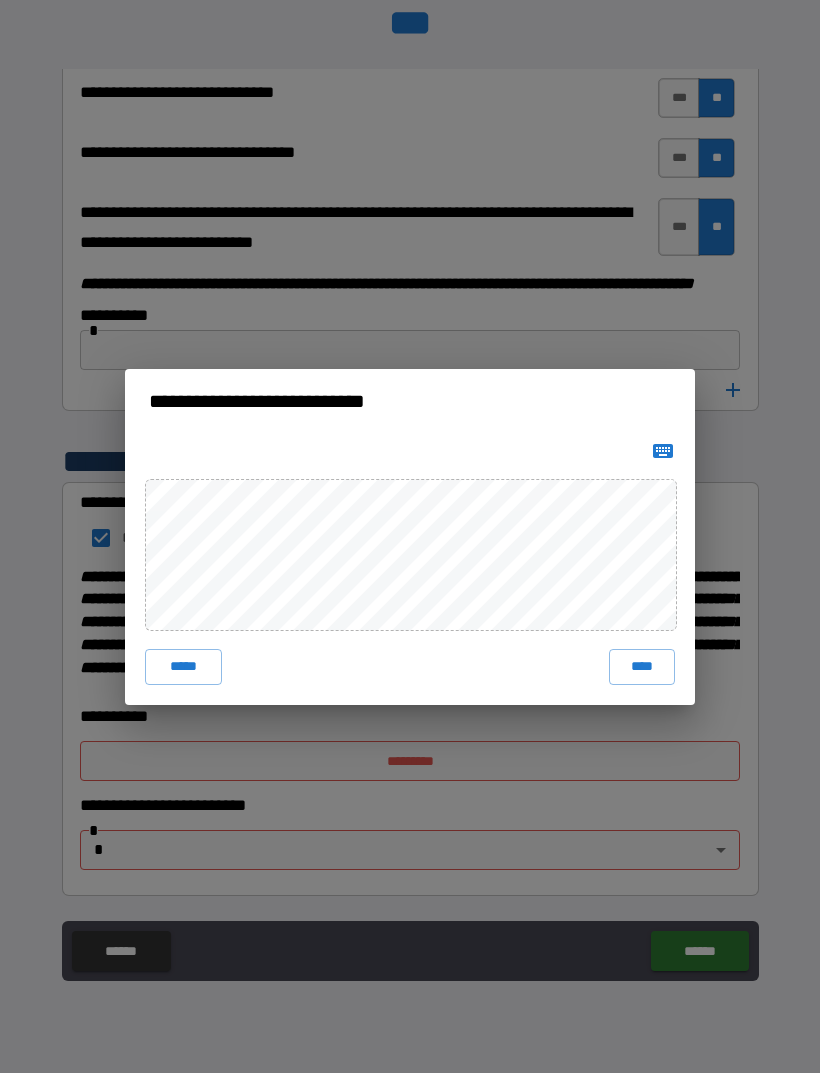 click on "****" at bounding box center (642, 667) 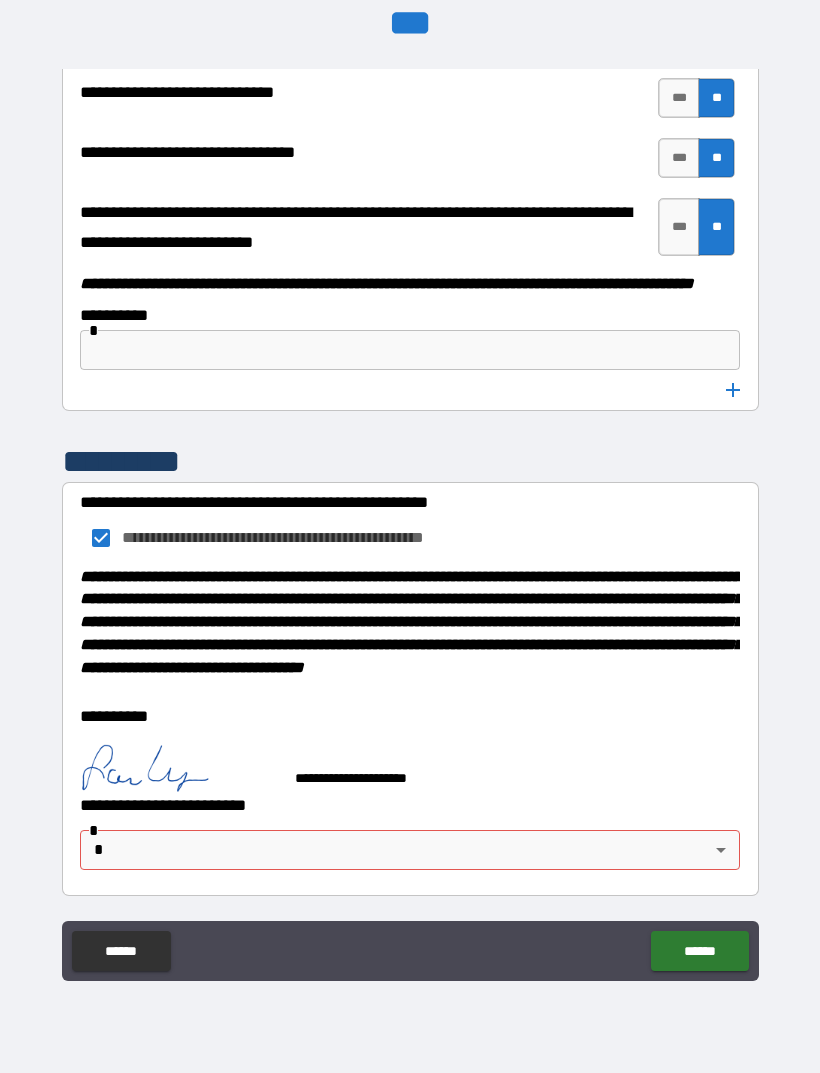 scroll, scrollTop: 10674, scrollLeft: 0, axis: vertical 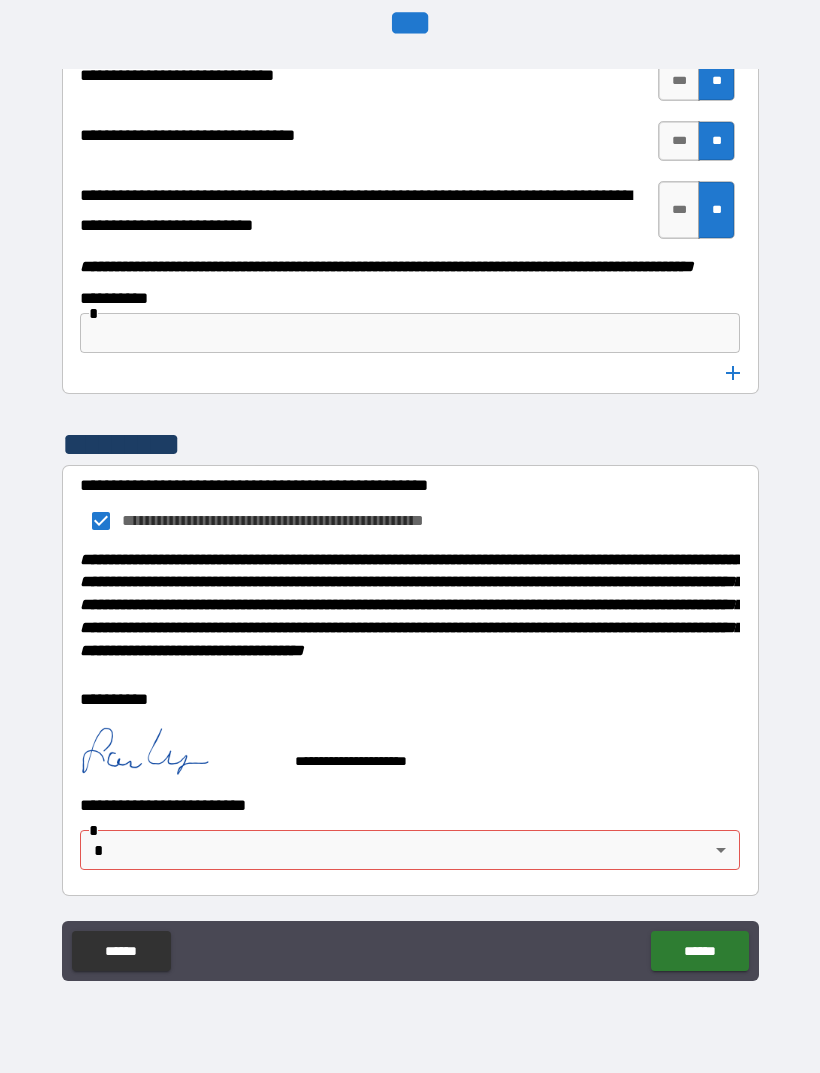 click on "**********" at bounding box center (410, 504) 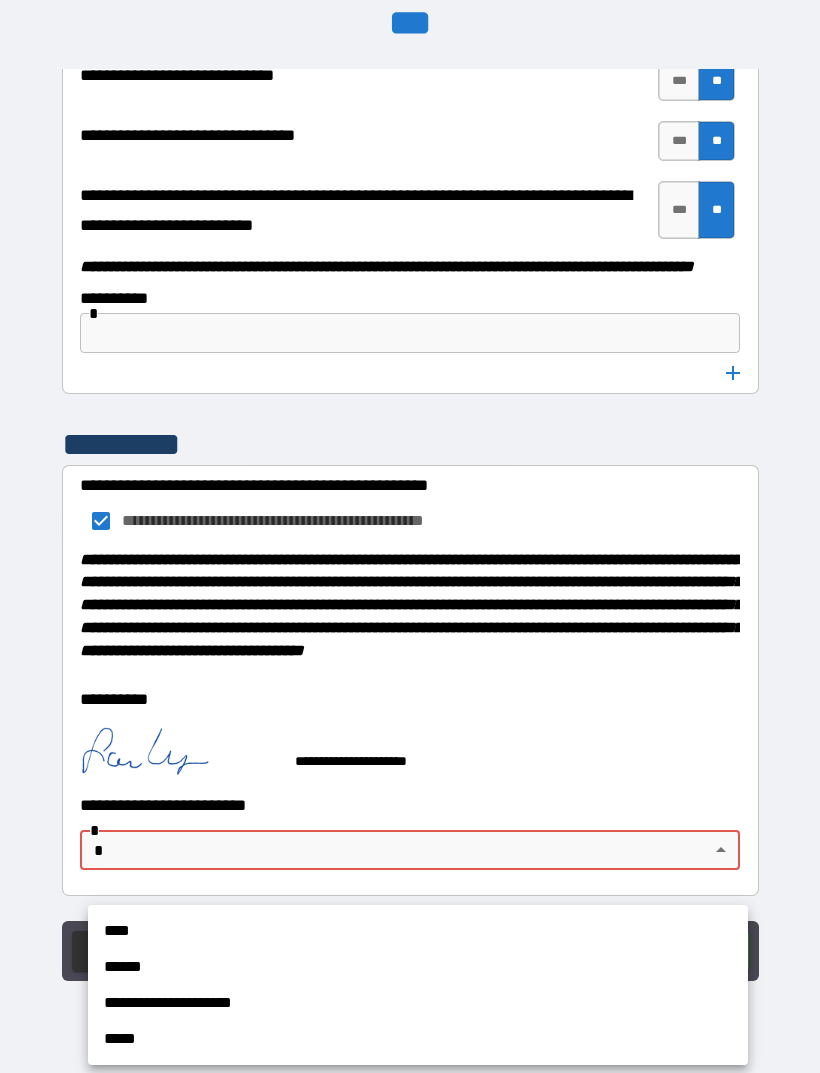 click on "****" at bounding box center (418, 931) 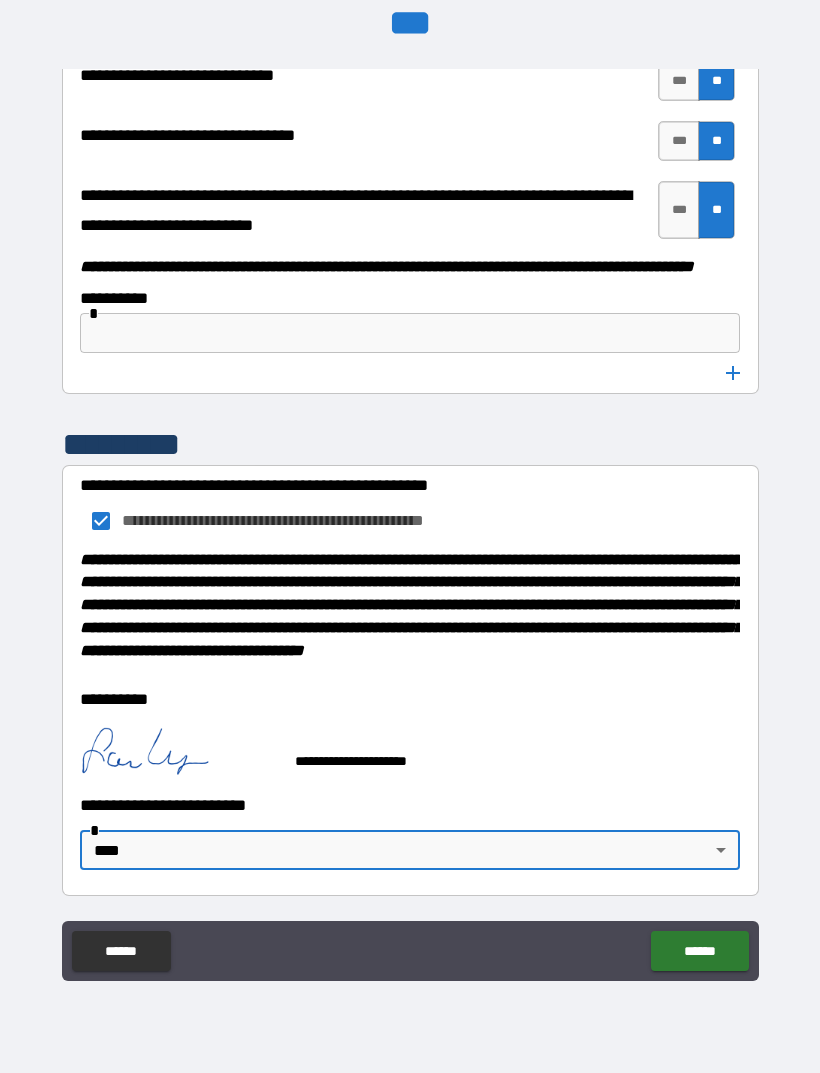 click on "******" at bounding box center (699, 951) 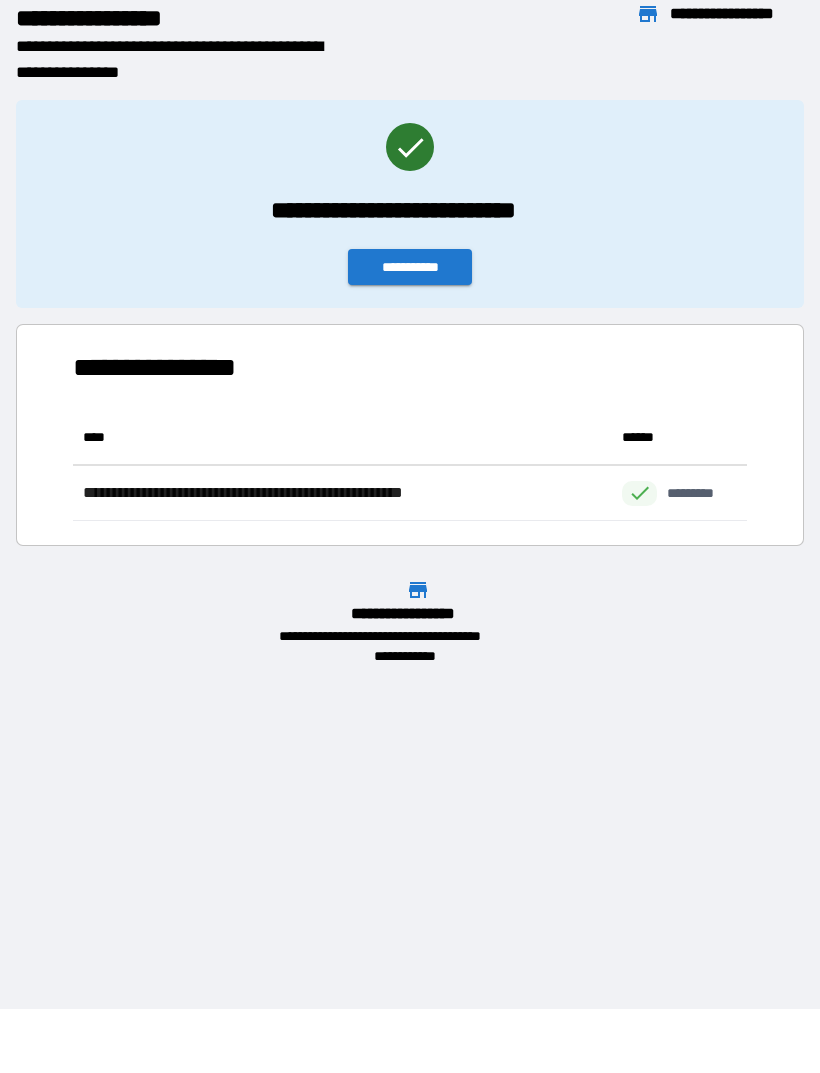 scroll, scrollTop: 1, scrollLeft: 1, axis: both 